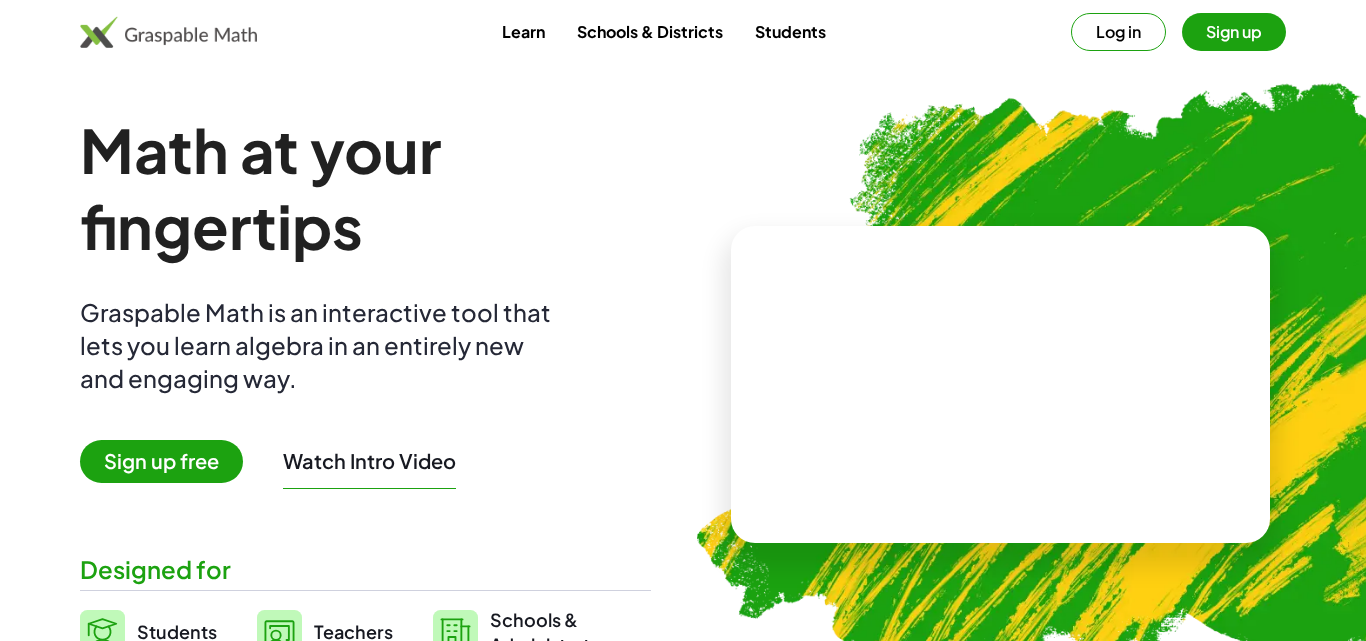 scroll, scrollTop: 0, scrollLeft: 0, axis: both 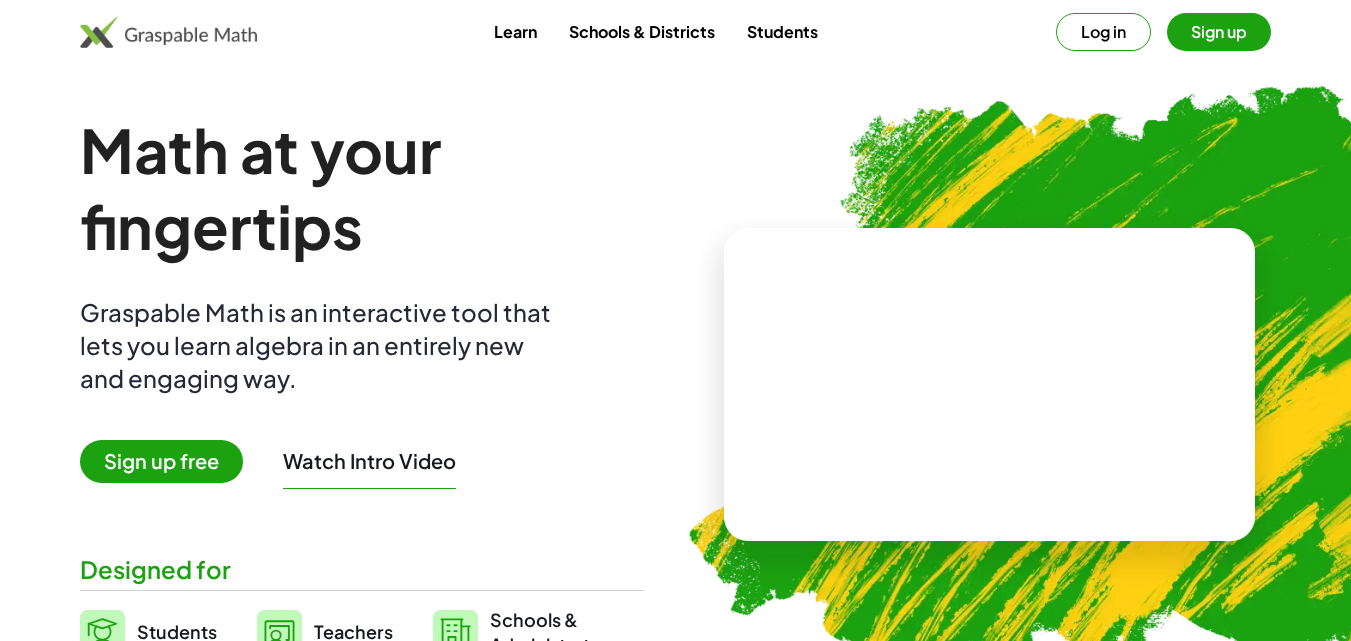 click on "Sign up free" at bounding box center [161, 461] 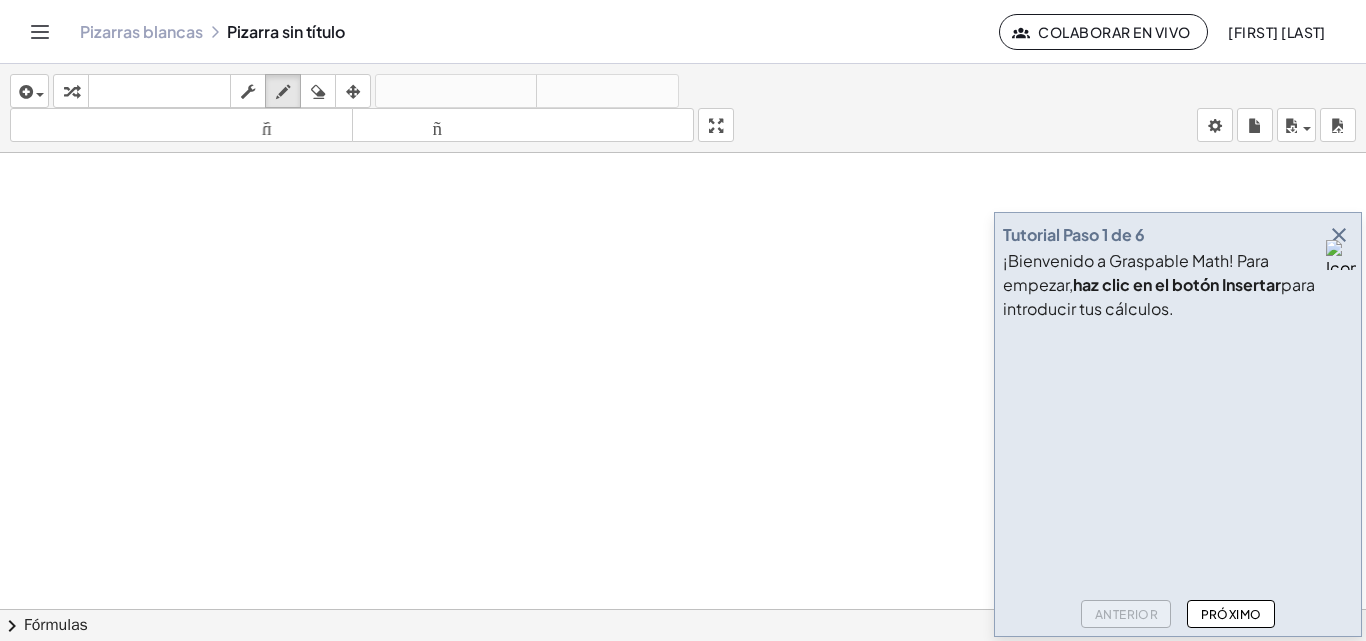 drag, startPoint x: 284, startPoint y: 77, endPoint x: 314, endPoint y: 299, distance: 224.01785 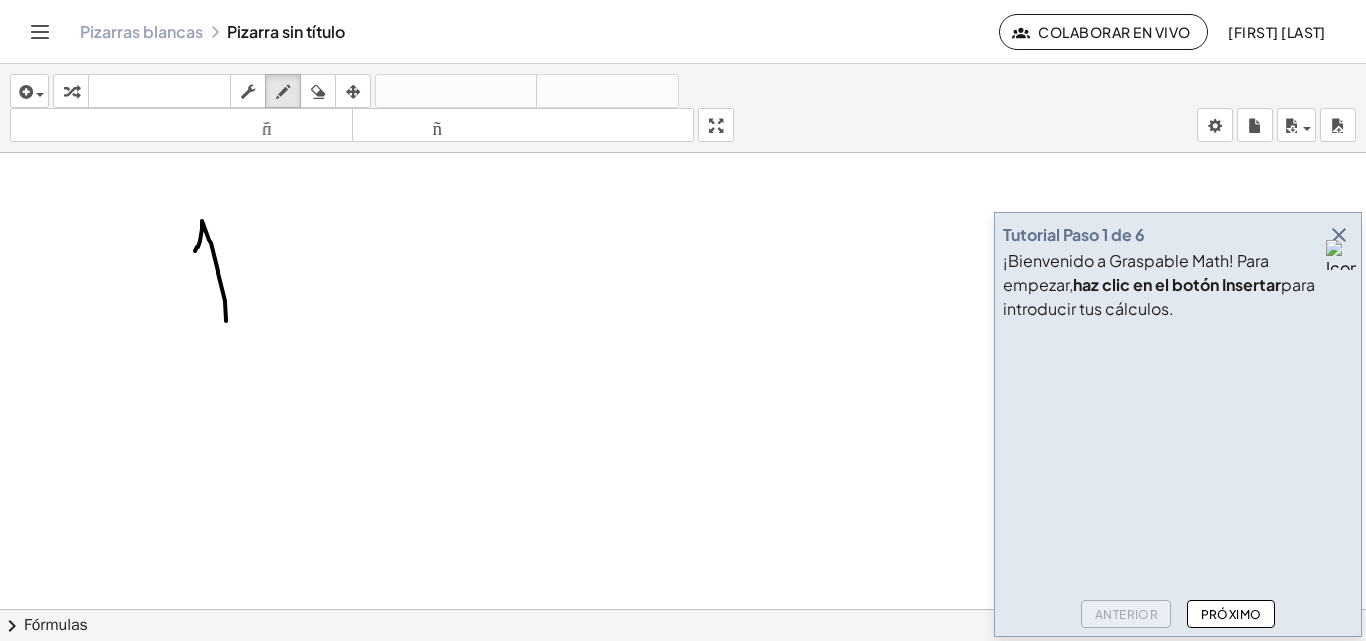 drag, startPoint x: 195, startPoint y: 251, endPoint x: 224, endPoint y: 329, distance: 83.21658 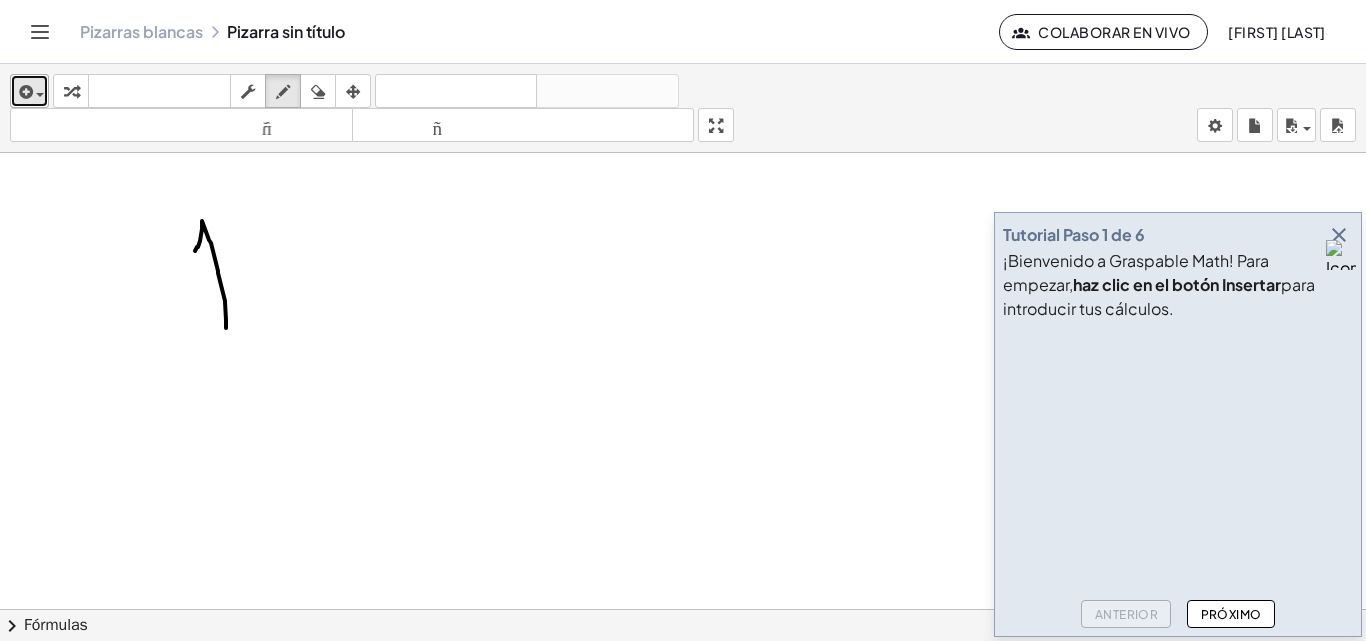 click at bounding box center [24, 92] 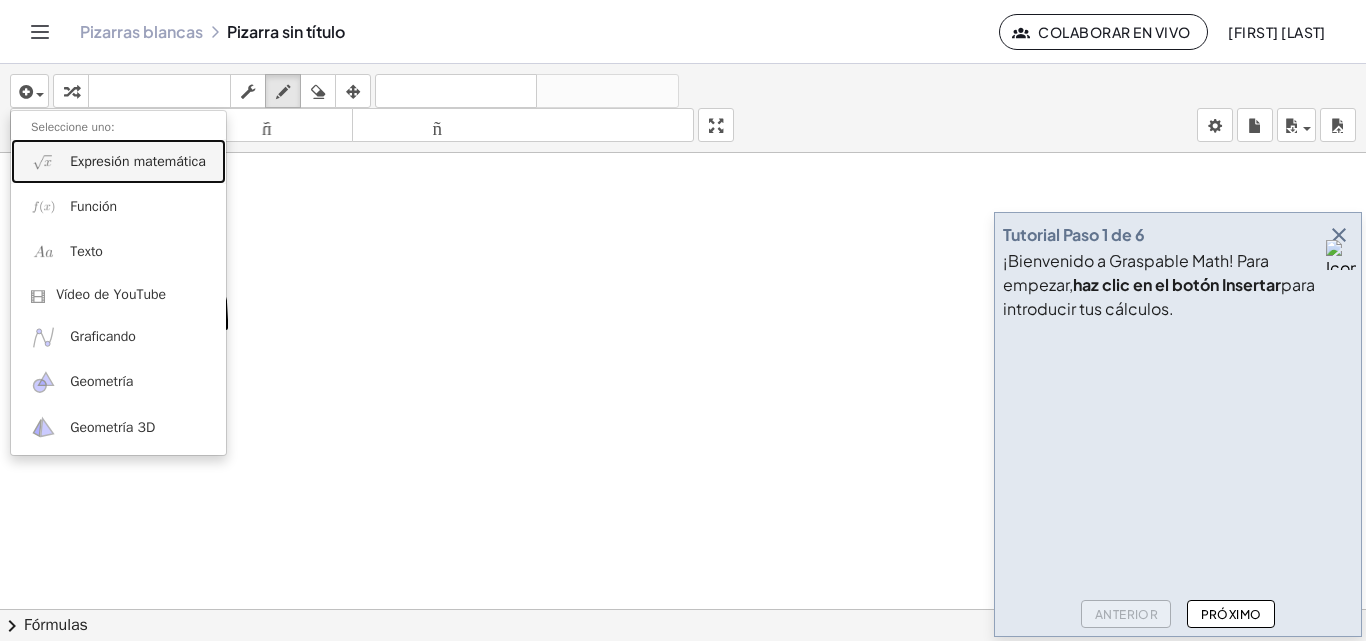click at bounding box center (43, 161) 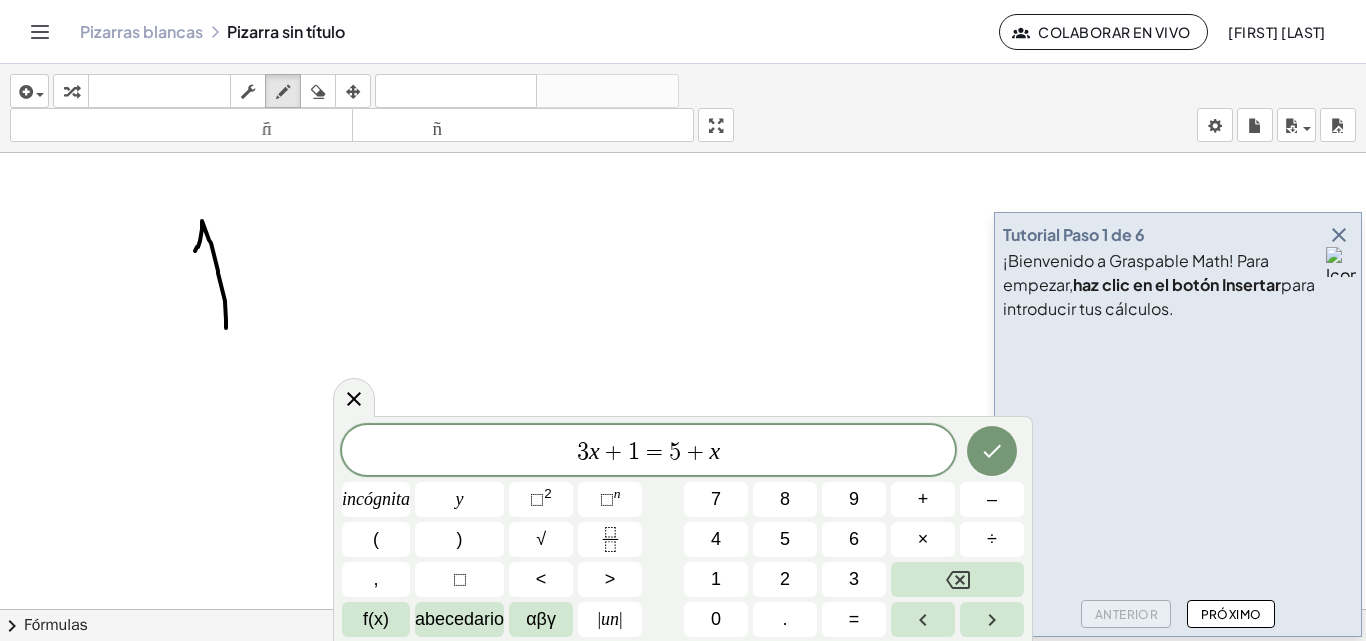 click at bounding box center [1339, 235] 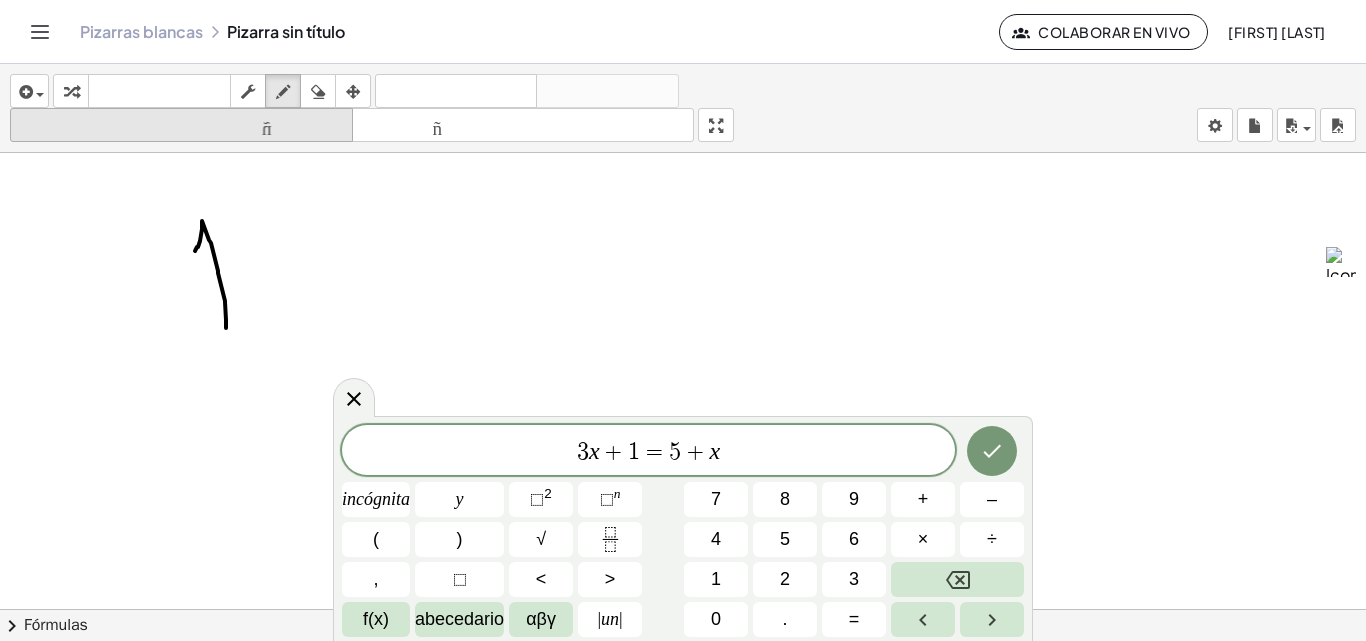 click at bounding box center (318, 91) 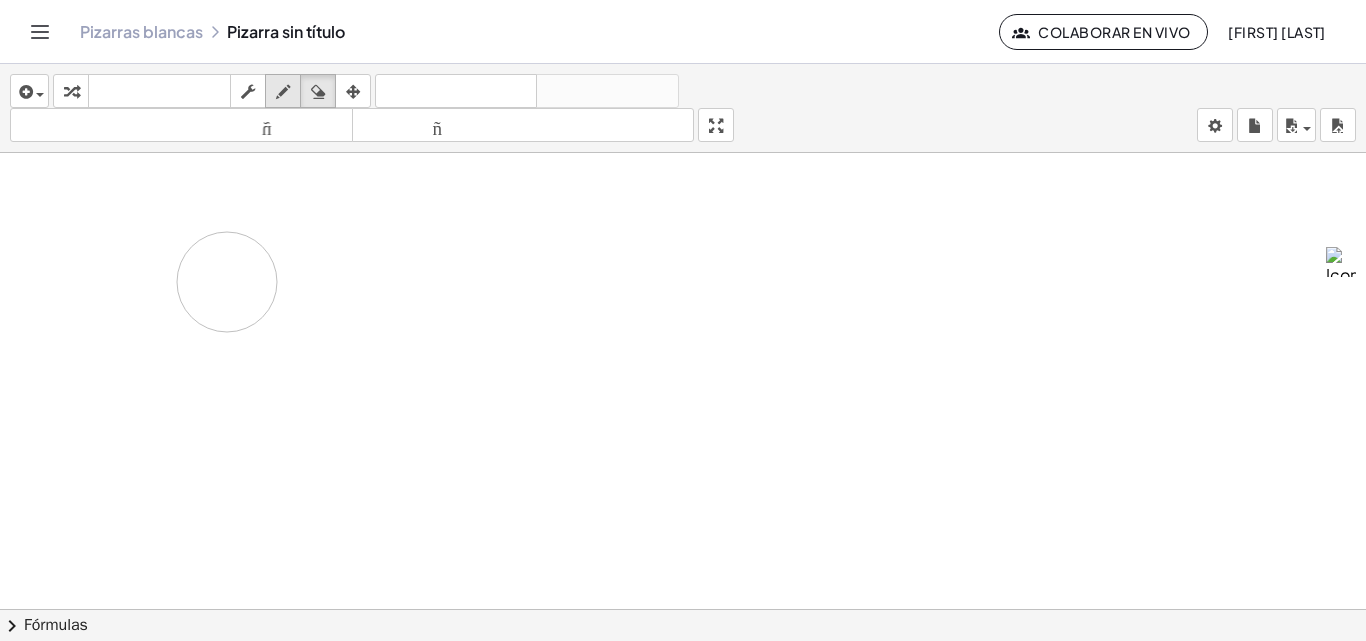 drag, startPoint x: 227, startPoint y: 282, endPoint x: 286, endPoint y: 96, distance: 195.13329 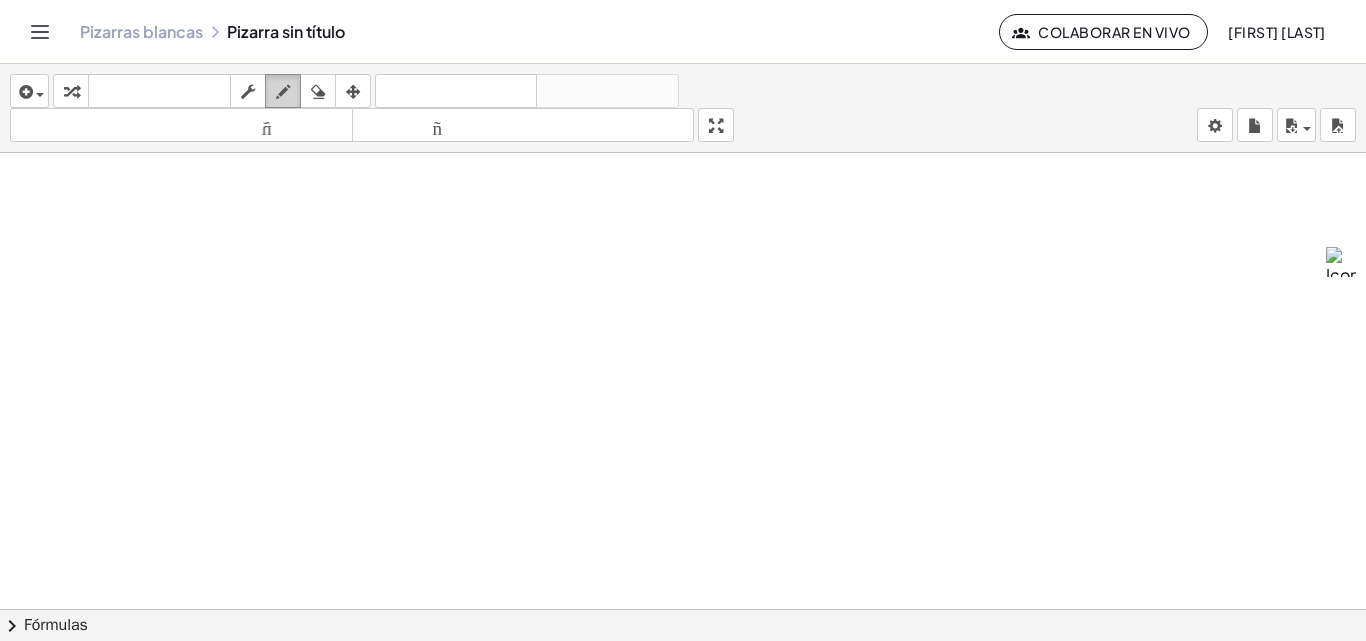 click at bounding box center [283, 92] 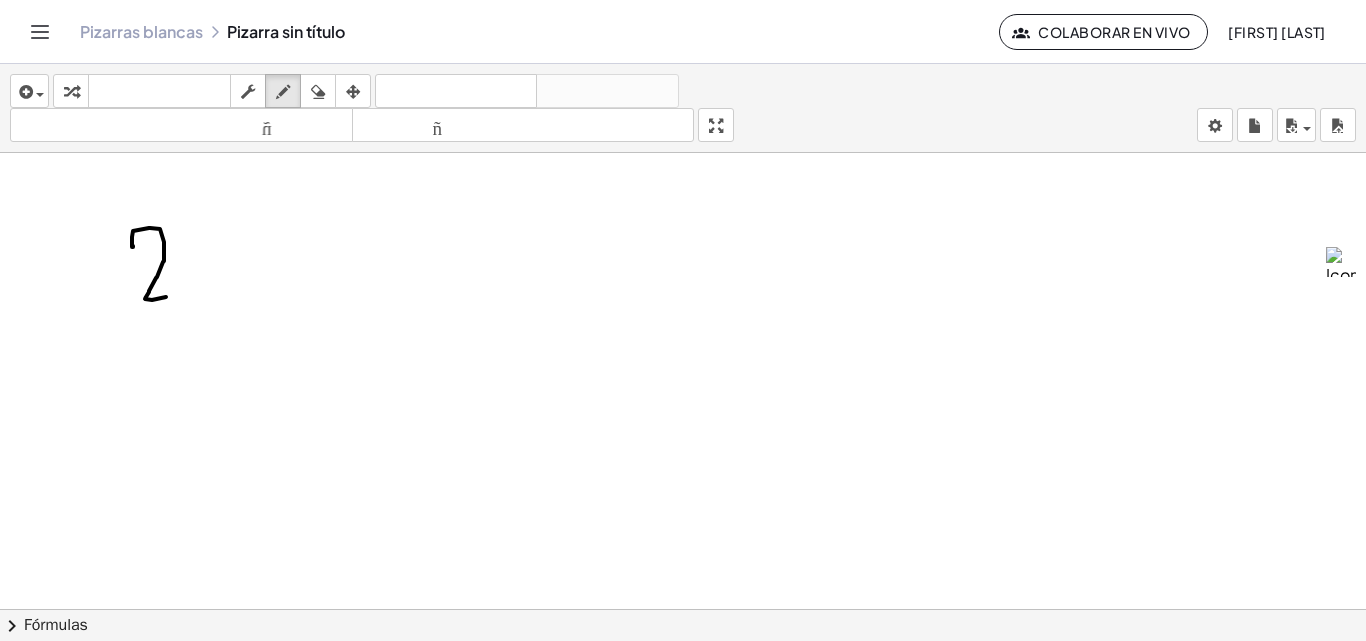 drag, startPoint x: 133, startPoint y: 246, endPoint x: 181, endPoint y: 280, distance: 58.821766 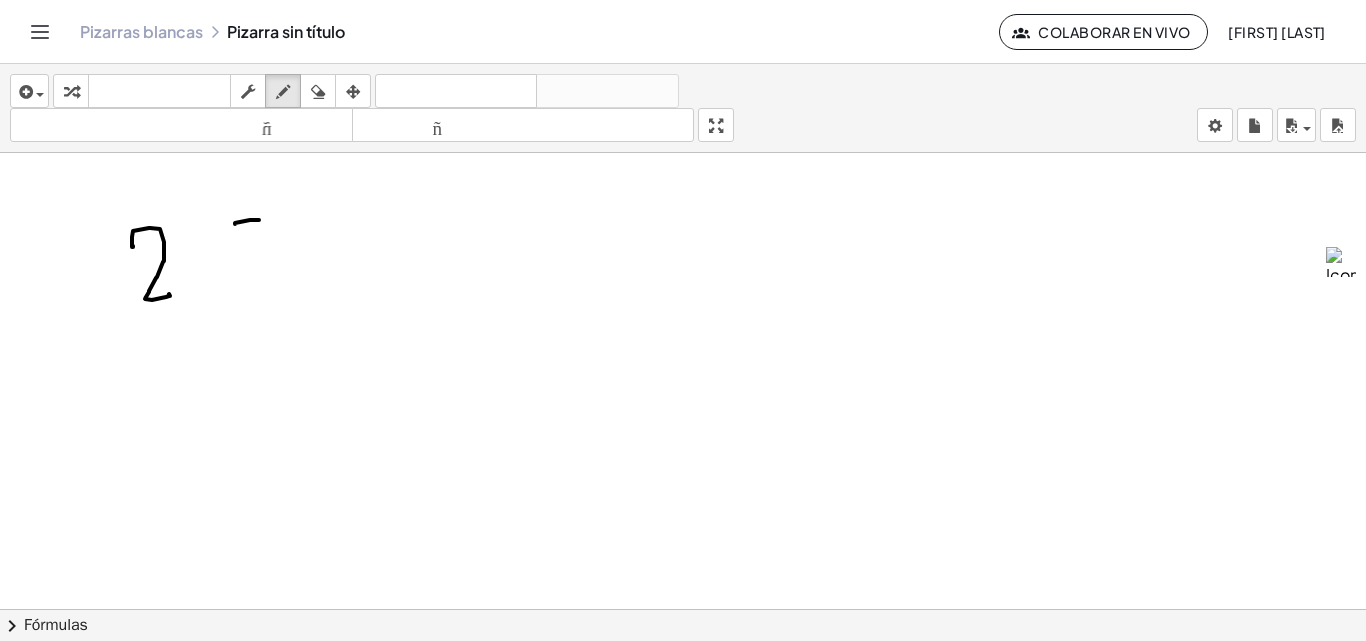 drag, startPoint x: 235, startPoint y: 224, endPoint x: 259, endPoint y: 220, distance: 24.33105 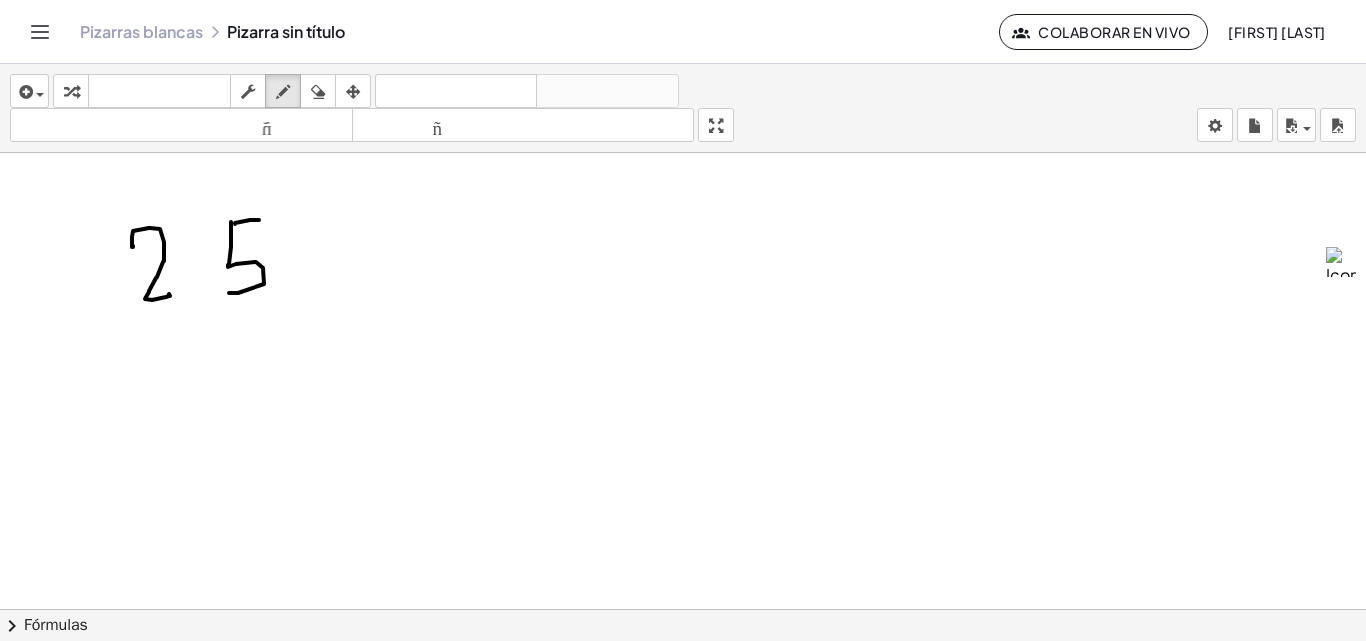 drag, startPoint x: 231, startPoint y: 247, endPoint x: 210, endPoint y: 293, distance: 50.566788 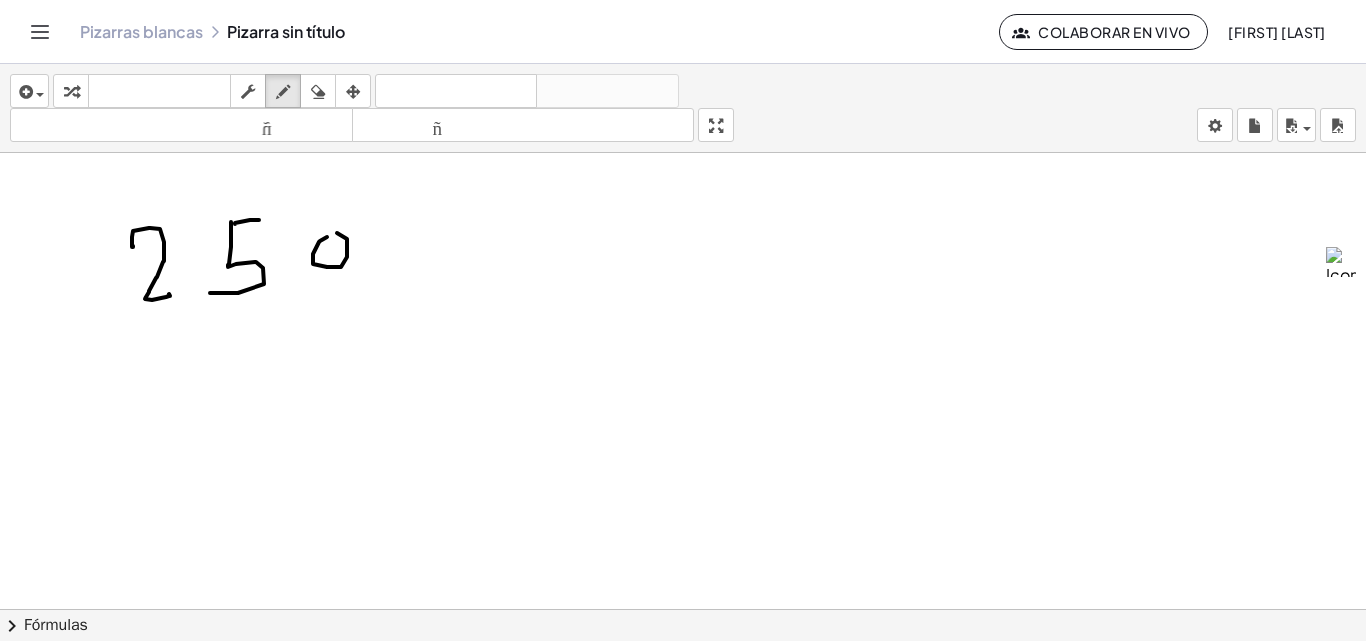 drag, startPoint x: 319, startPoint y: 242, endPoint x: 307, endPoint y: 249, distance: 13.892444 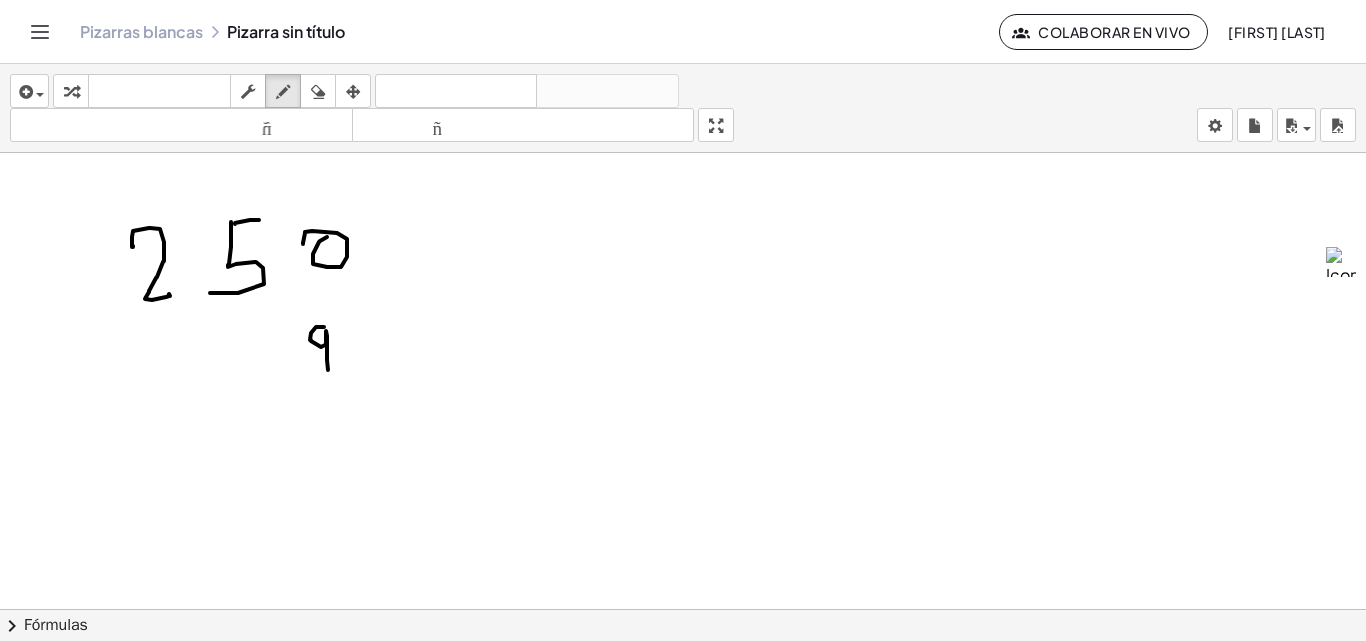 drag, startPoint x: 316, startPoint y: 327, endPoint x: 293, endPoint y: 360, distance: 40.22437 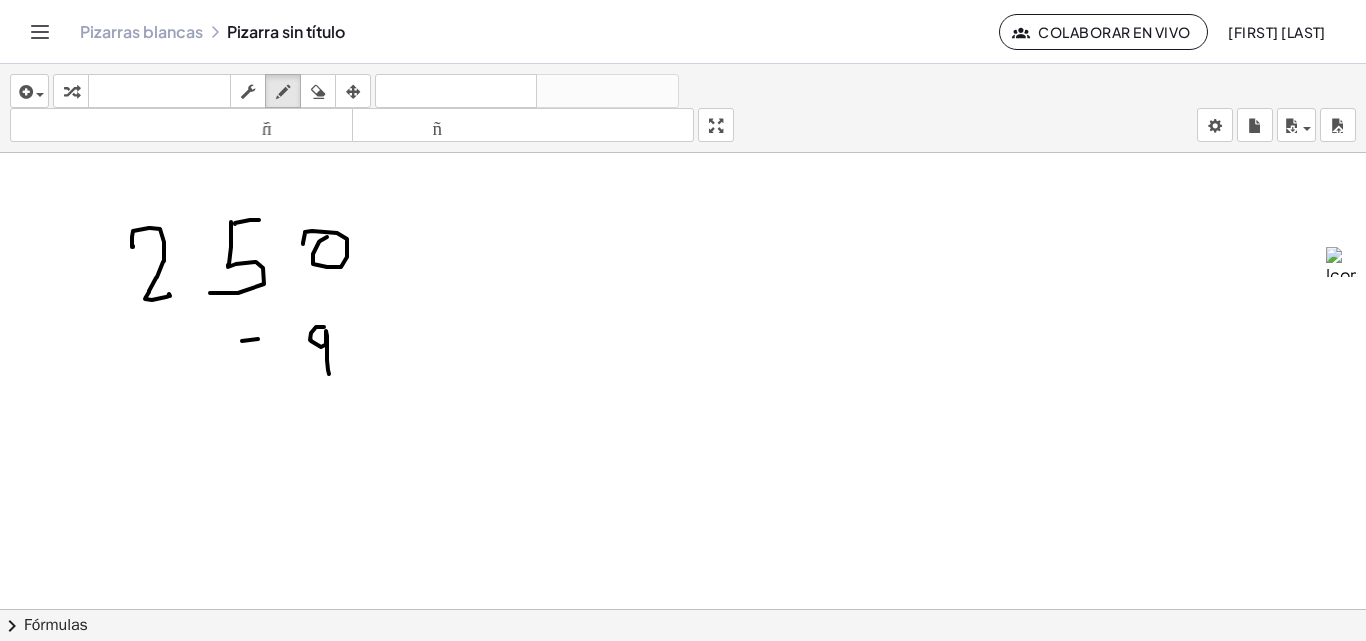 drag, startPoint x: 242, startPoint y: 341, endPoint x: 265, endPoint y: 339, distance: 23.086792 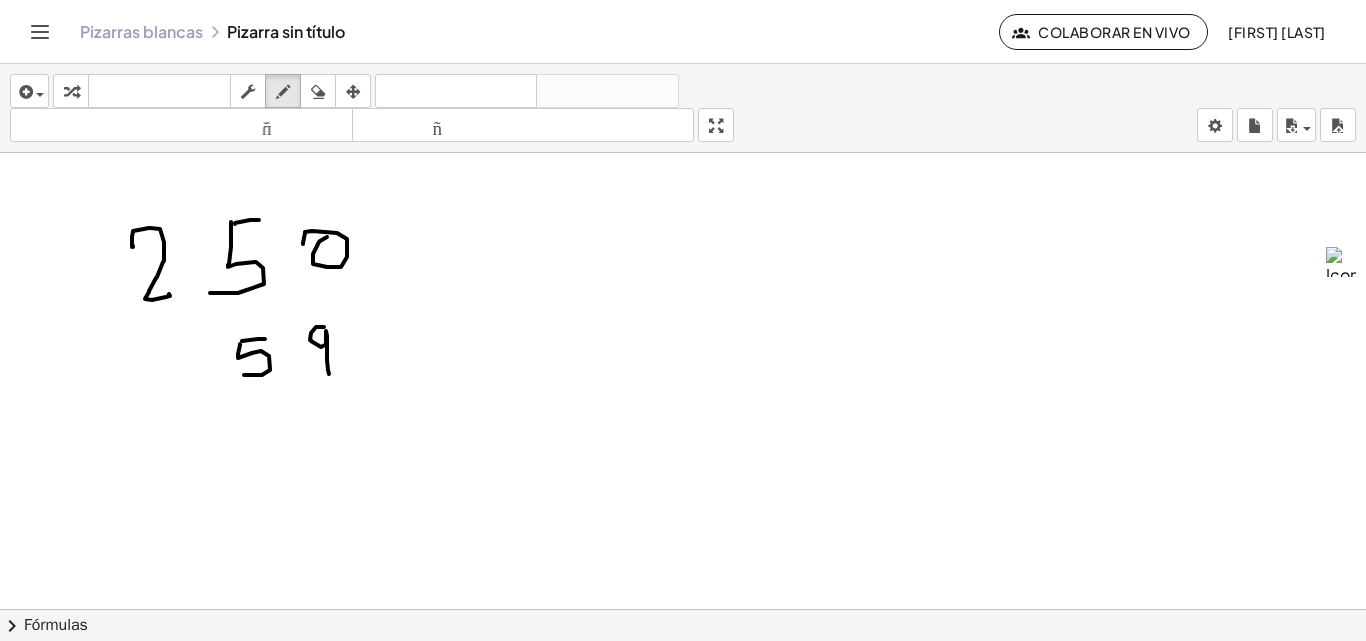 drag, startPoint x: 238, startPoint y: 354, endPoint x: 204, endPoint y: 354, distance: 34 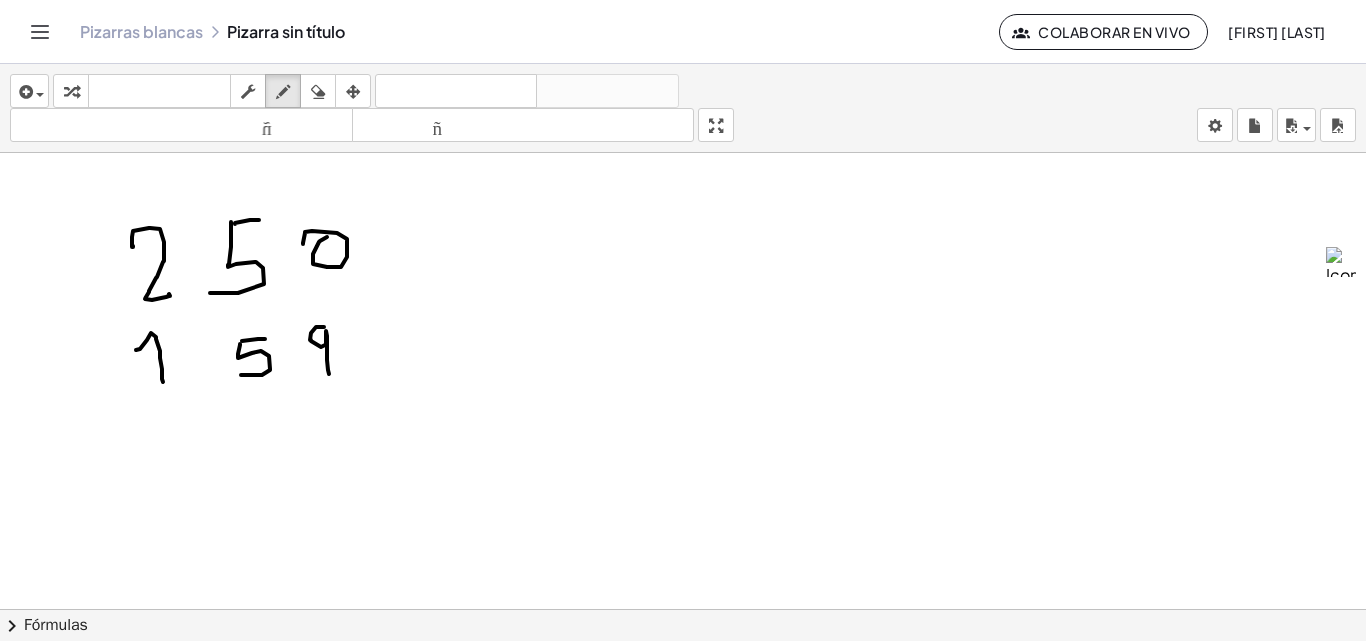 drag, startPoint x: 136, startPoint y: 350, endPoint x: 163, endPoint y: 382, distance: 41.868843 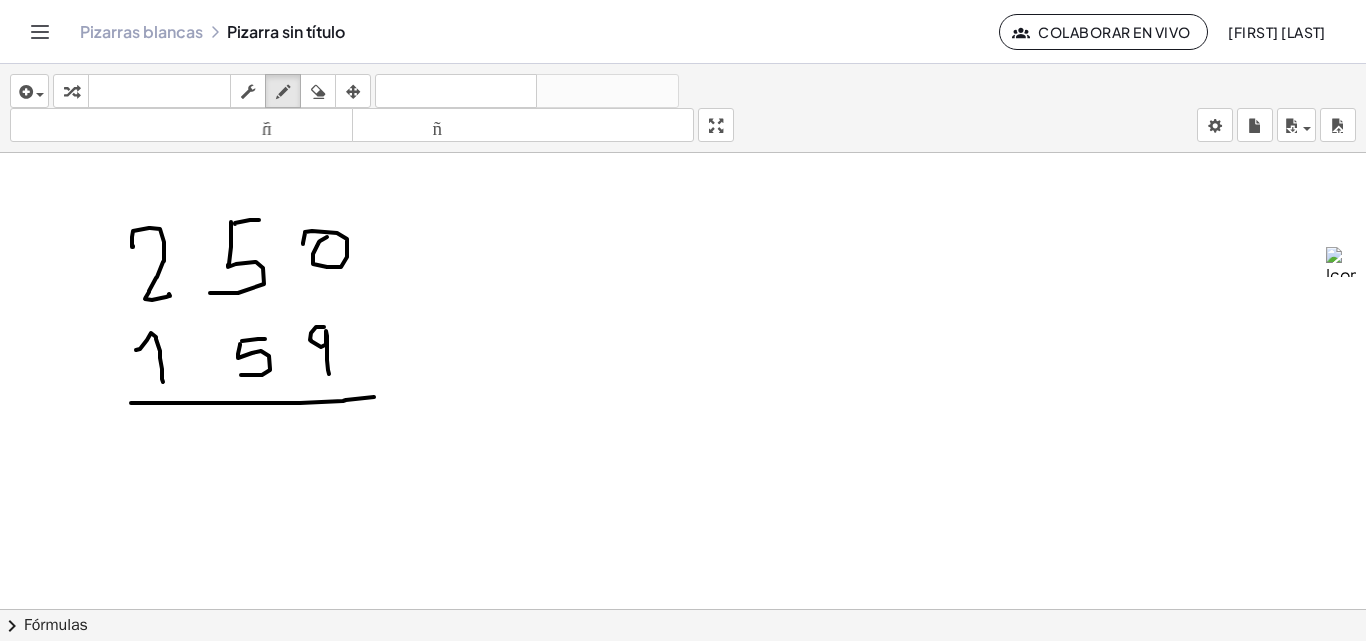 drag, startPoint x: 166, startPoint y: 403, endPoint x: 391, endPoint y: 396, distance: 225.10886 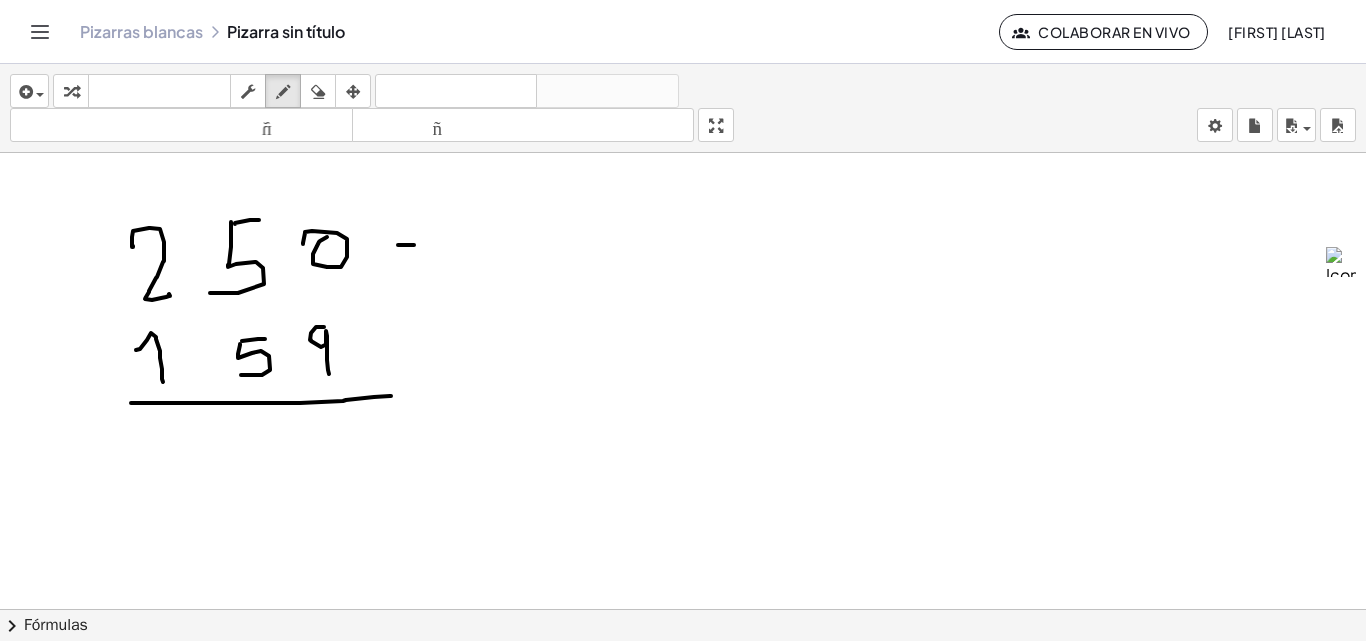 drag, startPoint x: 414, startPoint y: 245, endPoint x: 447, endPoint y: 245, distance: 33 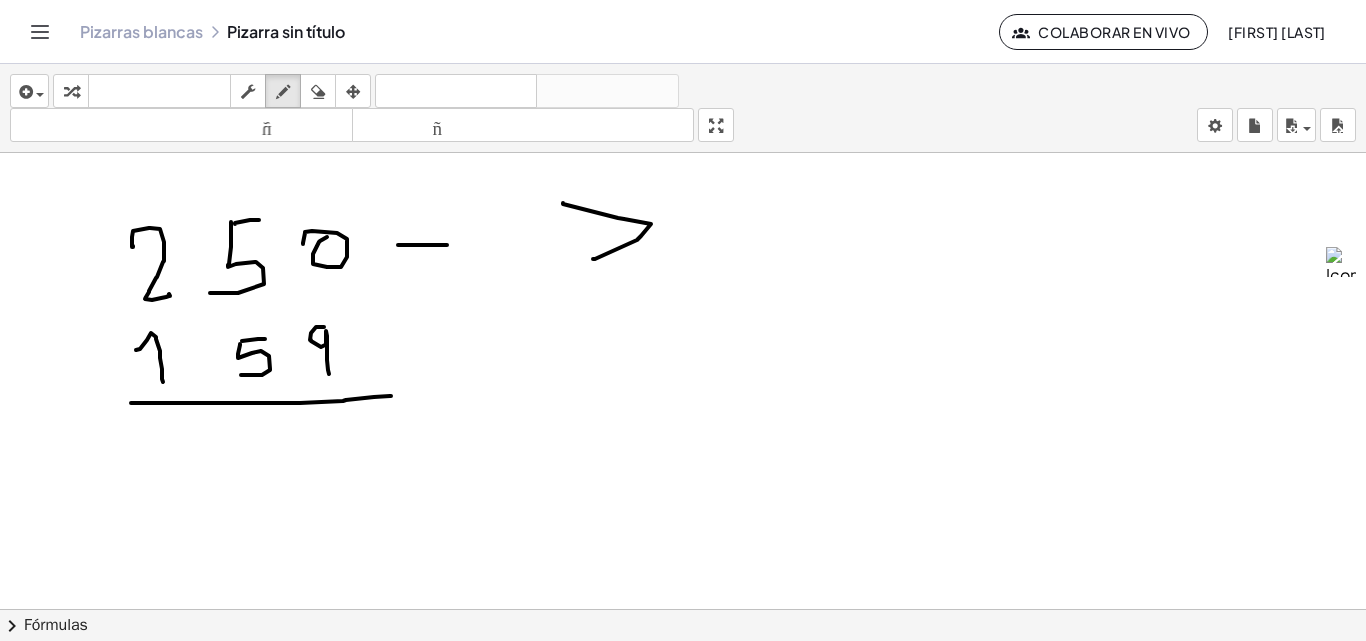 drag, startPoint x: 624, startPoint y: 219, endPoint x: 590, endPoint y: 285, distance: 74.24284 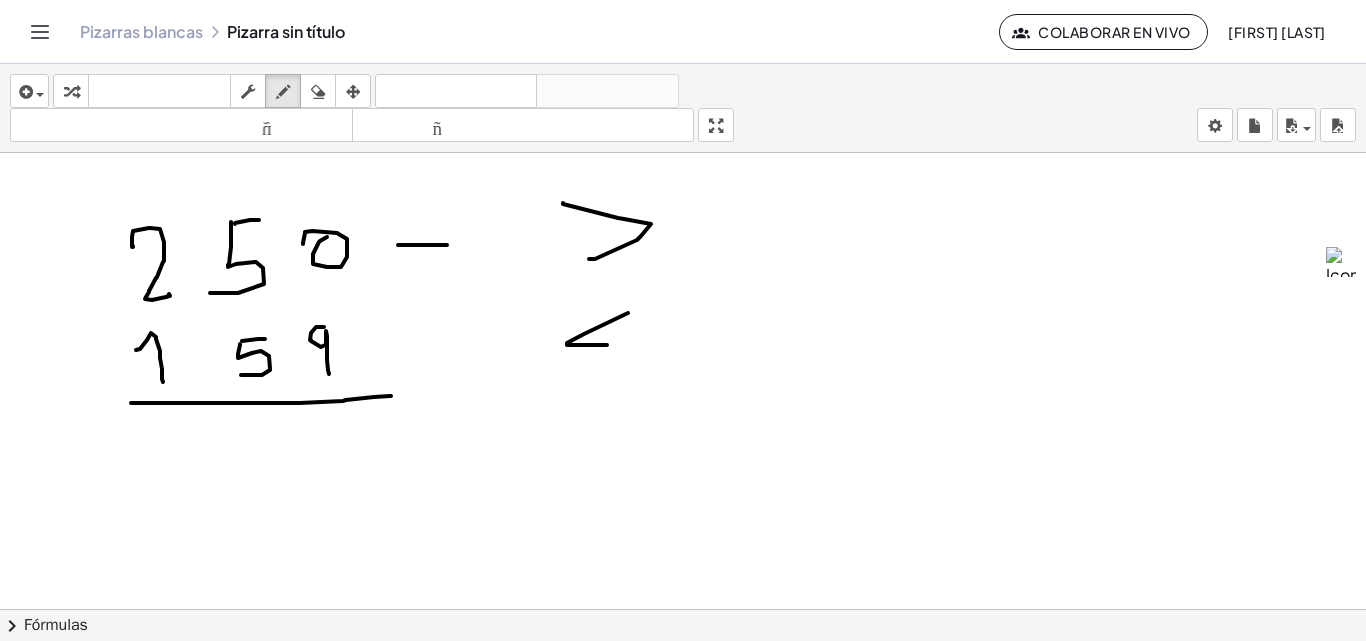 drag, startPoint x: 584, startPoint y: 334, endPoint x: 616, endPoint y: 344, distance: 33.526108 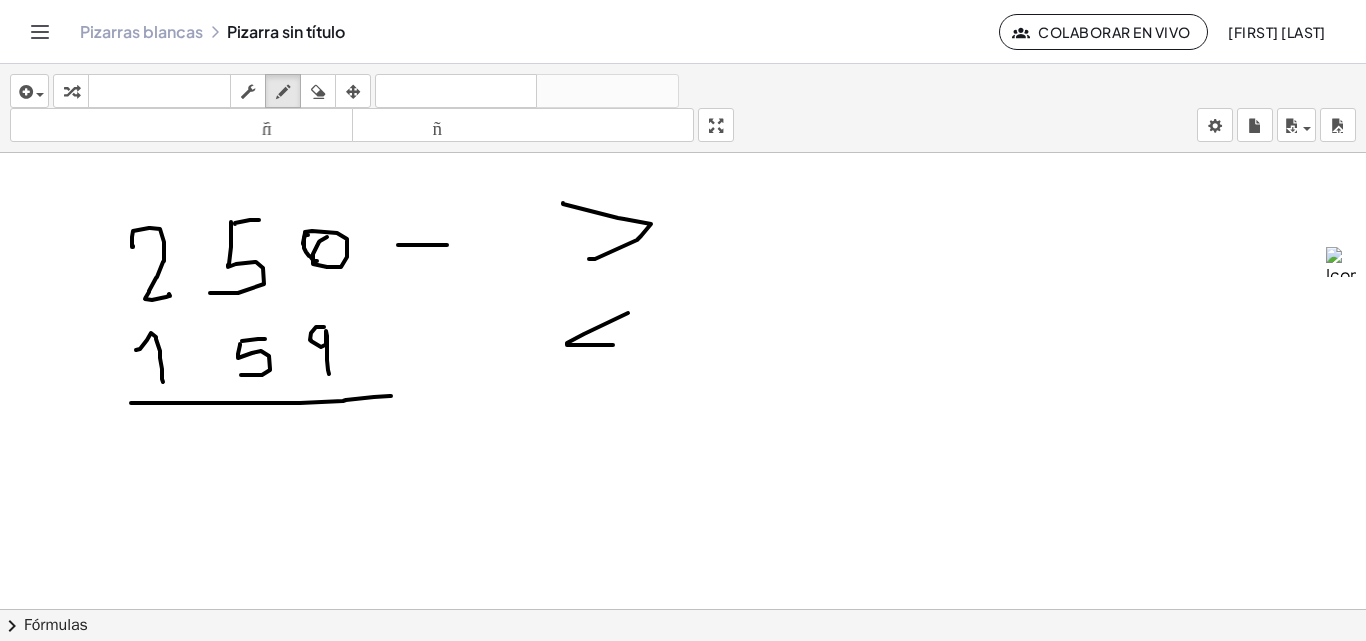 drag, startPoint x: 308, startPoint y: 235, endPoint x: 320, endPoint y: 261, distance: 28.635643 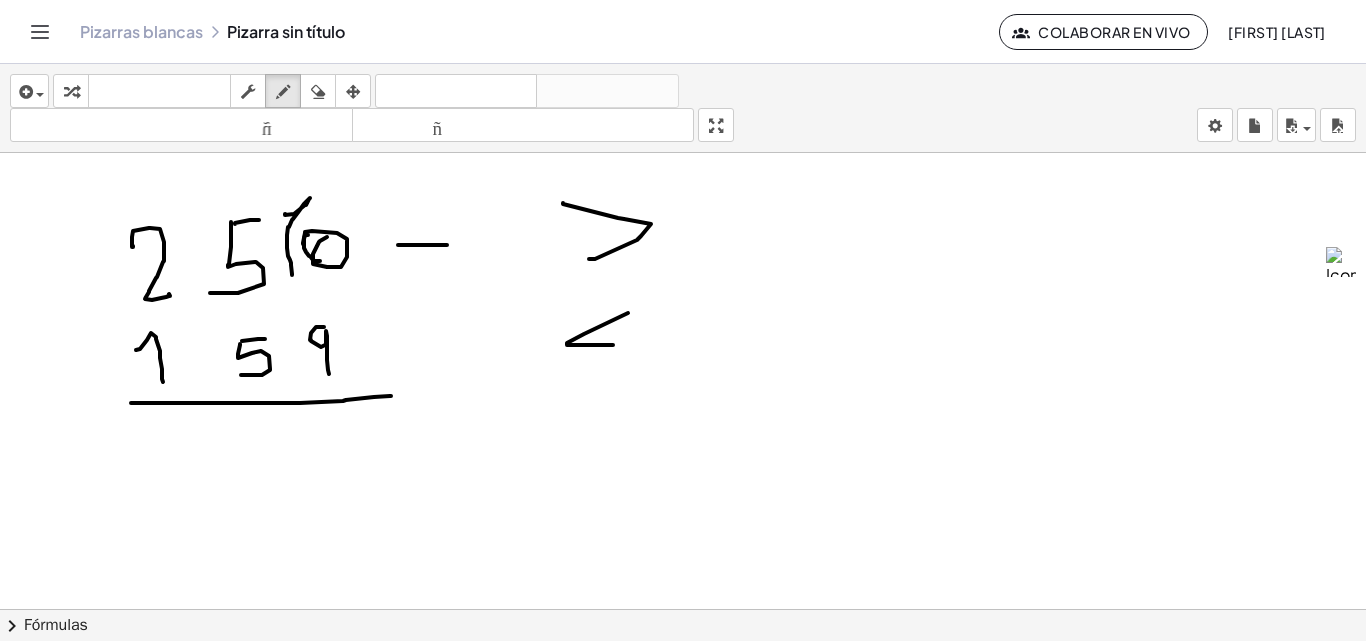 drag, startPoint x: 285, startPoint y: 215, endPoint x: 292, endPoint y: 276, distance: 61.400326 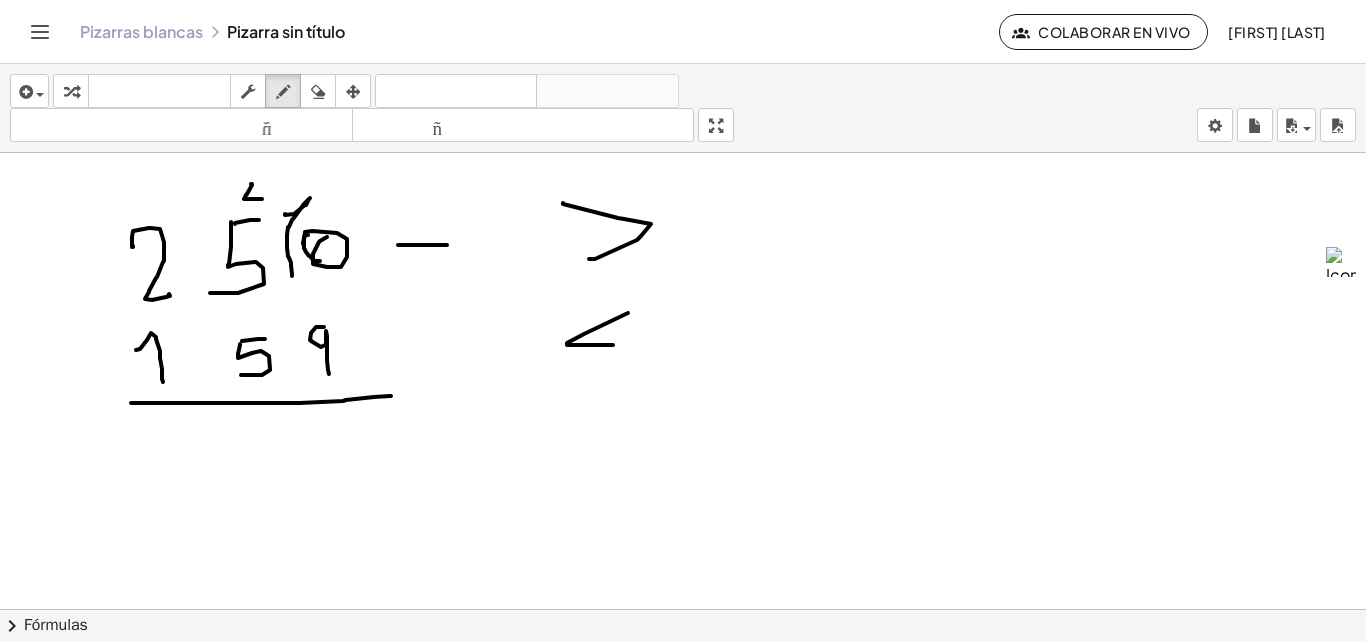 drag, startPoint x: 251, startPoint y: 184, endPoint x: 264, endPoint y: 199, distance: 19.849434 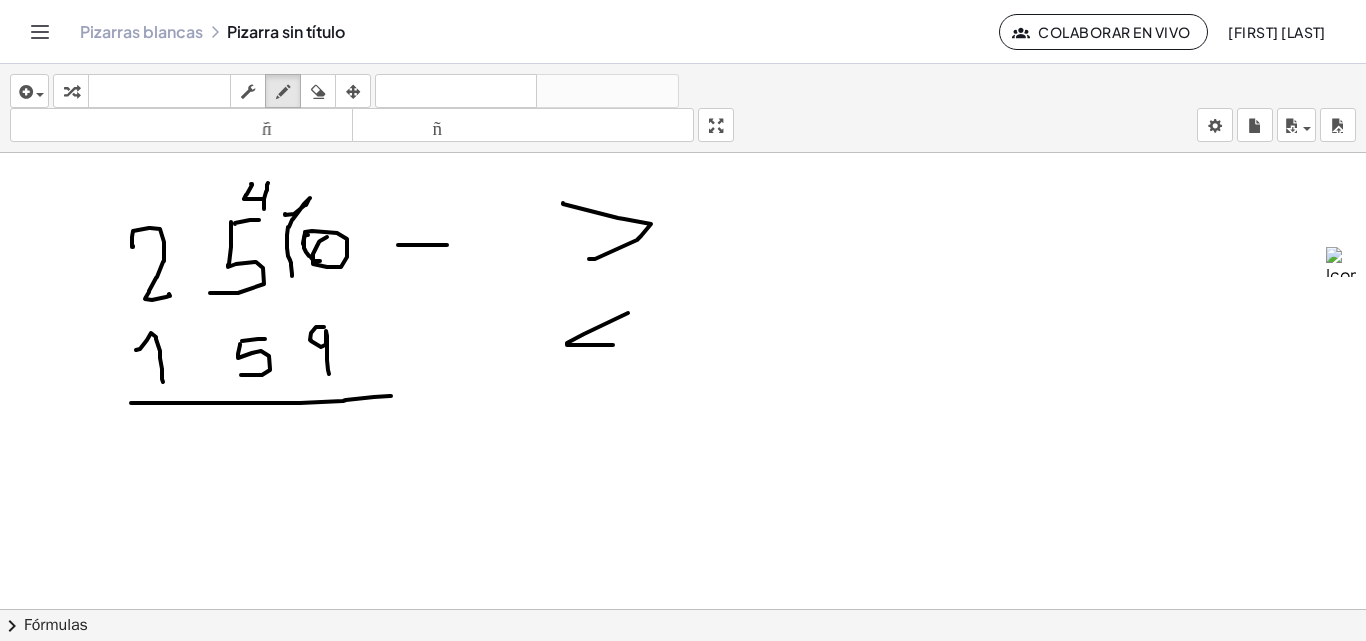 drag, startPoint x: 267, startPoint y: 185, endPoint x: 264, endPoint y: 209, distance: 24.186773 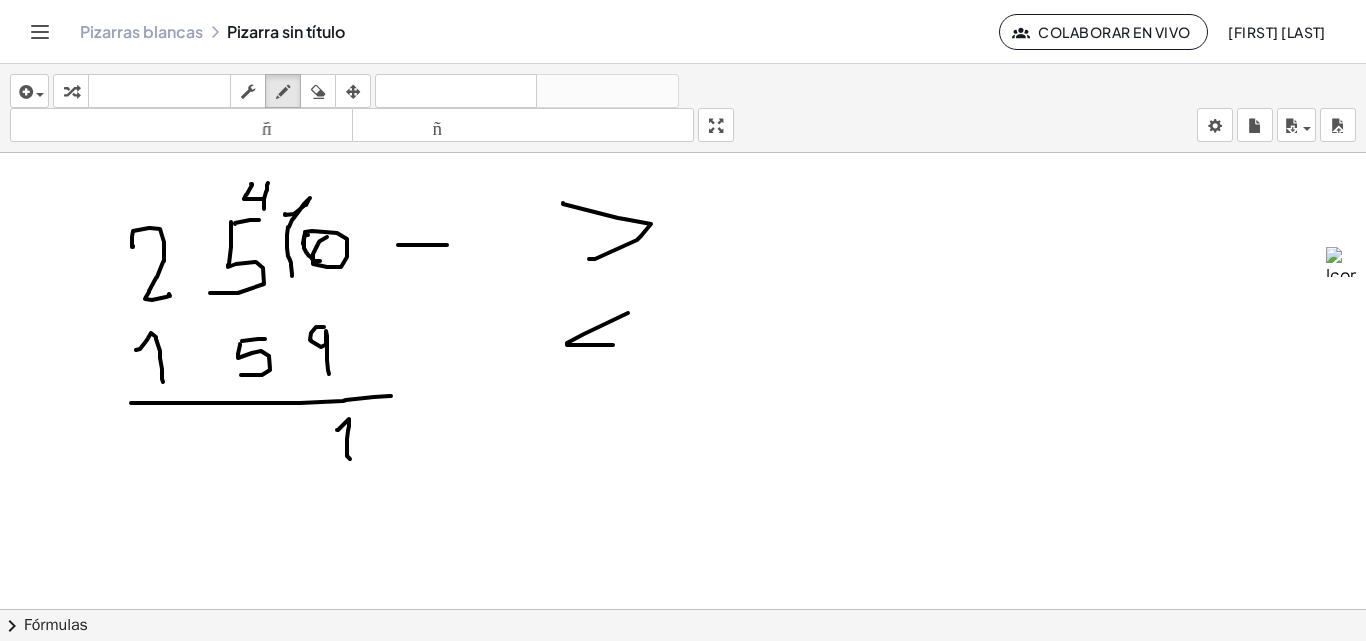 drag, startPoint x: 337, startPoint y: 430, endPoint x: 350, endPoint y: 459, distance: 31.780497 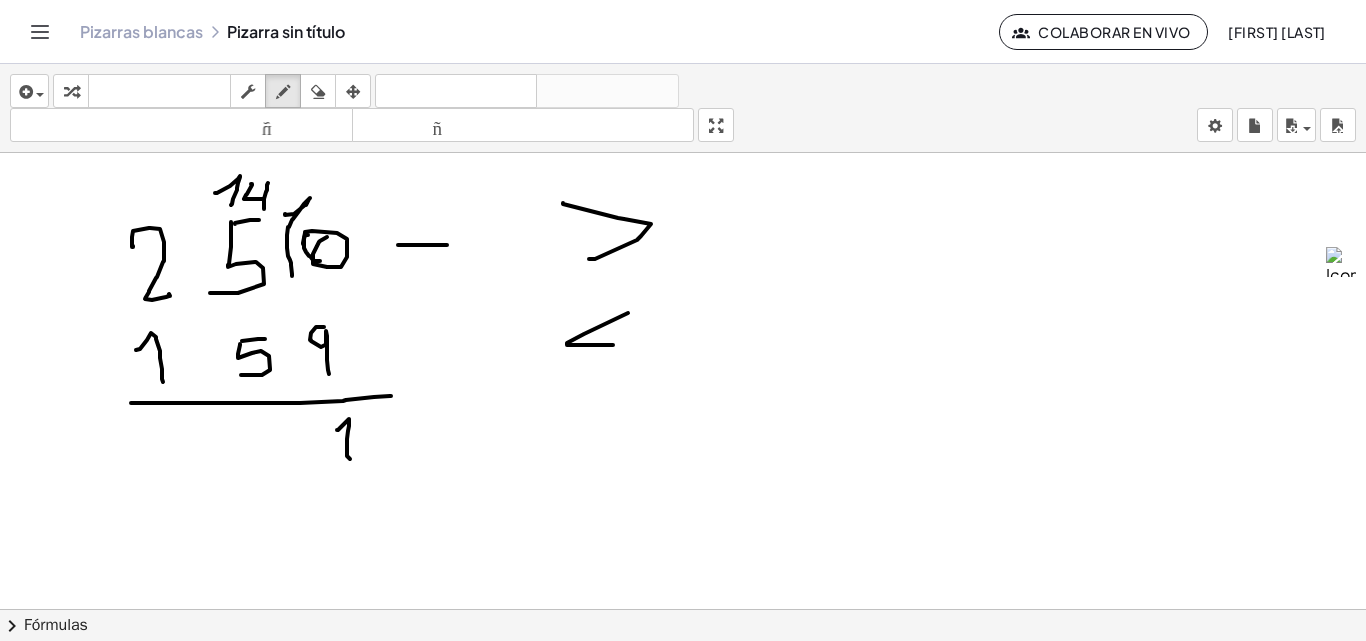 drag, startPoint x: 215, startPoint y: 193, endPoint x: 231, endPoint y: 205, distance: 20 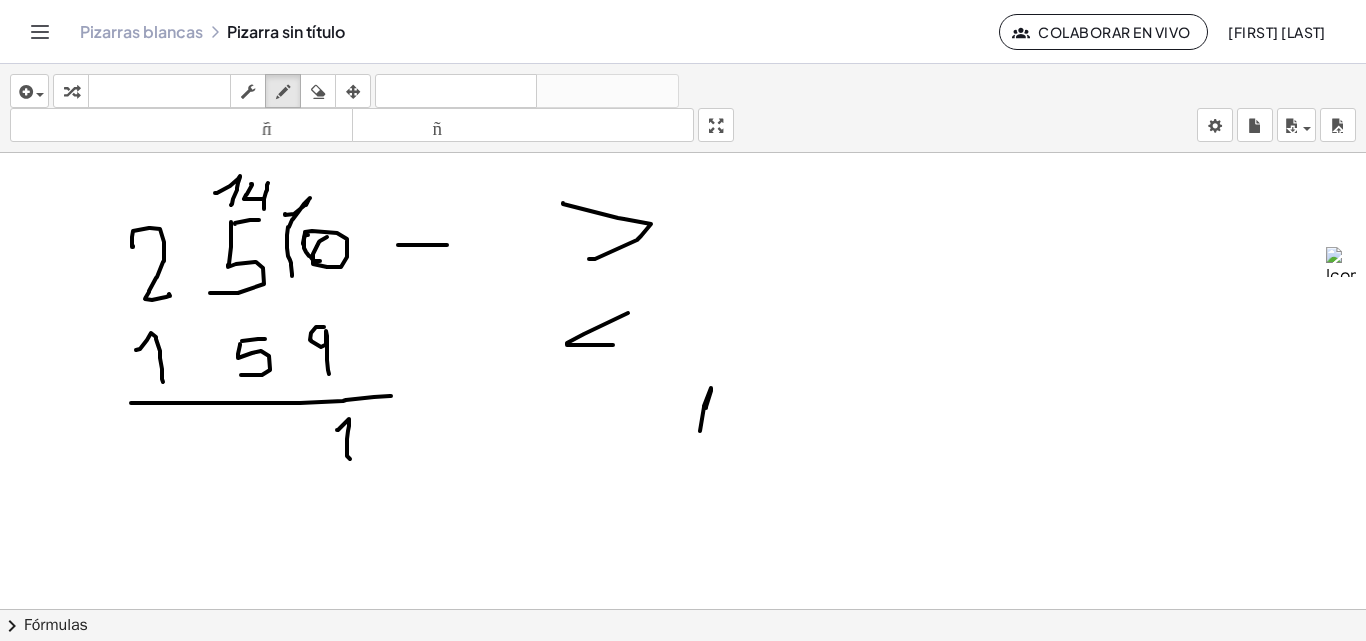 drag, startPoint x: 706, startPoint y: 408, endPoint x: 699, endPoint y: 435, distance: 27.89265 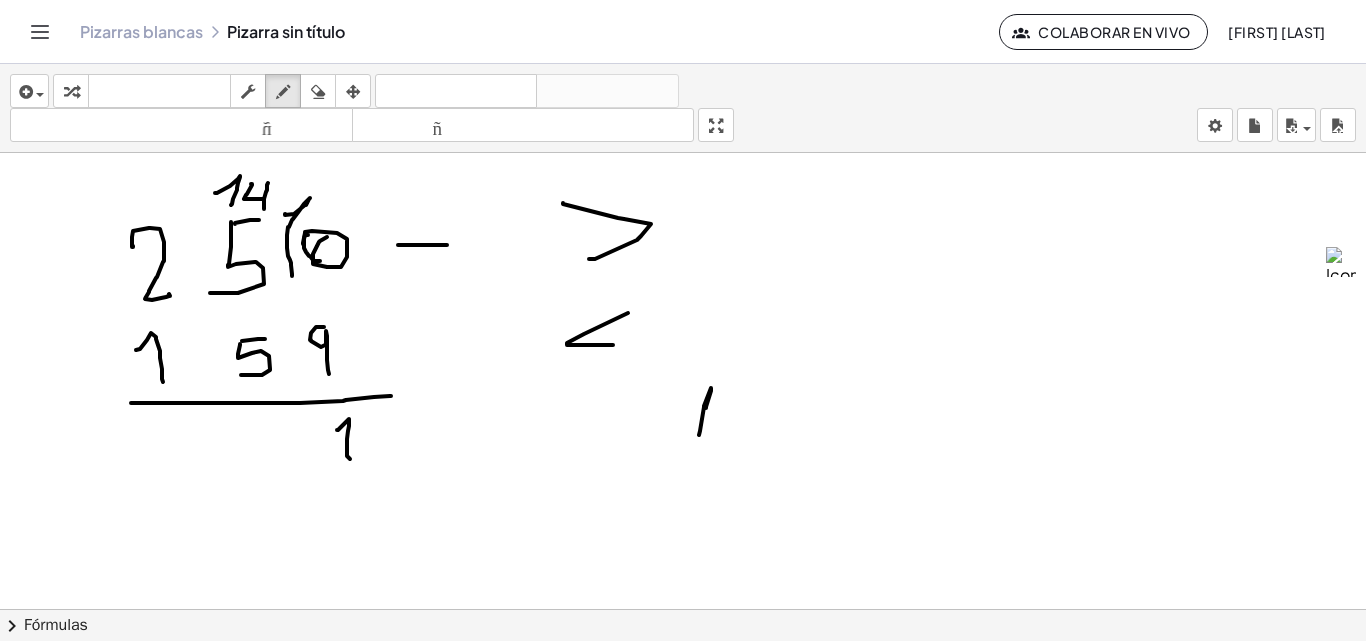 click at bounding box center [683, 623] 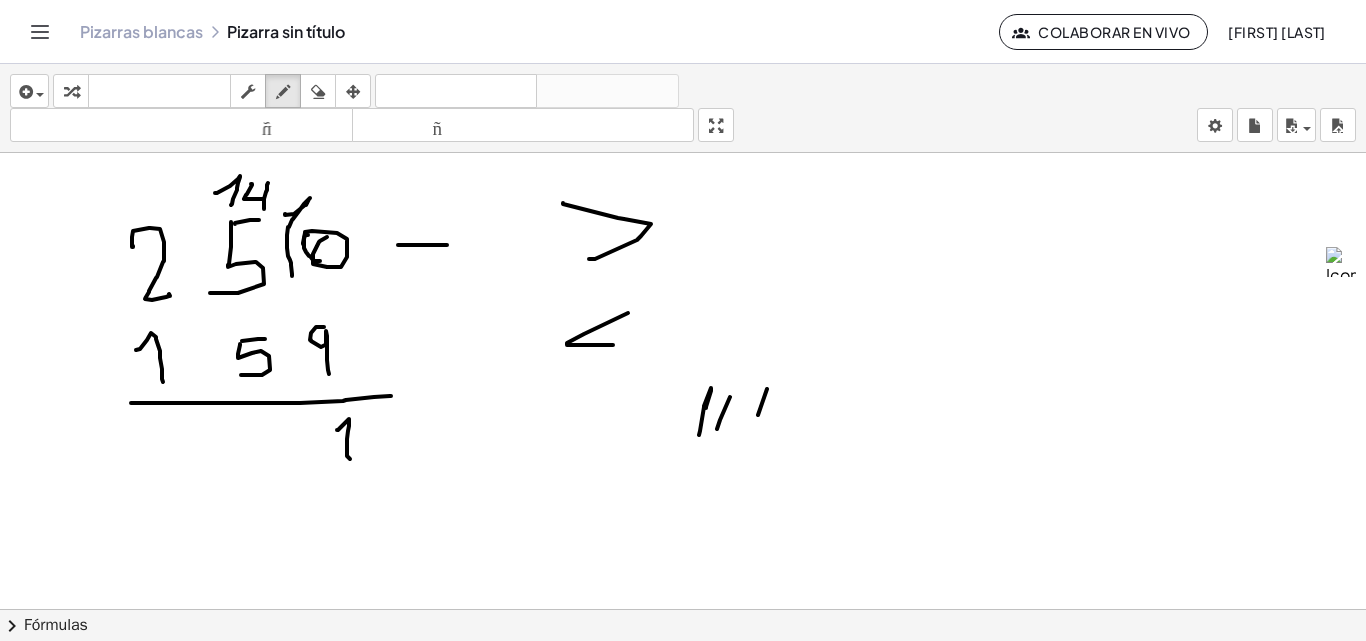 drag, startPoint x: 758, startPoint y: 415, endPoint x: 806, endPoint y: 372, distance: 64.44377 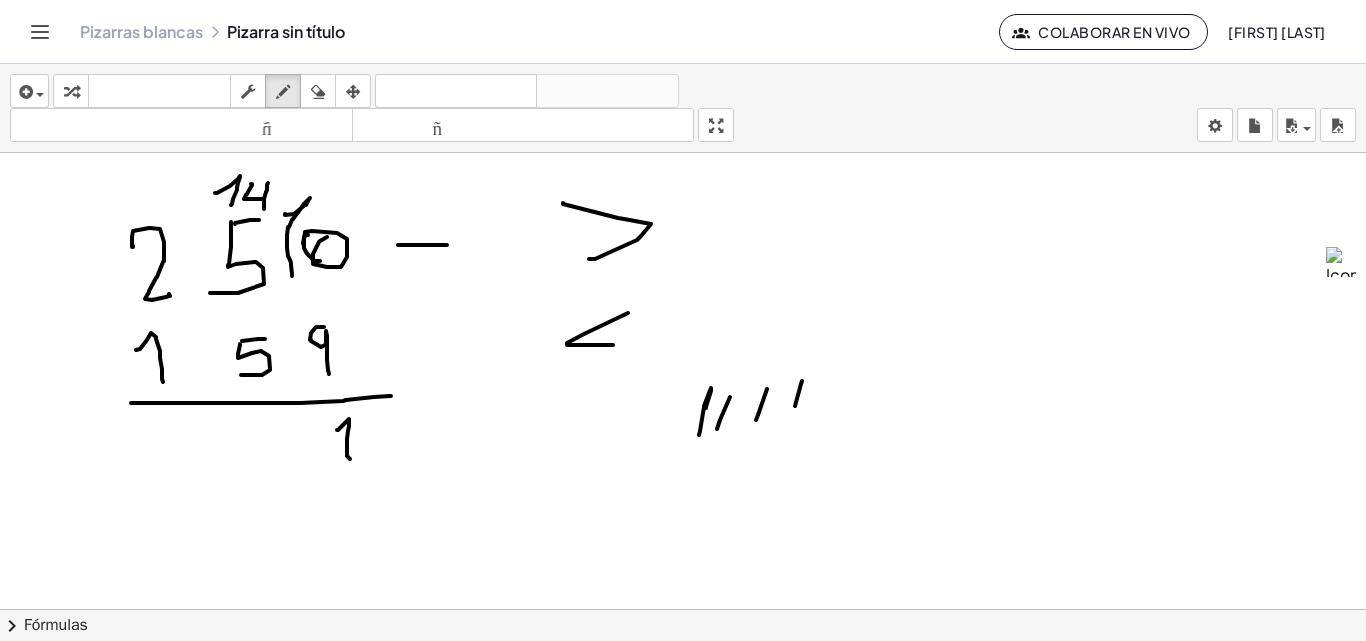 drag, startPoint x: 795, startPoint y: 406, endPoint x: 845, endPoint y: 374, distance: 59.36329 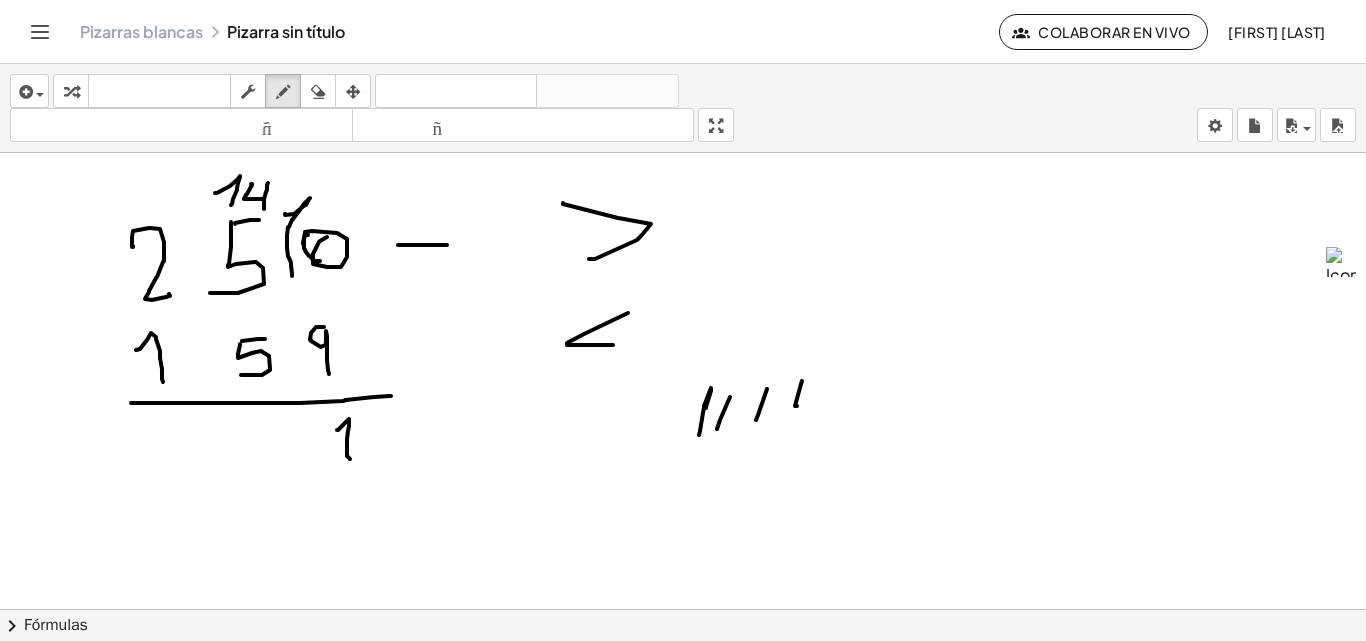 click at bounding box center [683, 623] 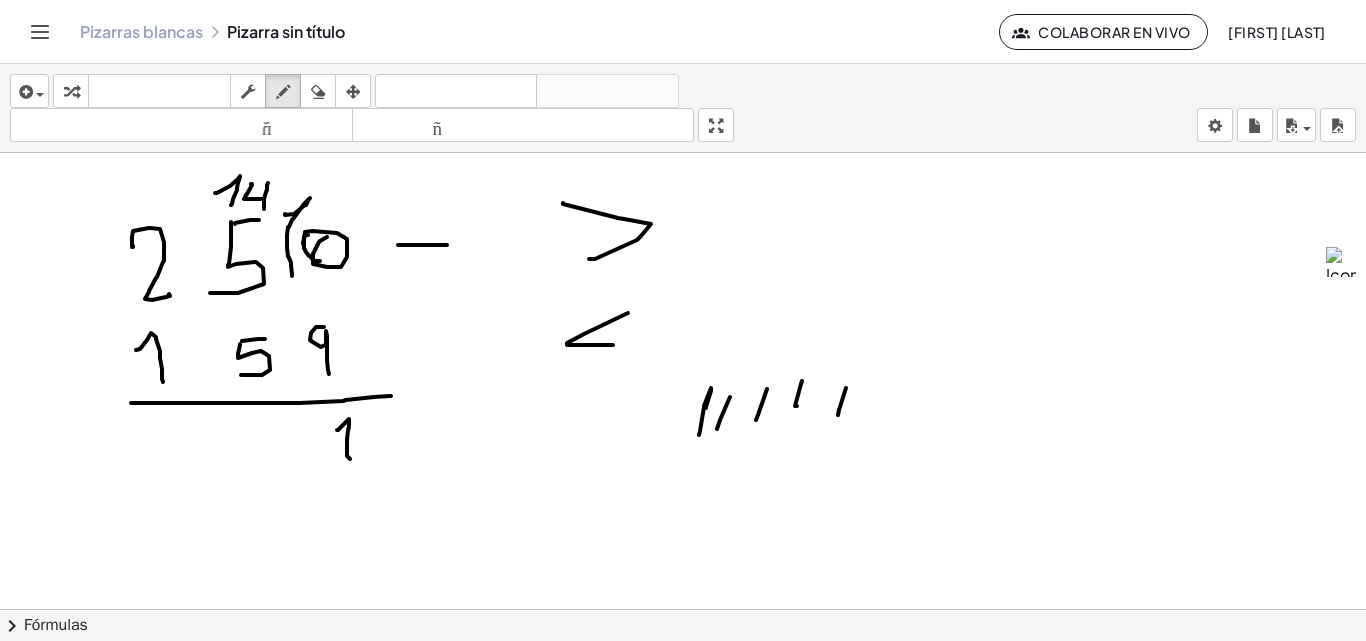 click at bounding box center [683, 623] 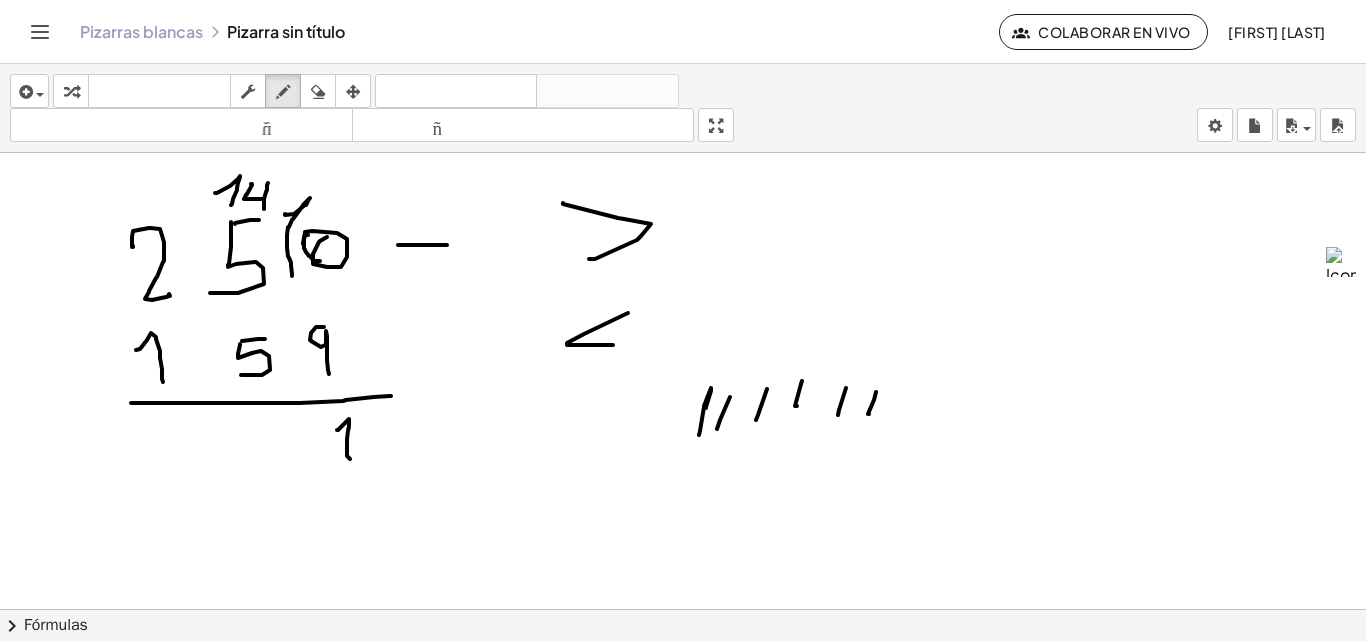 click at bounding box center (683, 623) 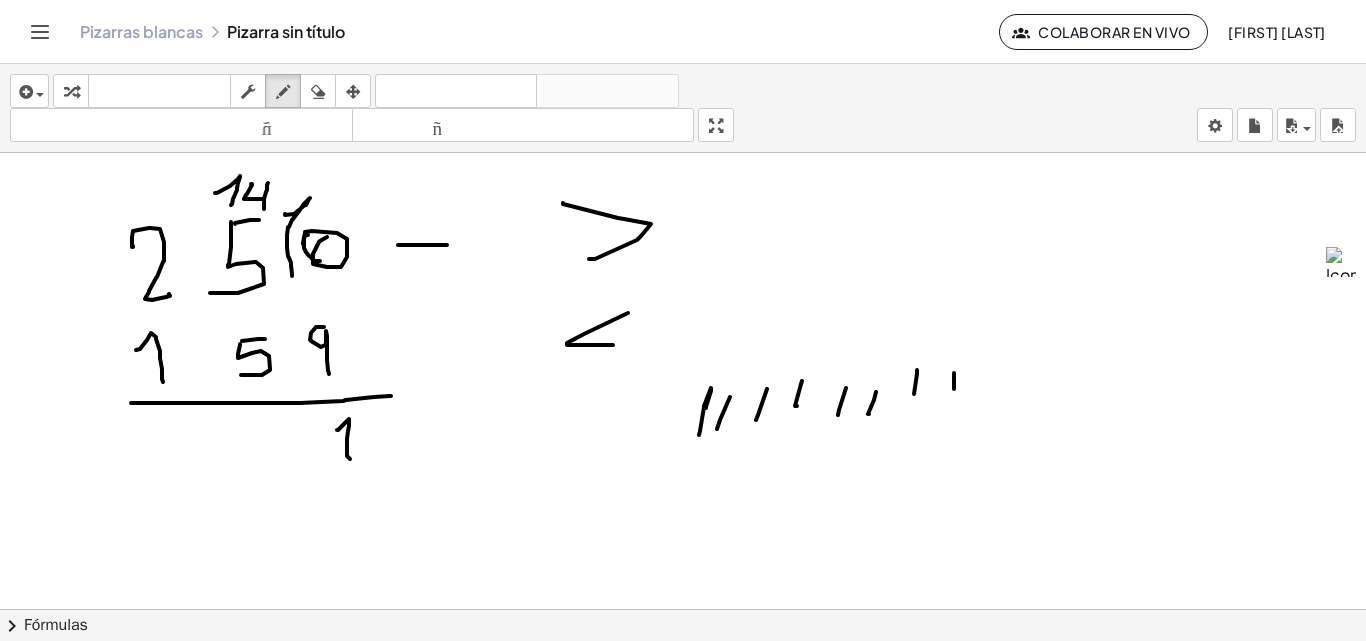 drag, startPoint x: 954, startPoint y: 389, endPoint x: 1011, endPoint y: 347, distance: 70.80254 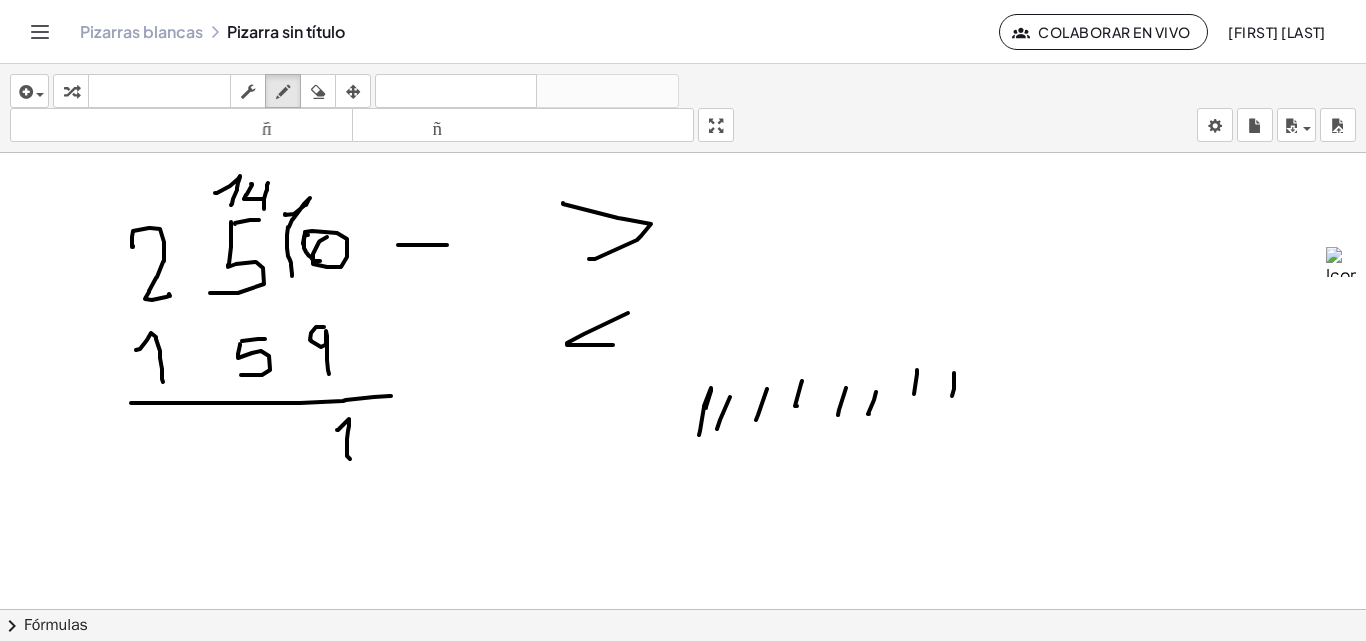 drag, startPoint x: 1009, startPoint y: 373, endPoint x: 1043, endPoint y: 331, distance: 54.037025 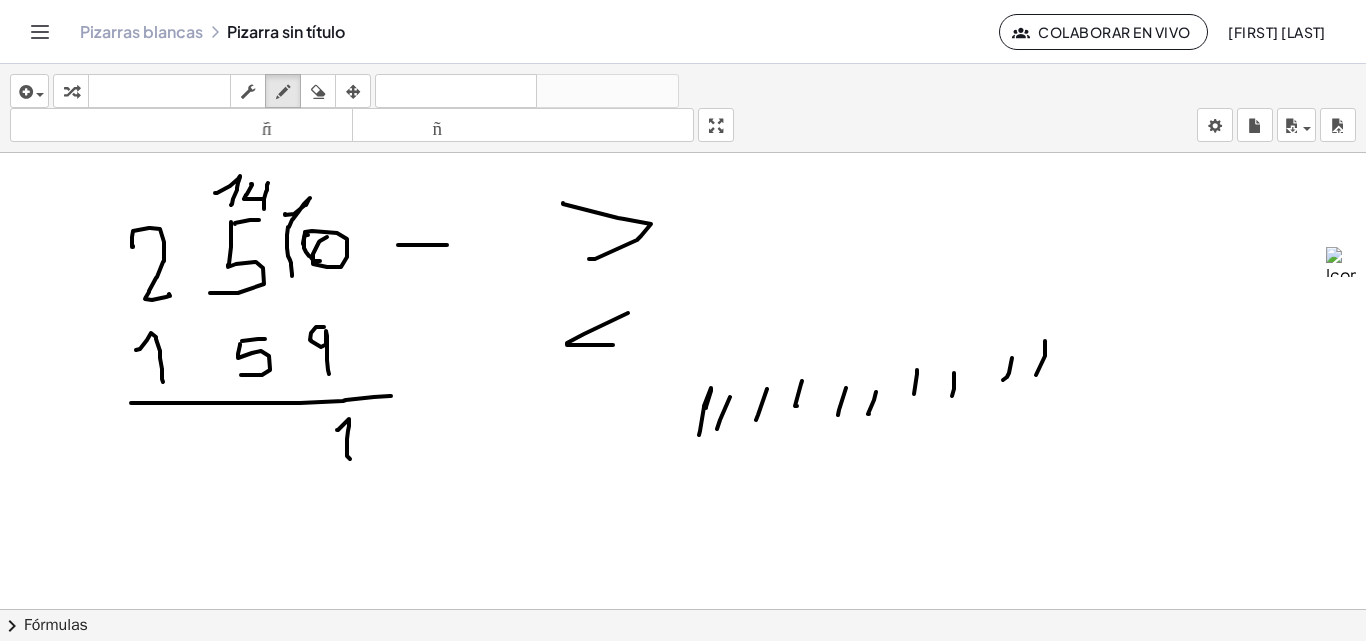 click at bounding box center [683, 623] 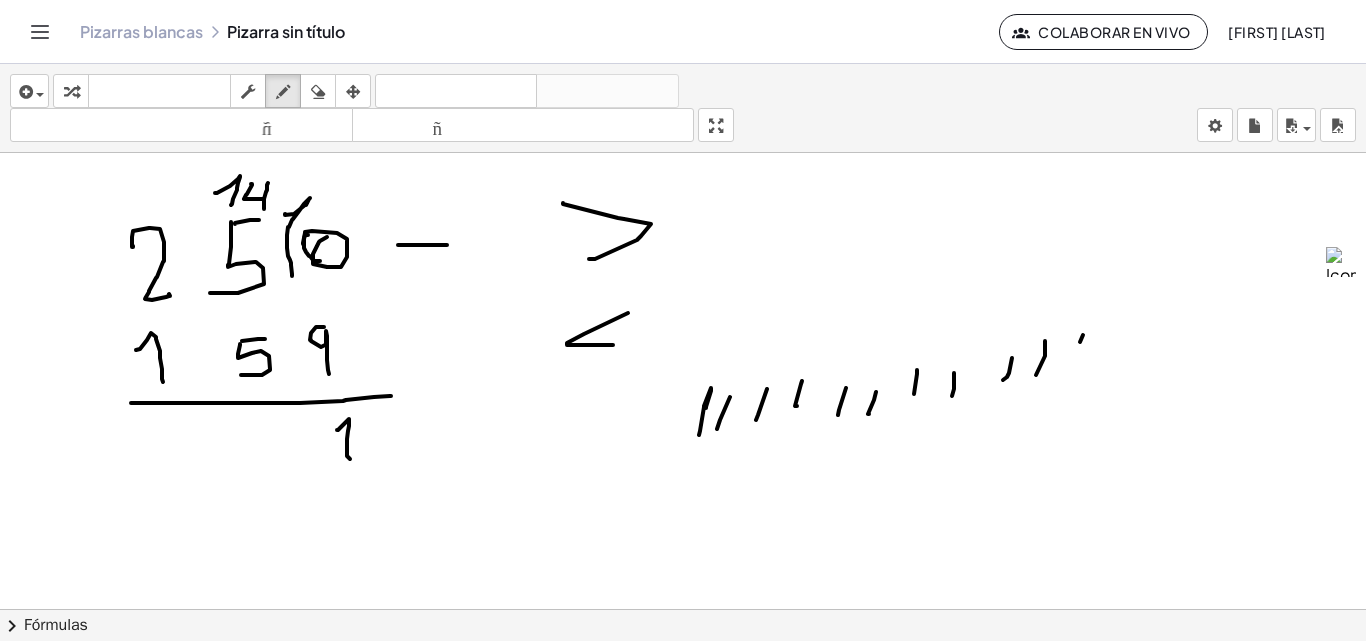 drag, startPoint x: 1080, startPoint y: 342, endPoint x: 1074, endPoint y: 360, distance: 18.973665 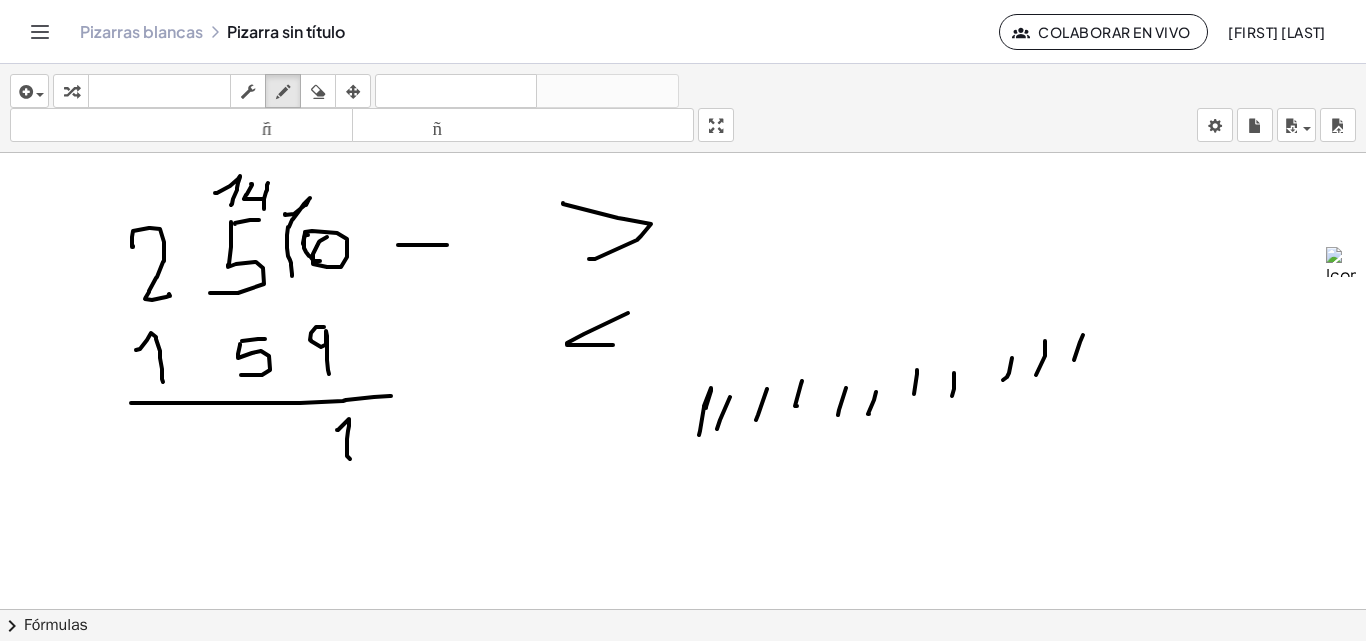 click at bounding box center [683, 623] 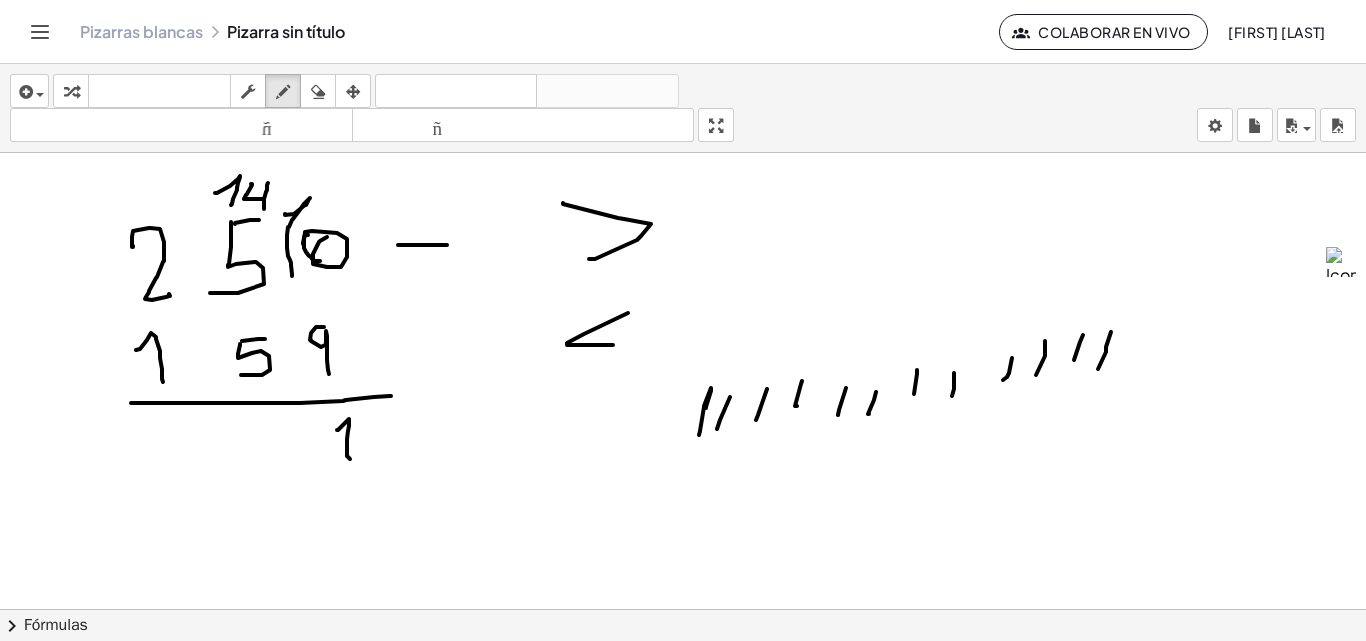 click at bounding box center (683, 623) 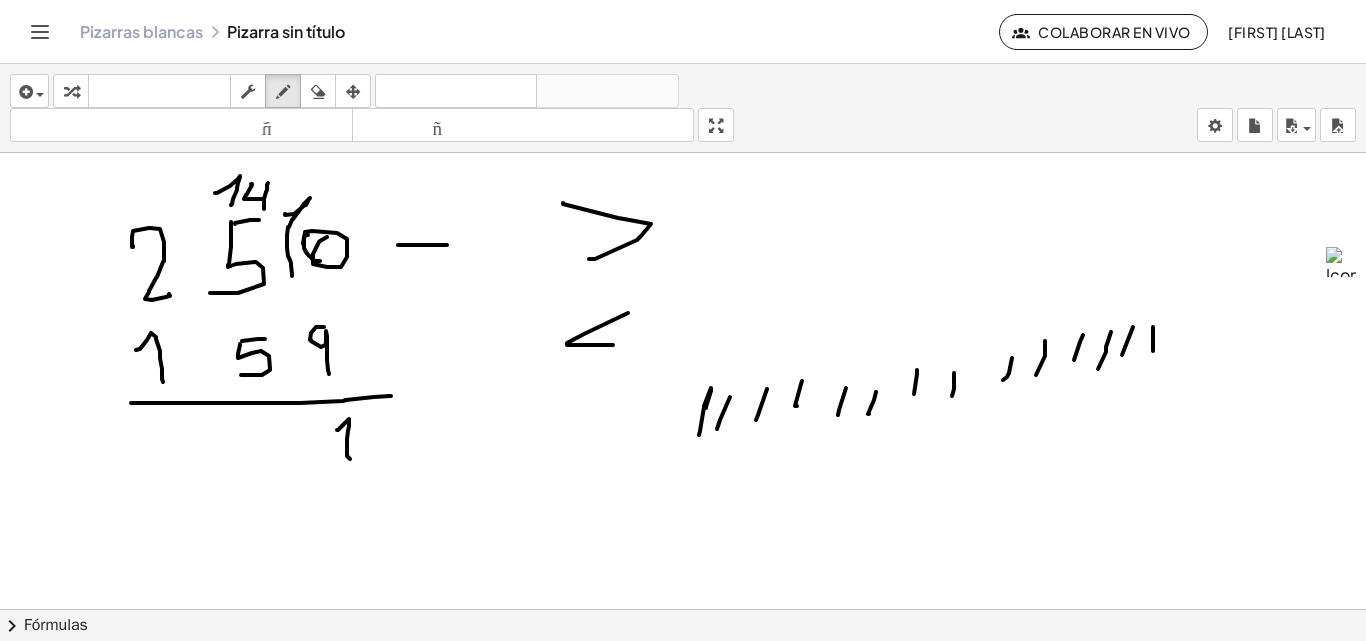 drag, startPoint x: 1153, startPoint y: 351, endPoint x: 1152, endPoint y: 335, distance: 16.03122 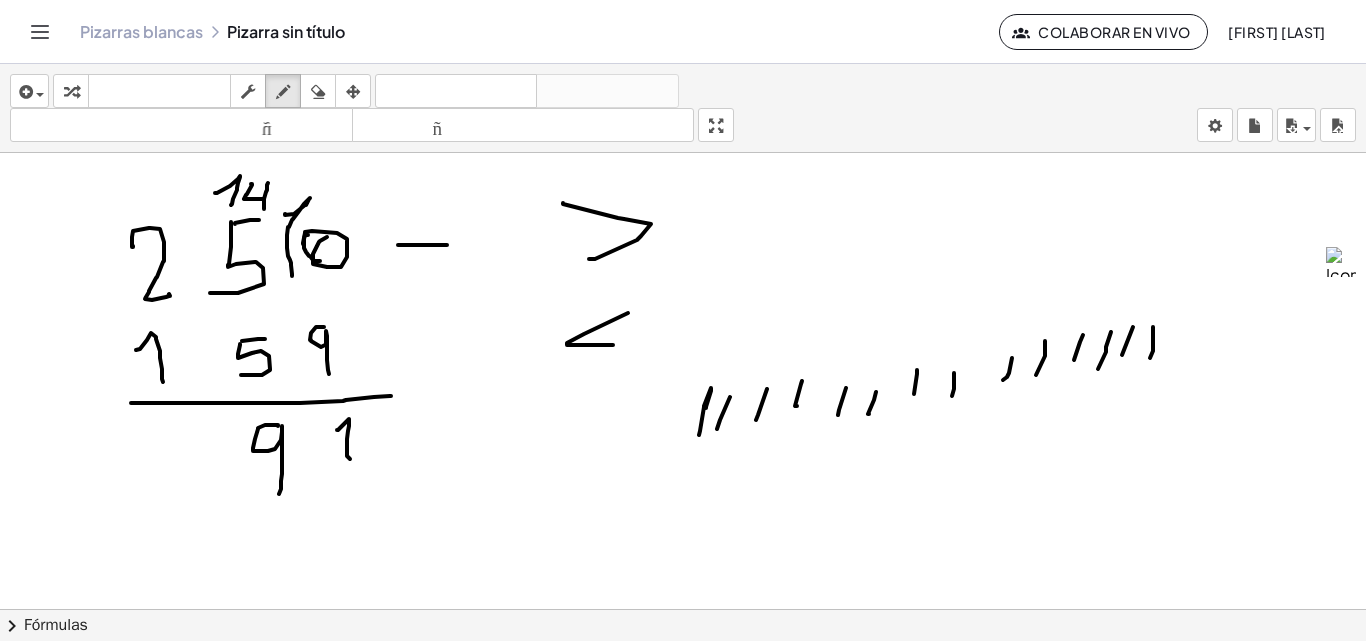drag, startPoint x: 278, startPoint y: 426, endPoint x: 266, endPoint y: 489, distance: 64.132675 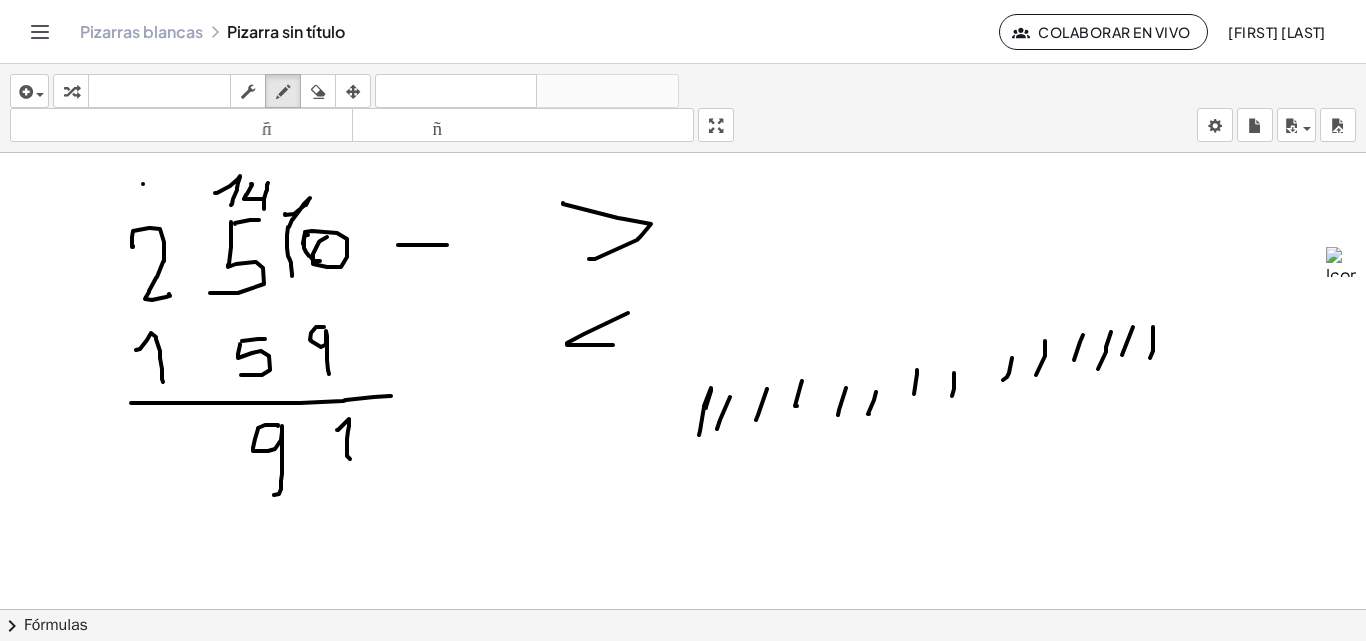 drag, startPoint x: 143, startPoint y: 184, endPoint x: 157, endPoint y: 173, distance: 17.804493 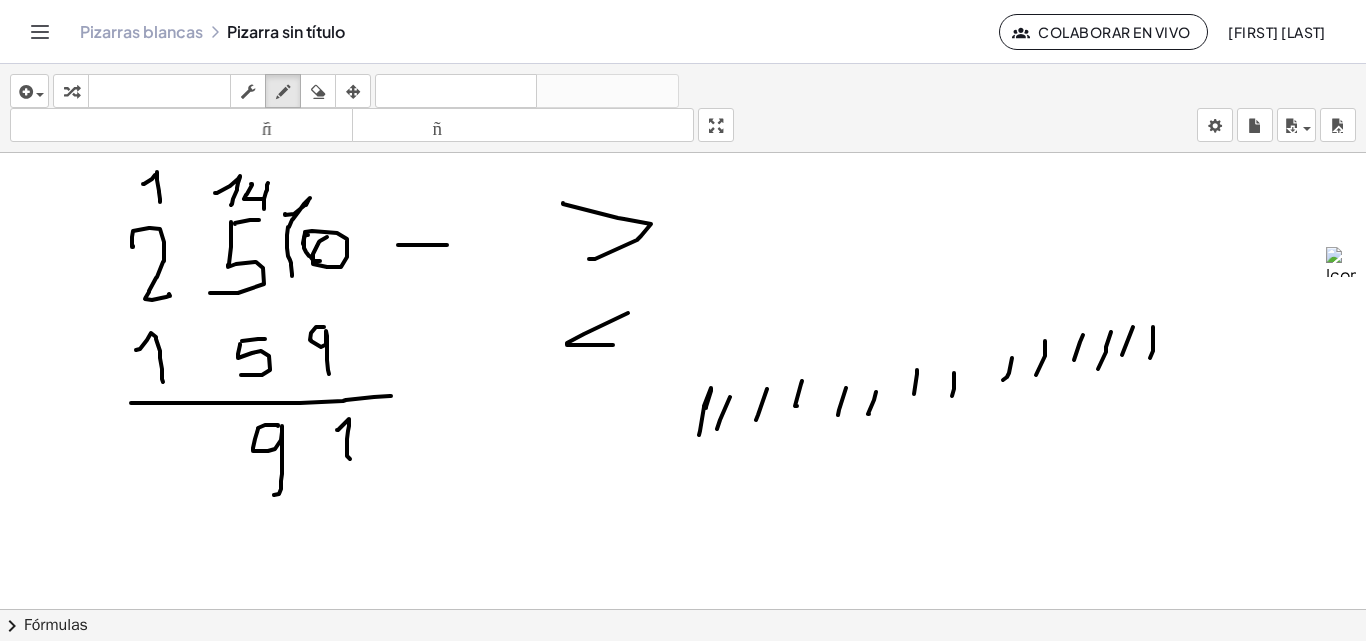 drag, startPoint x: 157, startPoint y: 180, endPoint x: 163, endPoint y: 204, distance: 24.738634 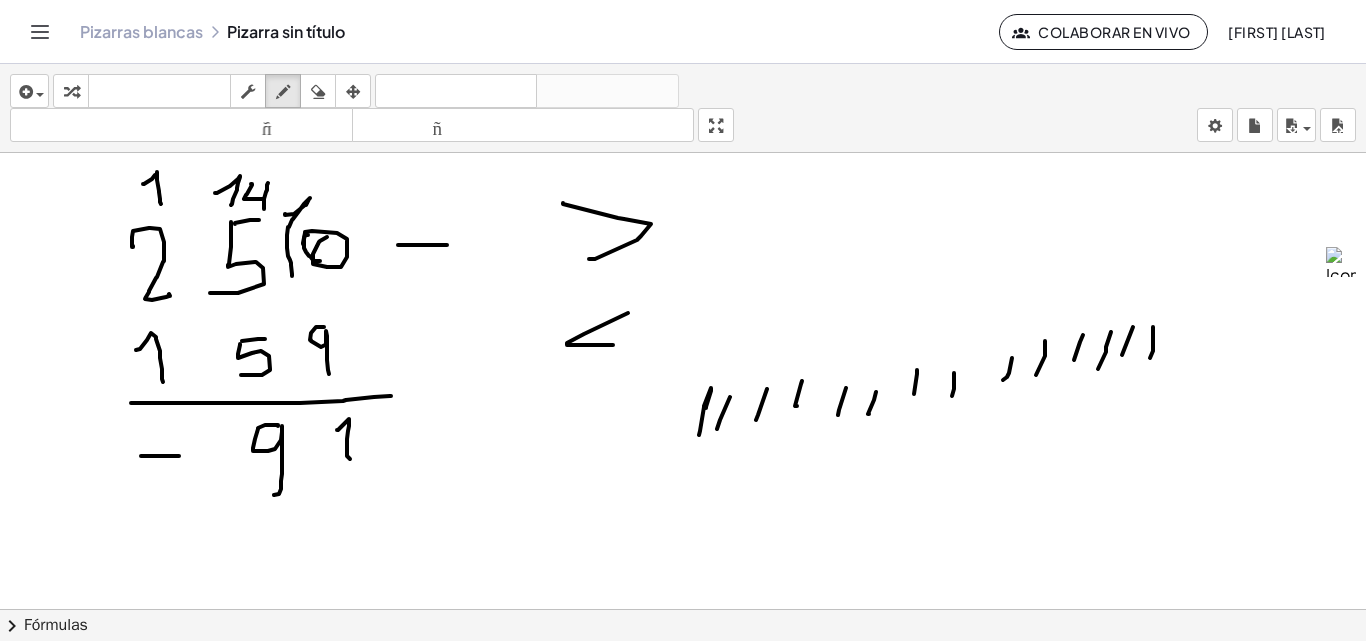 drag, startPoint x: 179, startPoint y: 456, endPoint x: 197, endPoint y: 448, distance: 19.697716 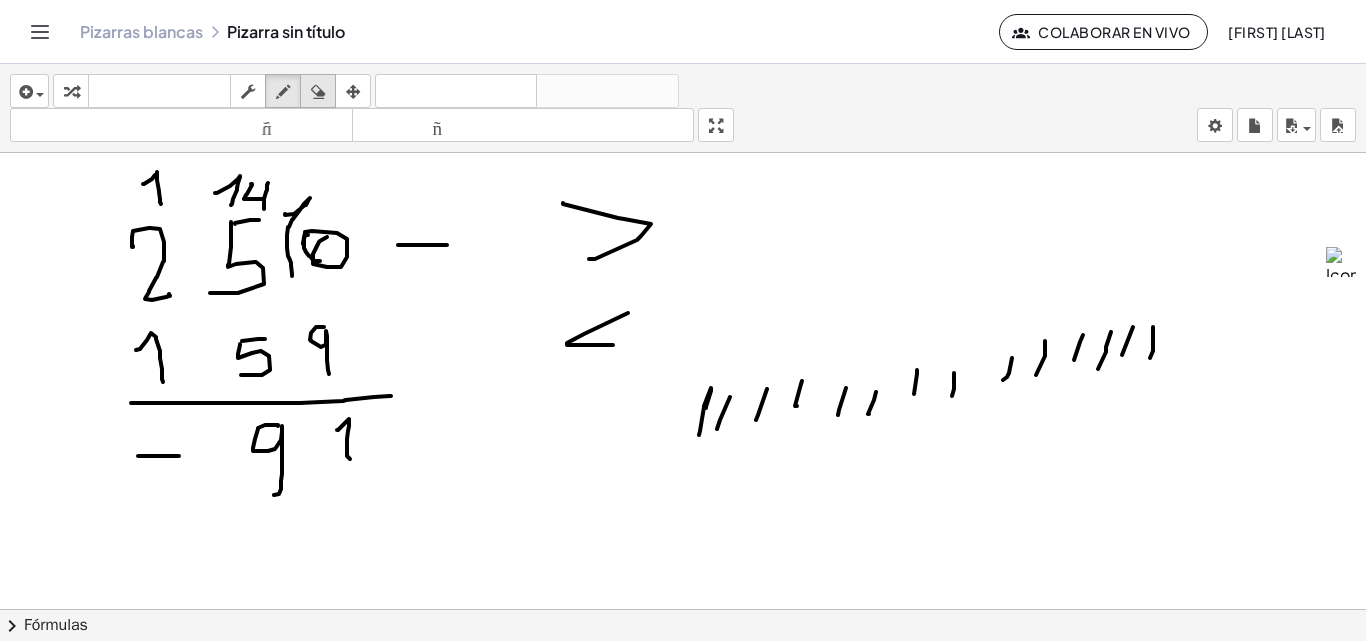 drag, startPoint x: 311, startPoint y: 89, endPoint x: 323, endPoint y: 105, distance: 20 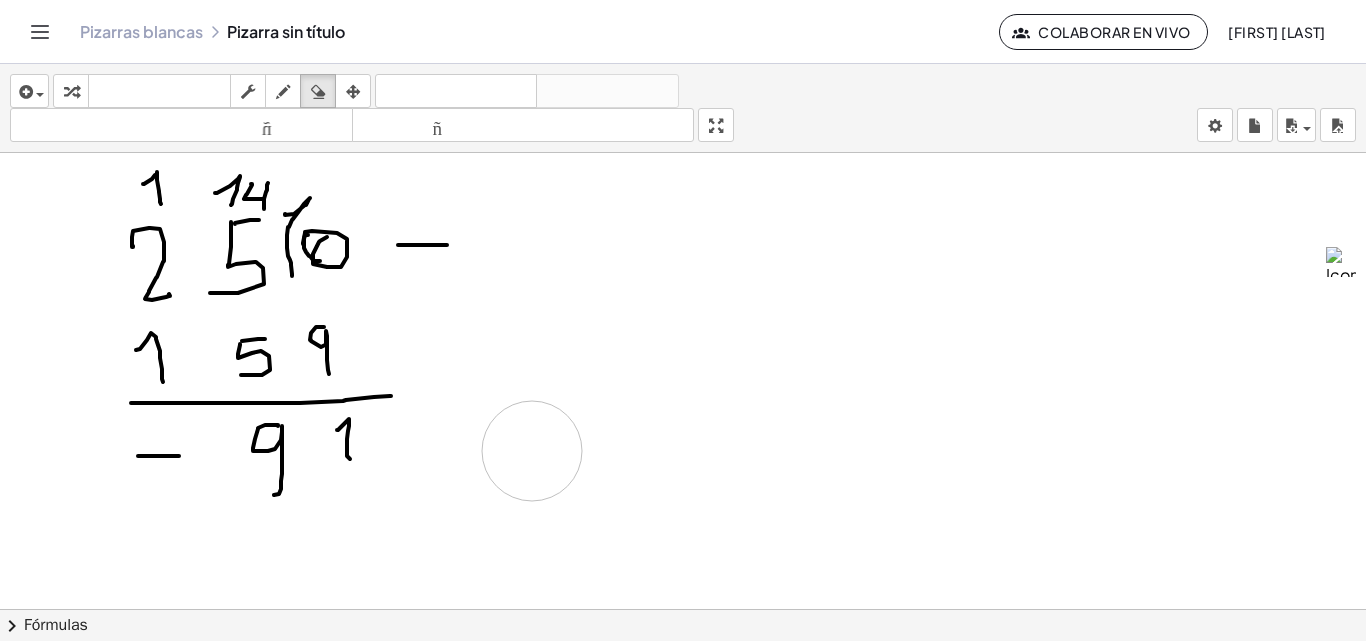drag, startPoint x: 574, startPoint y: 292, endPoint x: 685, endPoint y: 382, distance: 142.90207 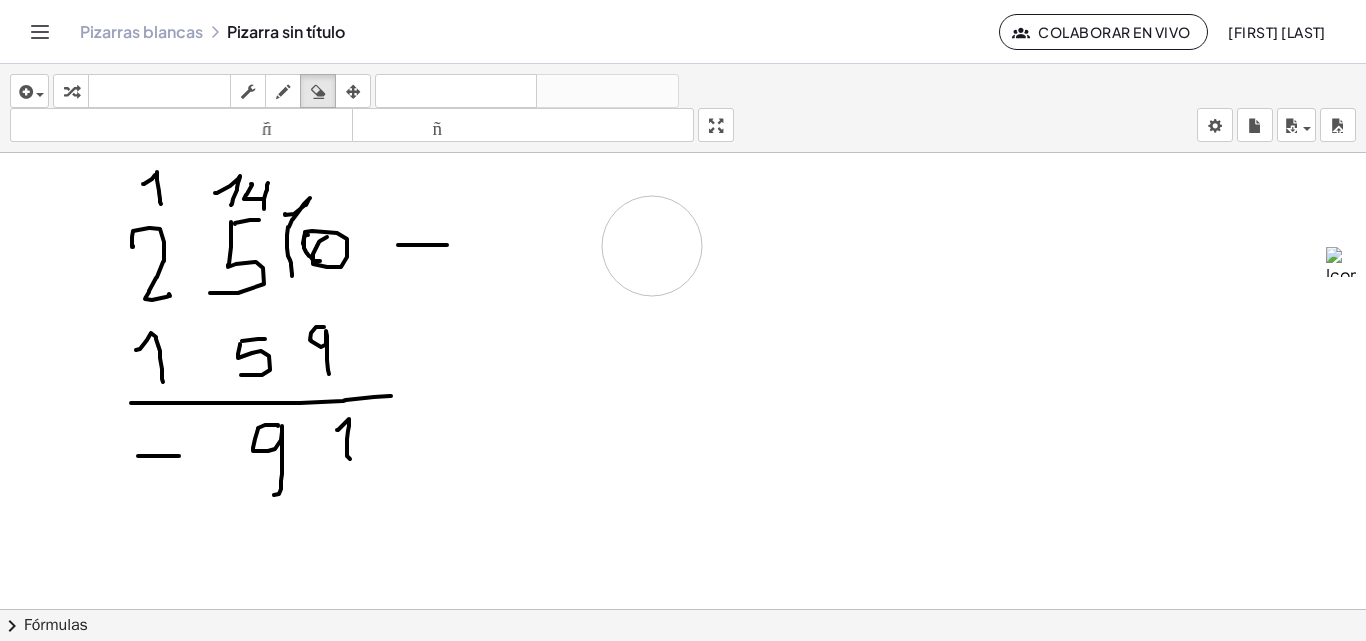 drag, startPoint x: 613, startPoint y: 219, endPoint x: 636, endPoint y: 223, distance: 23.345236 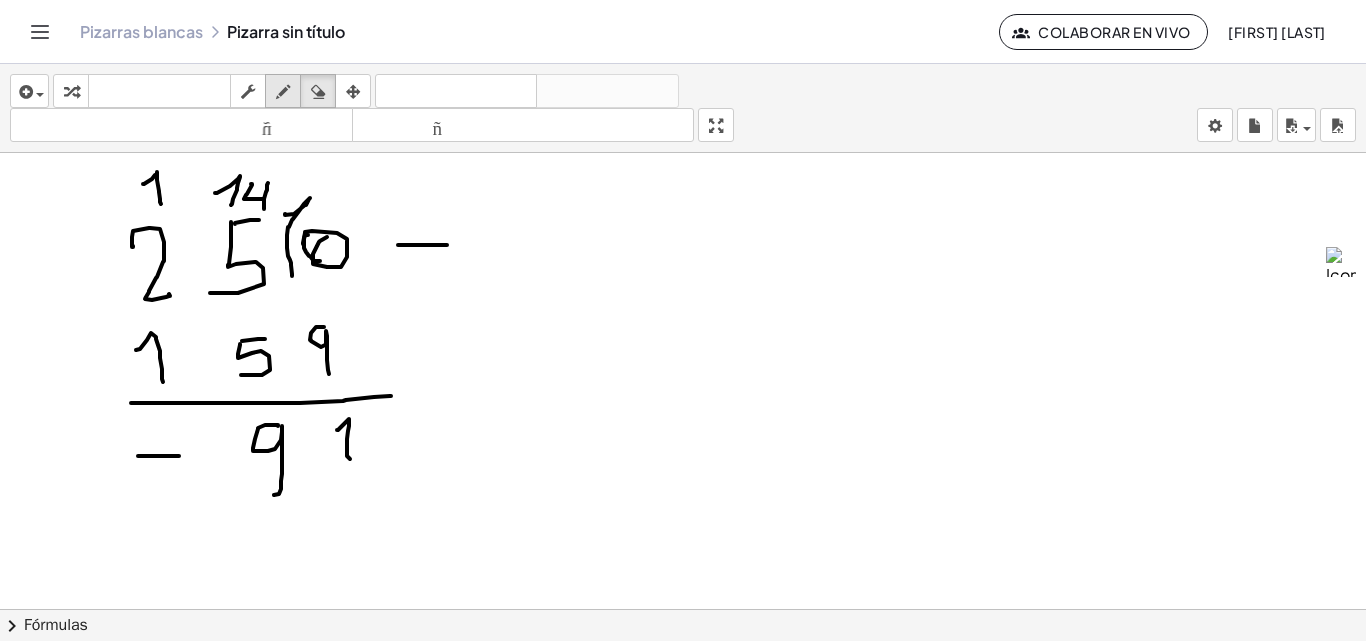 click at bounding box center (283, 92) 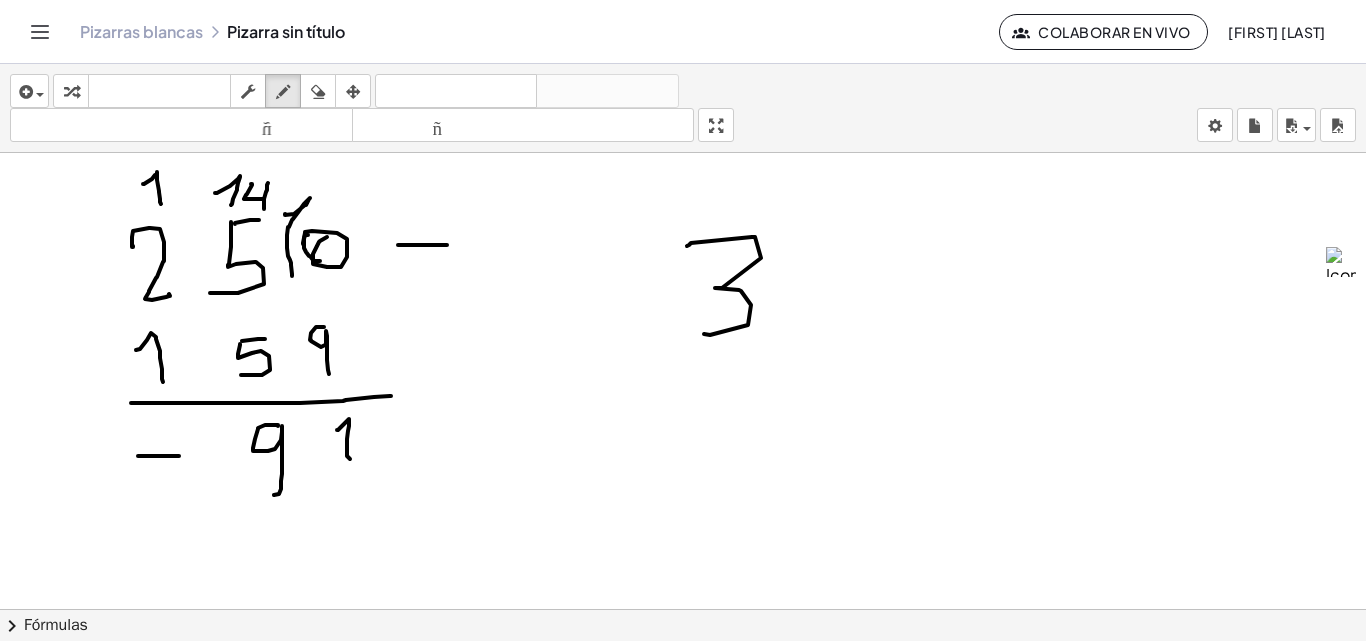 drag, startPoint x: 687, startPoint y: 246, endPoint x: 820, endPoint y: 305, distance: 145.49915 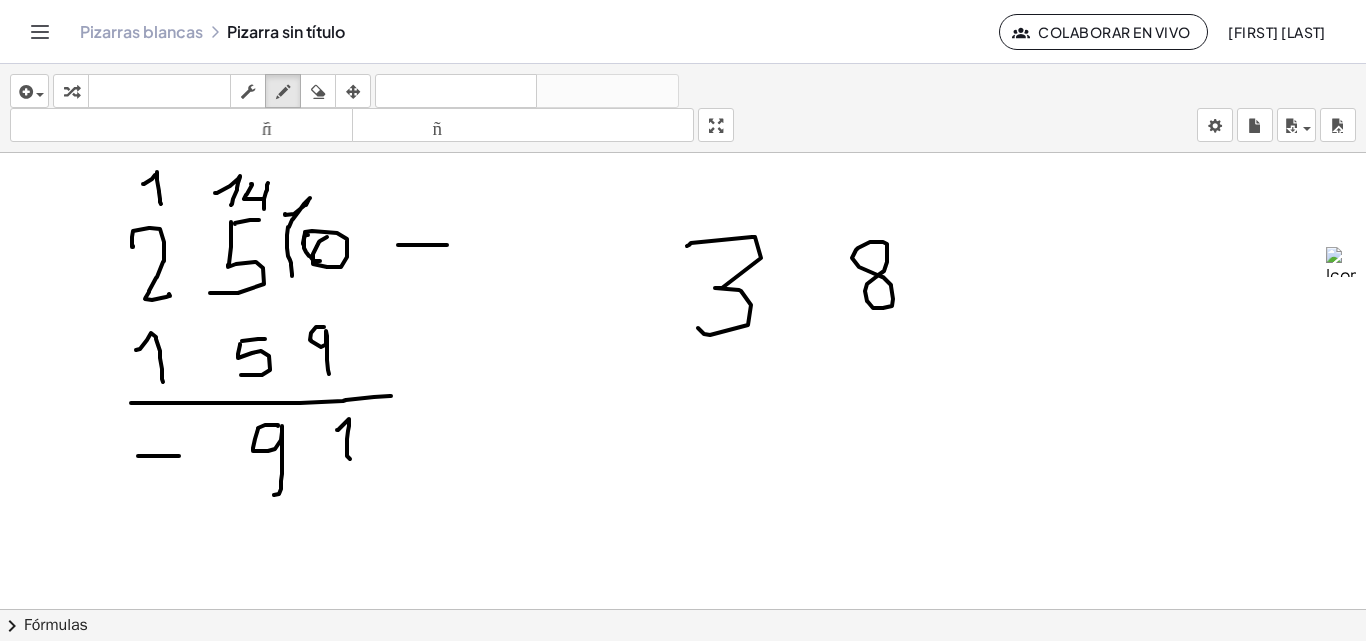 drag, startPoint x: 858, startPoint y: 248, endPoint x: 929, endPoint y: 233, distance: 72.56721 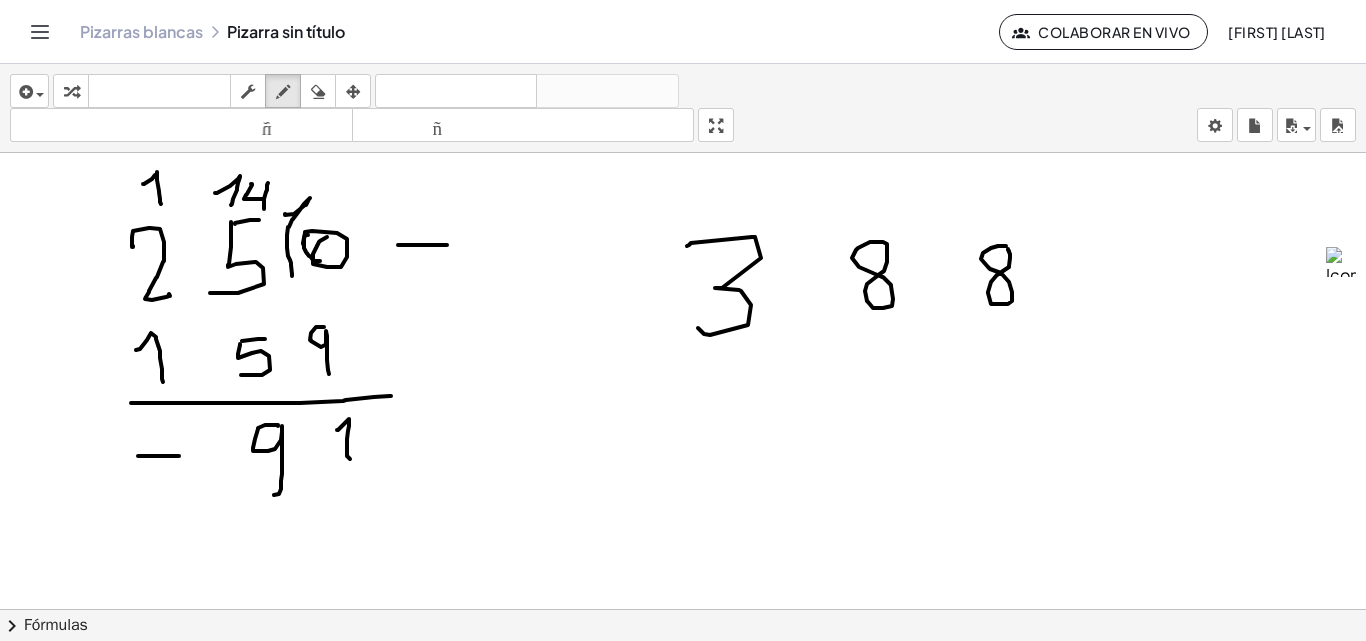 click at bounding box center [683, 623] 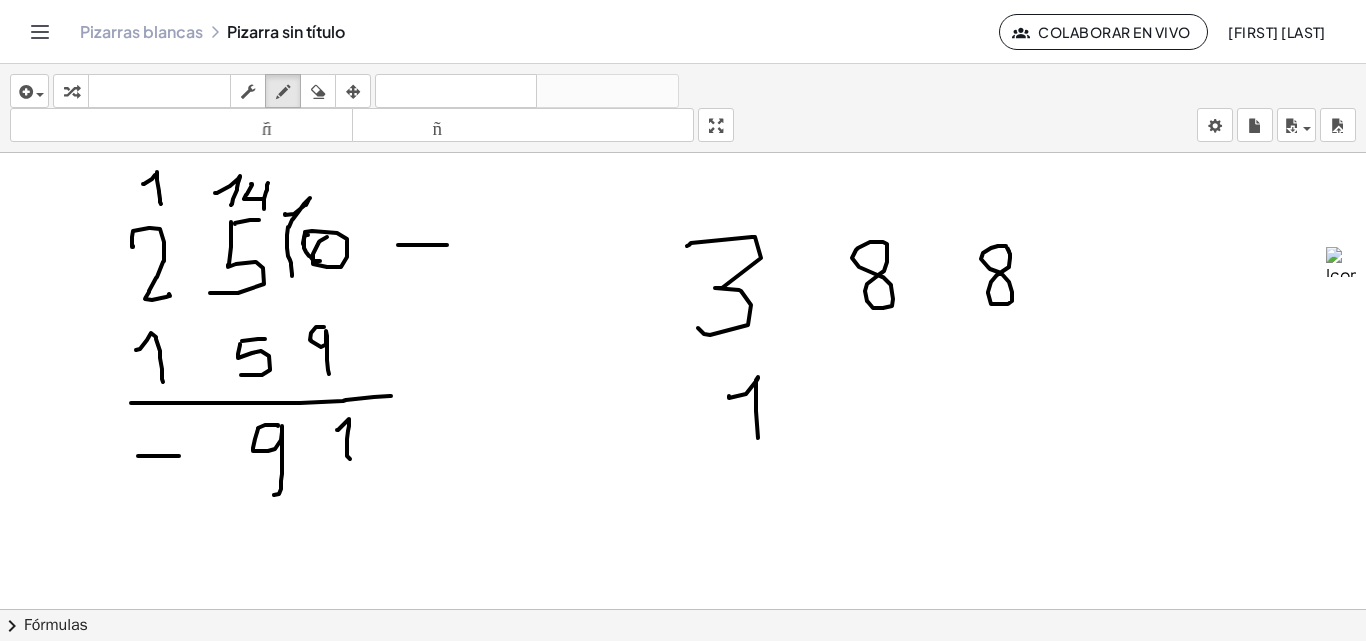 drag, startPoint x: 729, startPoint y: 396, endPoint x: 779, endPoint y: 443, distance: 68.622154 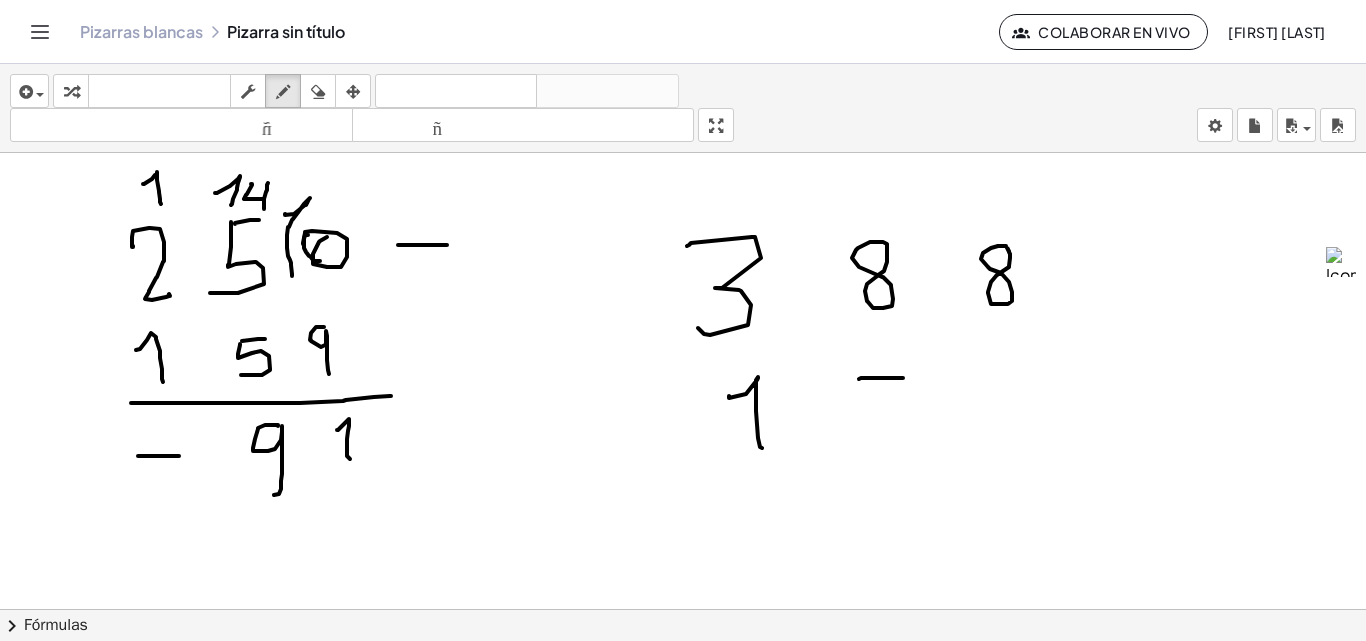 drag, startPoint x: 863, startPoint y: 378, endPoint x: 904, endPoint y: 380, distance: 41.04875 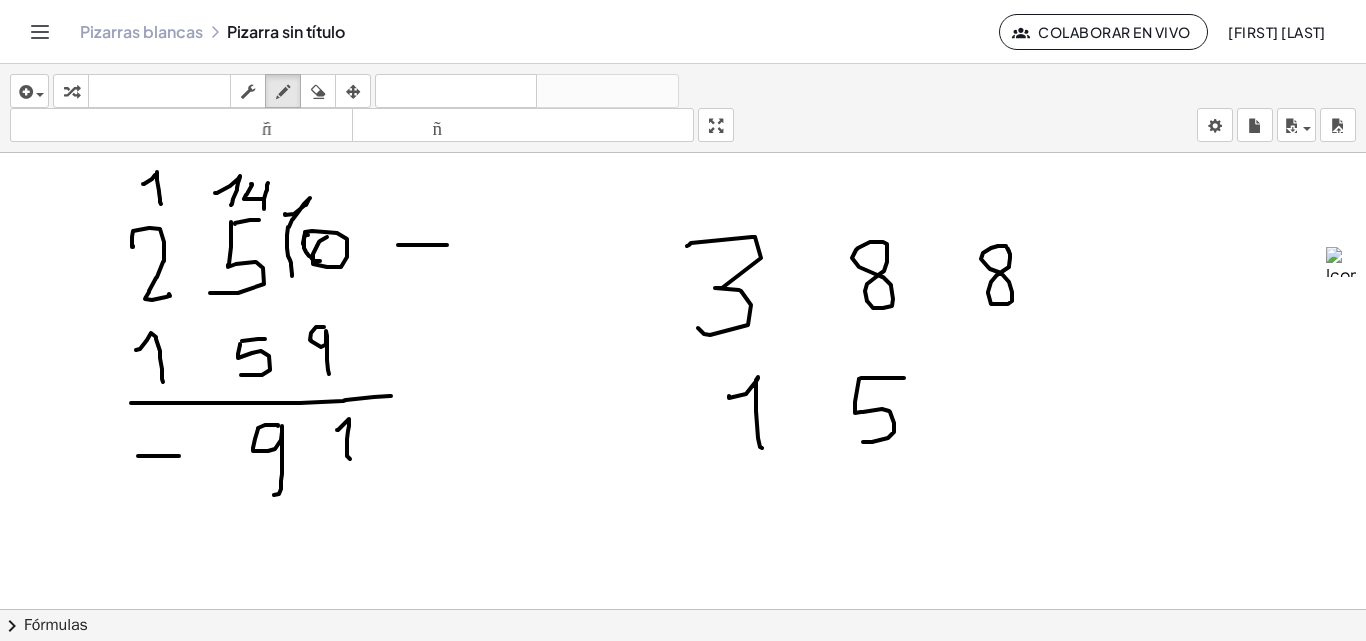 drag, startPoint x: 859, startPoint y: 379, endPoint x: 915, endPoint y: 420, distance: 69.40461 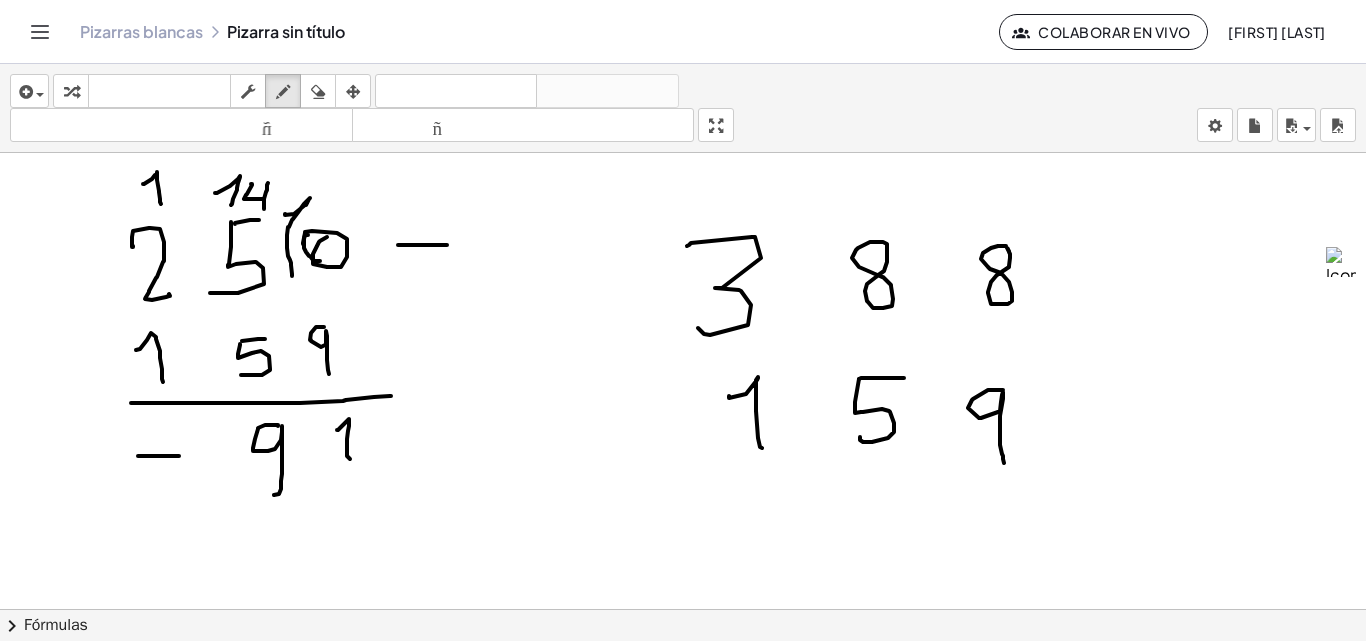 drag, startPoint x: 972, startPoint y: 400, endPoint x: 1016, endPoint y: 374, distance: 51.10773 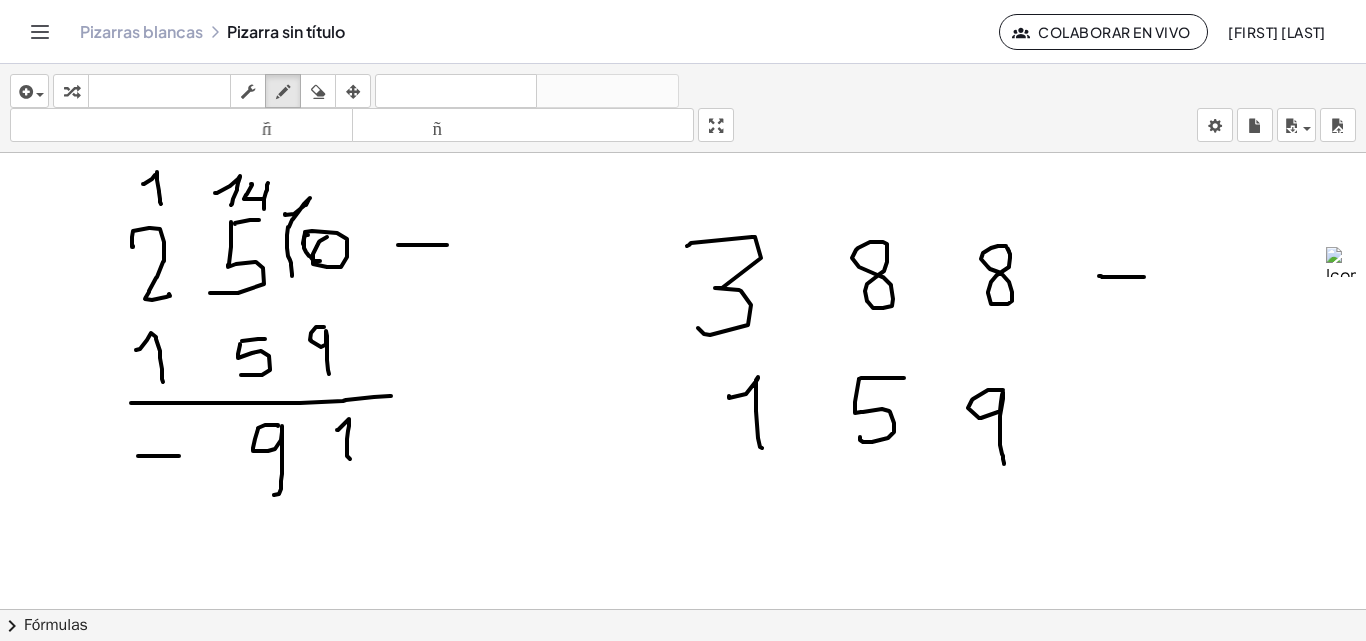 drag, startPoint x: 1099, startPoint y: 276, endPoint x: 1136, endPoint y: 273, distance: 37.12142 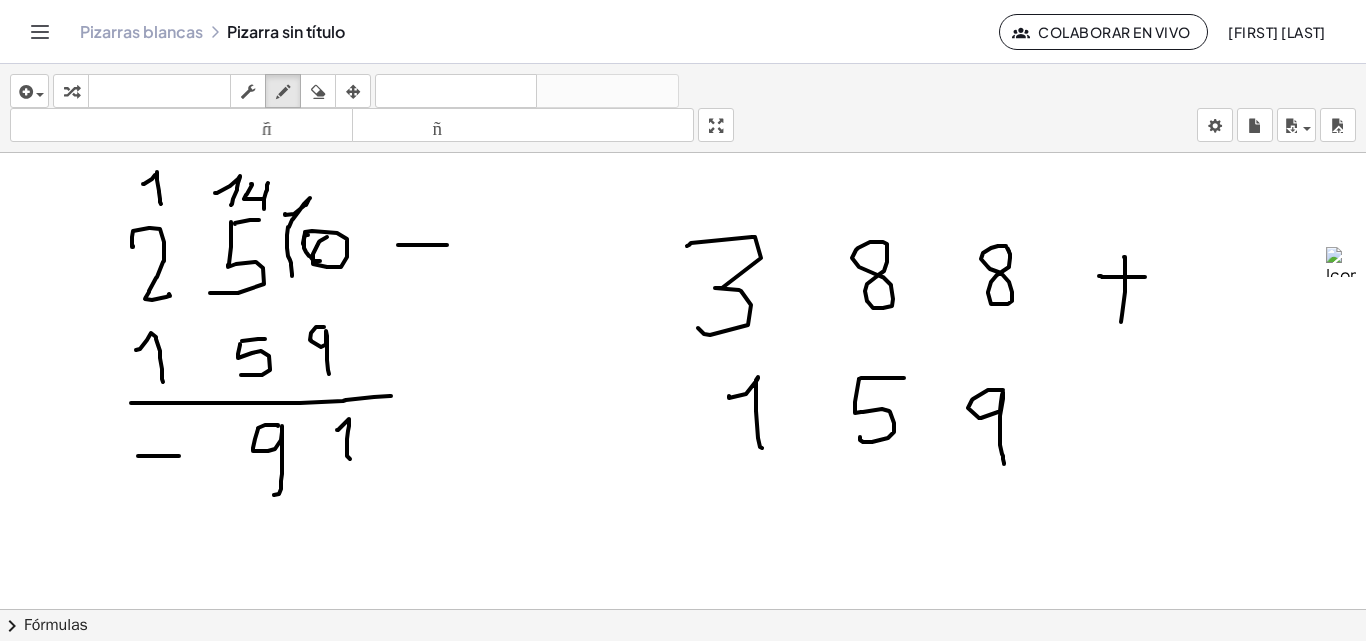 drag, startPoint x: 1125, startPoint y: 270, endPoint x: 969, endPoint y: 485, distance: 265.6332 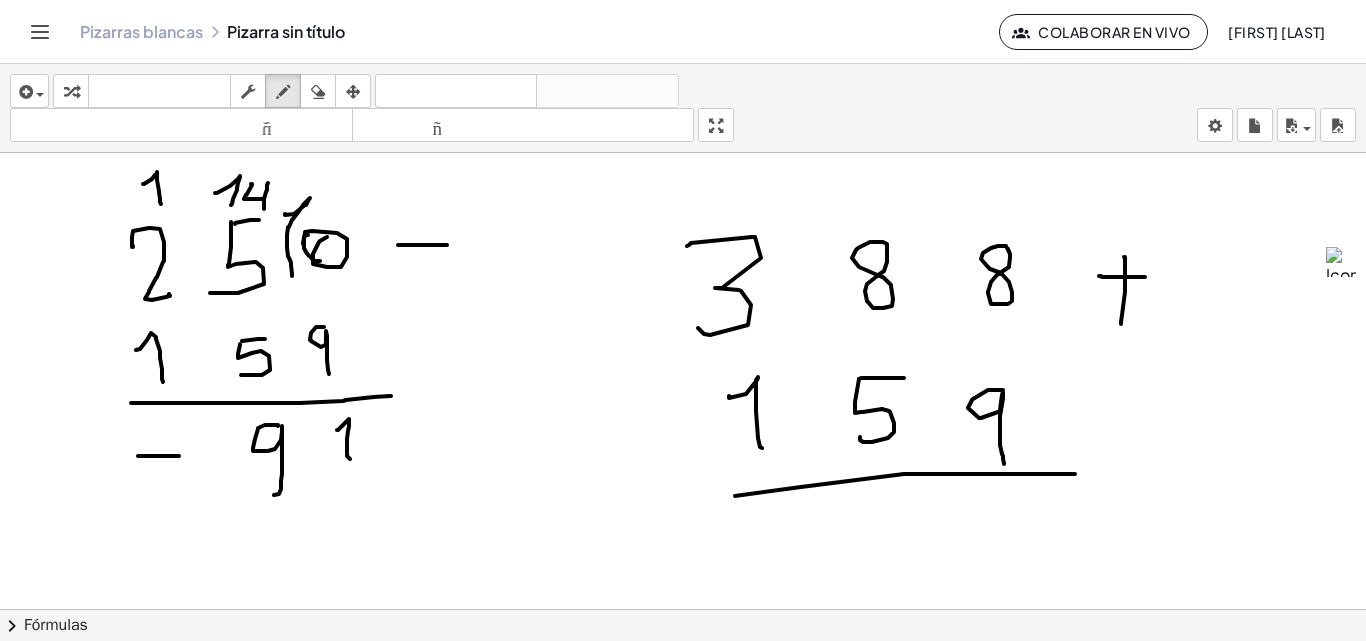 drag, startPoint x: 904, startPoint y: 474, endPoint x: 1127, endPoint y: 436, distance: 226.2145 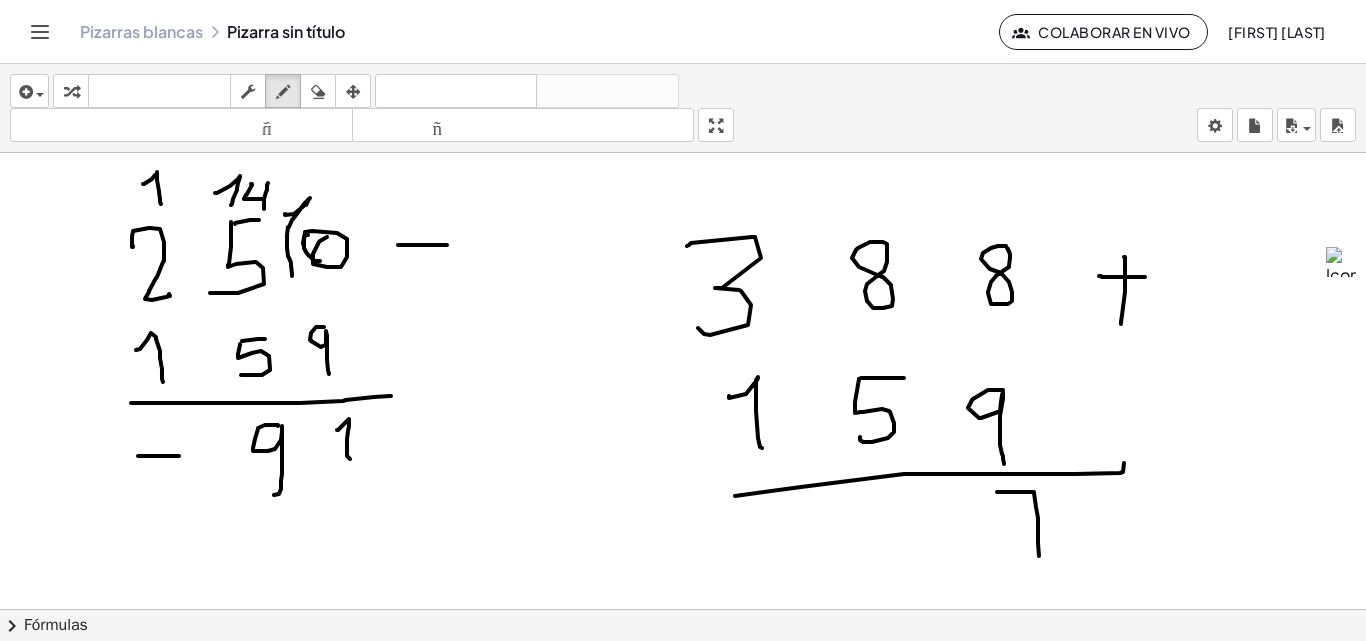 drag, startPoint x: 997, startPoint y: 492, endPoint x: 1035, endPoint y: 558, distance: 76.15773 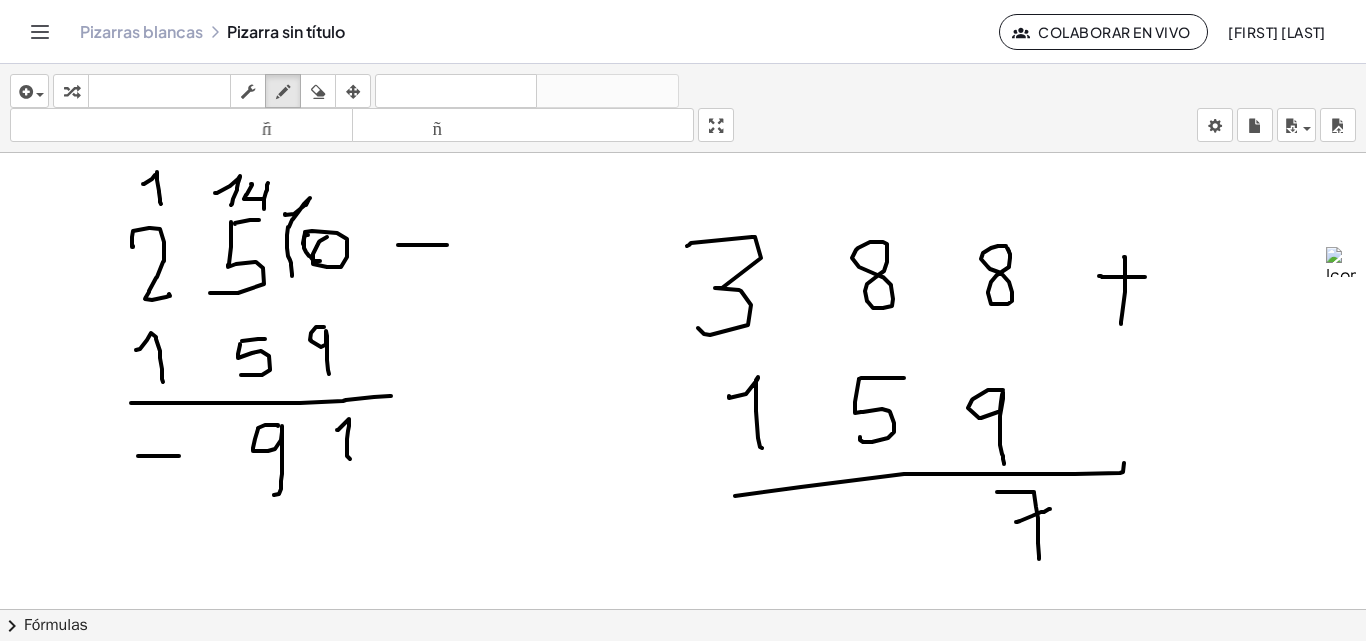 drag, startPoint x: 1050, startPoint y: 509, endPoint x: 977, endPoint y: 406, distance: 126.24579 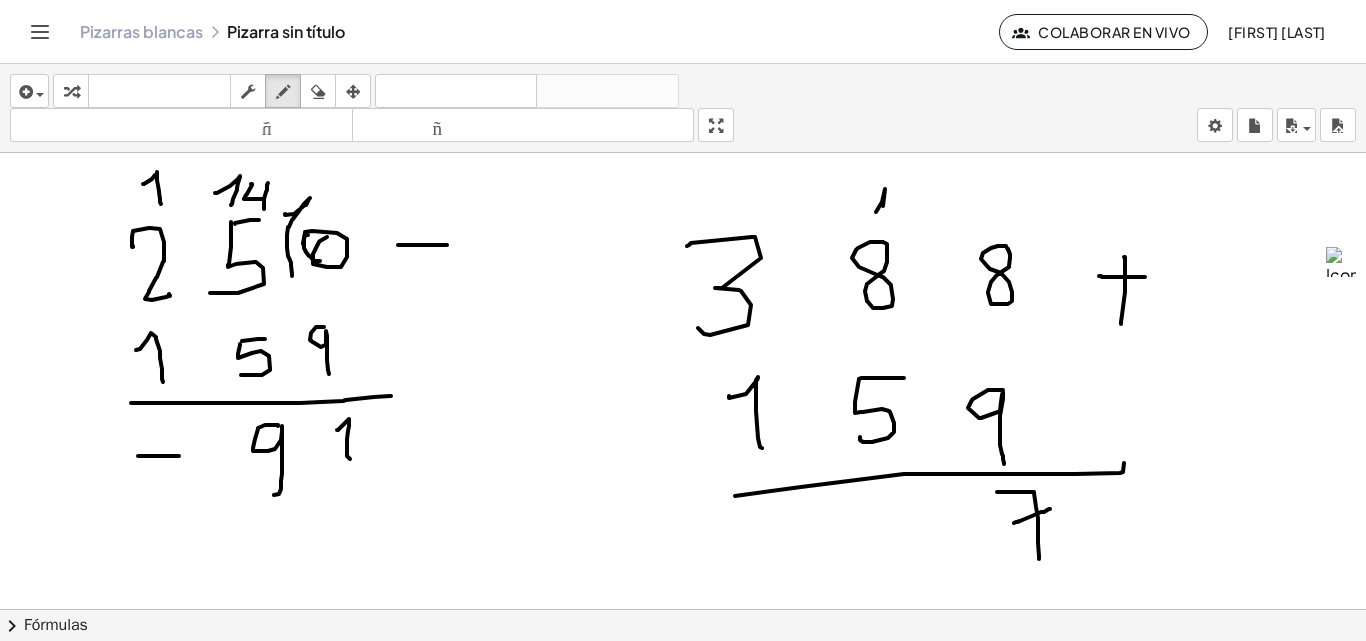 click at bounding box center [683, 623] 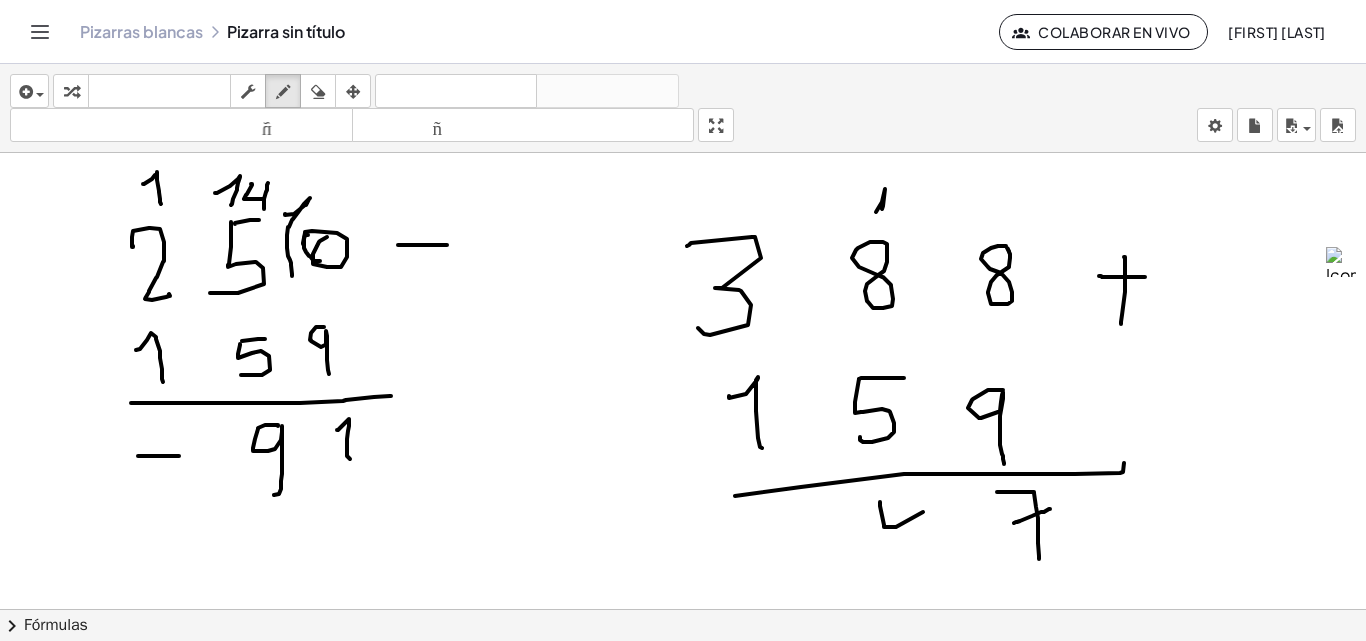 drag, startPoint x: 880, startPoint y: 502, endPoint x: 924, endPoint y: 511, distance: 44.911022 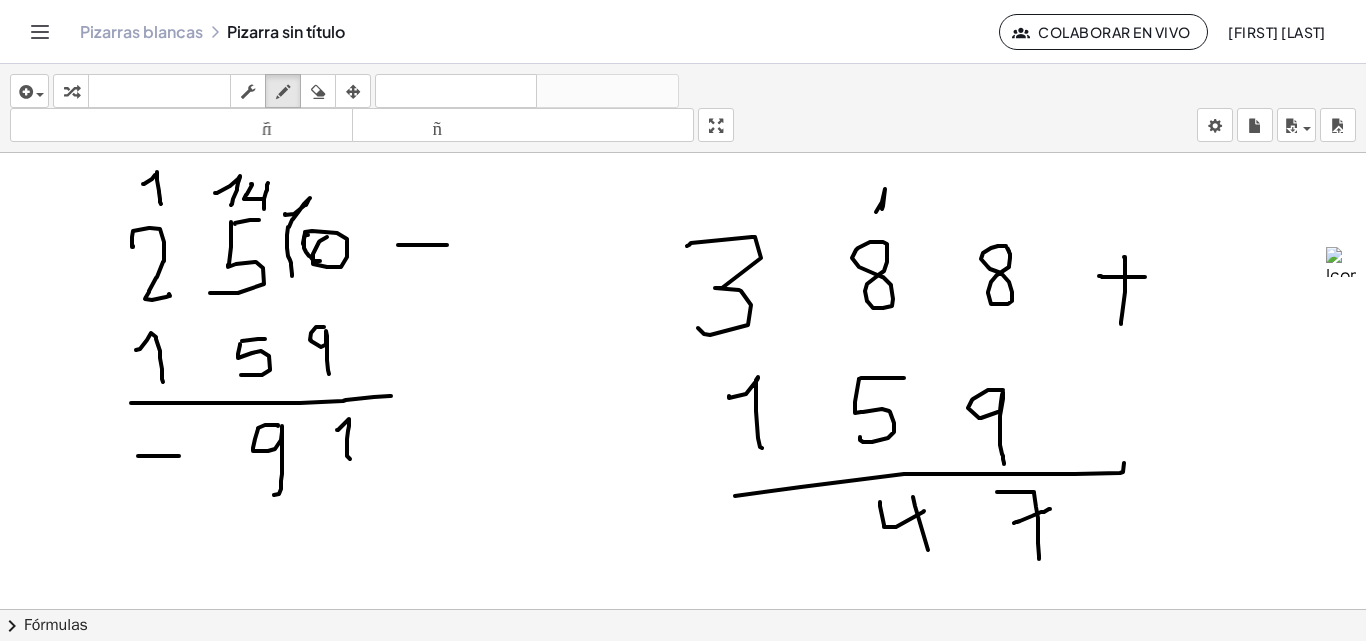 drag, startPoint x: 928, startPoint y: 550, endPoint x: 905, endPoint y: 523, distance: 35.468296 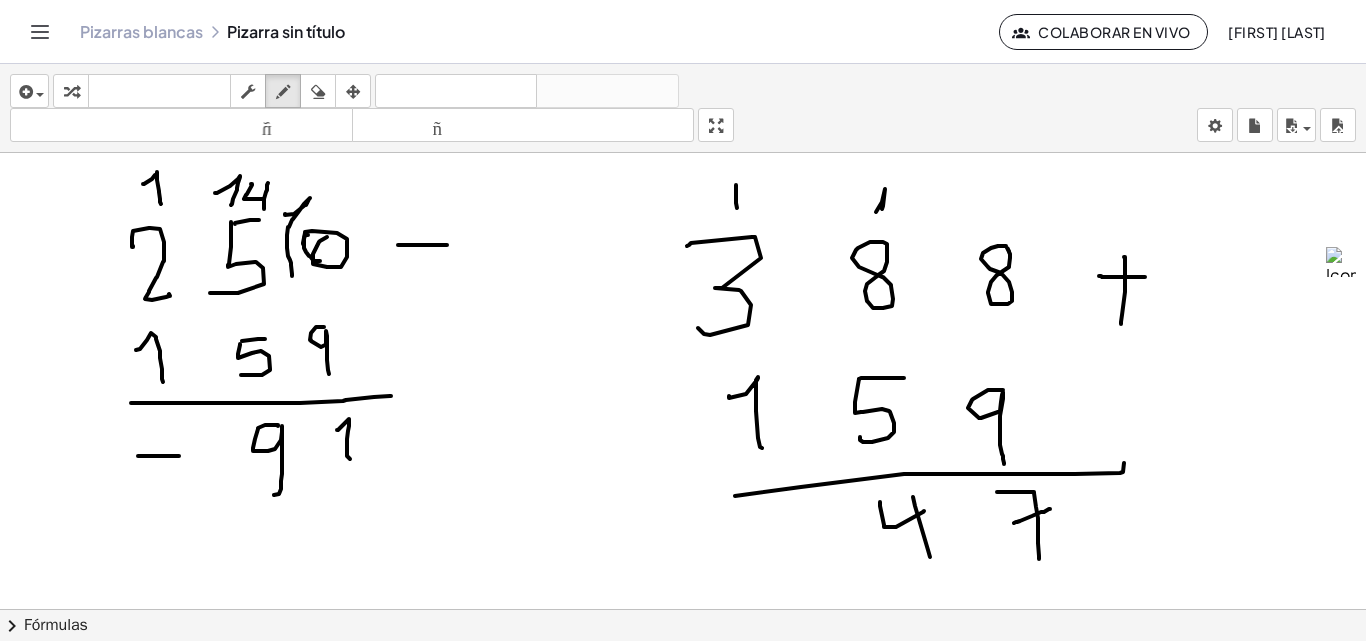 drag, startPoint x: 736, startPoint y: 185, endPoint x: 741, endPoint y: 216, distance: 31.400637 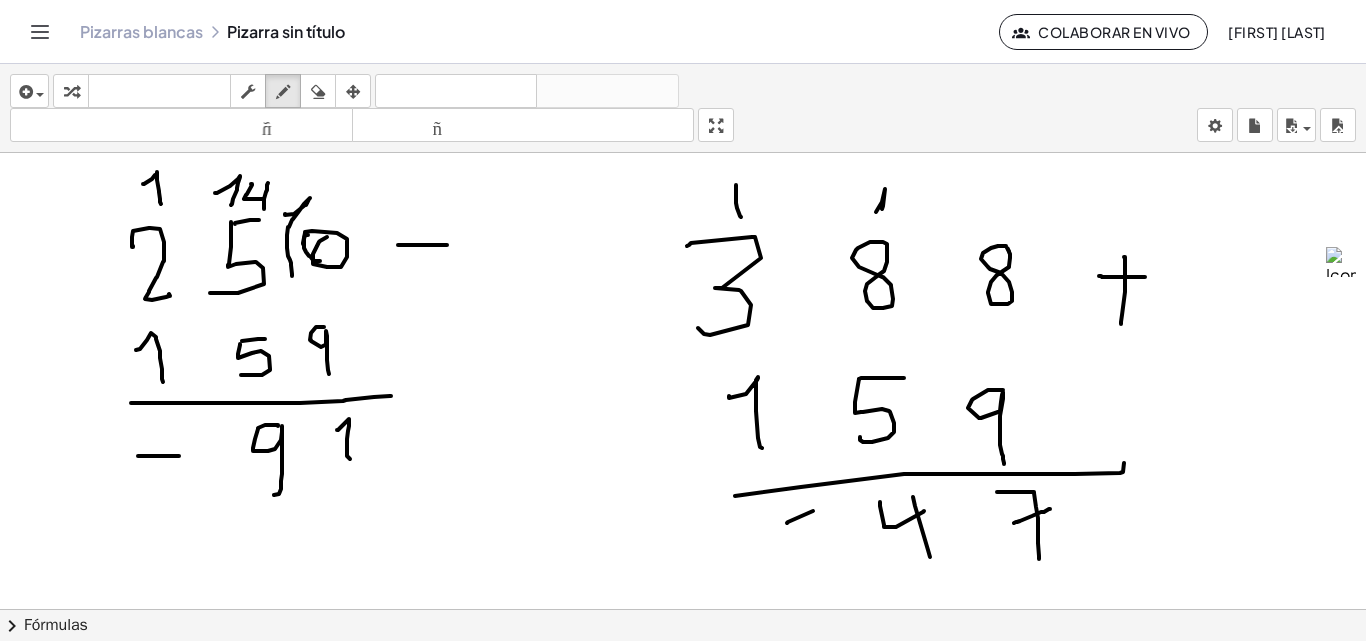 drag, startPoint x: 787, startPoint y: 523, endPoint x: 796, endPoint y: 513, distance: 13.453624 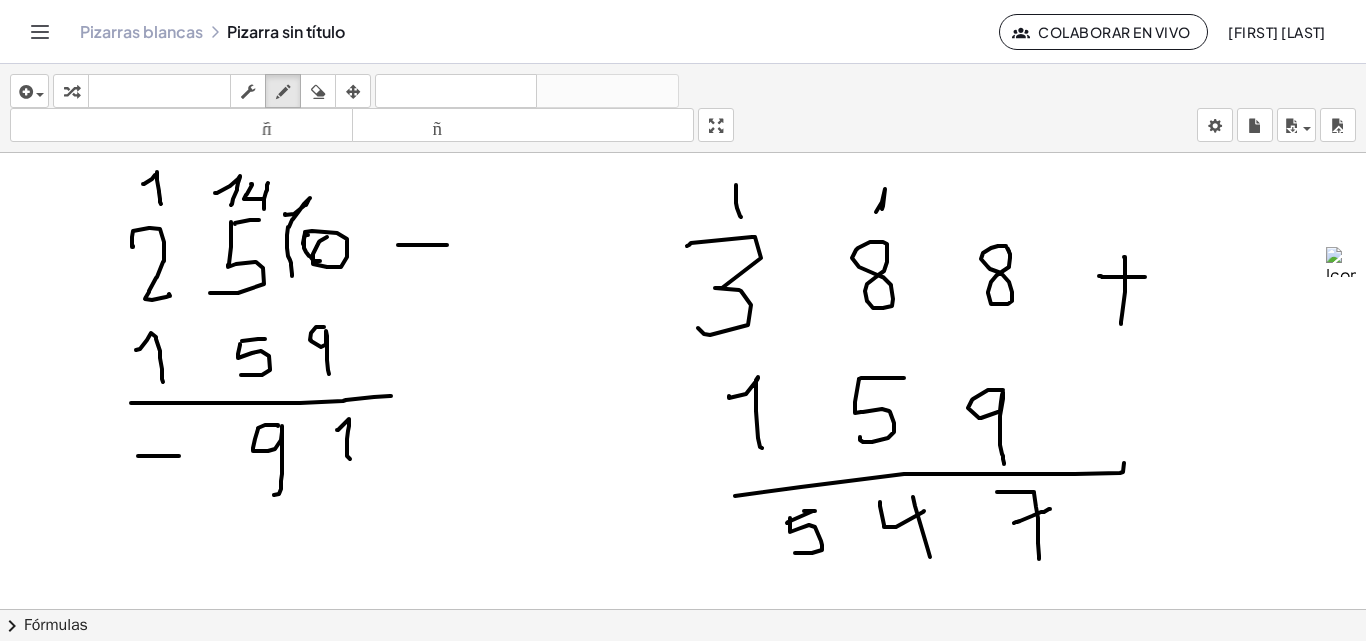 drag, startPoint x: 790, startPoint y: 532, endPoint x: 787, endPoint y: 553, distance: 21.213203 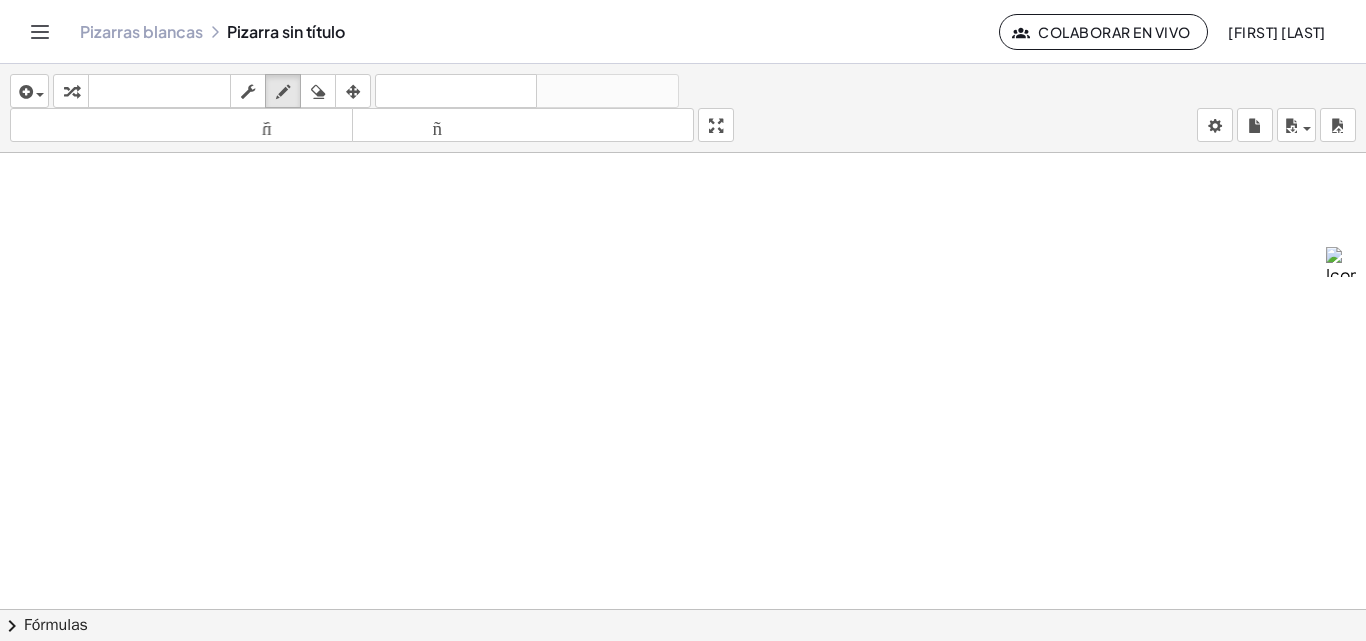 scroll, scrollTop: 456, scrollLeft: 0, axis: vertical 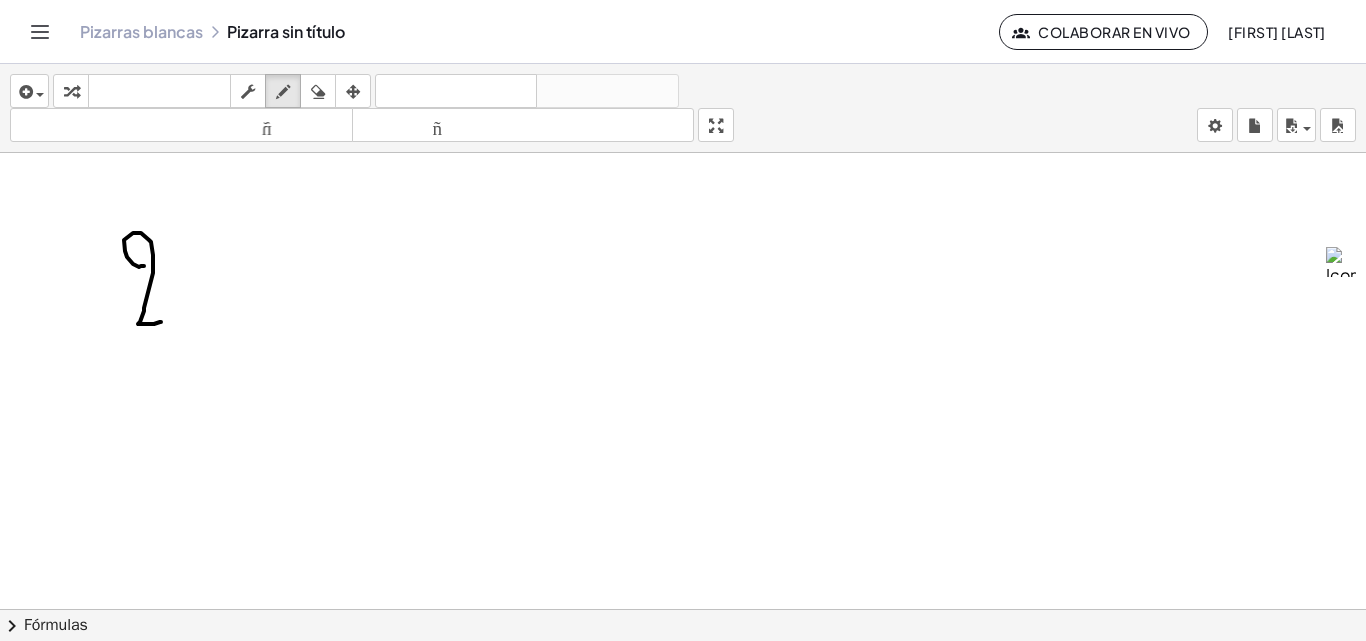 drag, startPoint x: 142, startPoint y: 266, endPoint x: 168, endPoint y: 315, distance: 55.470715 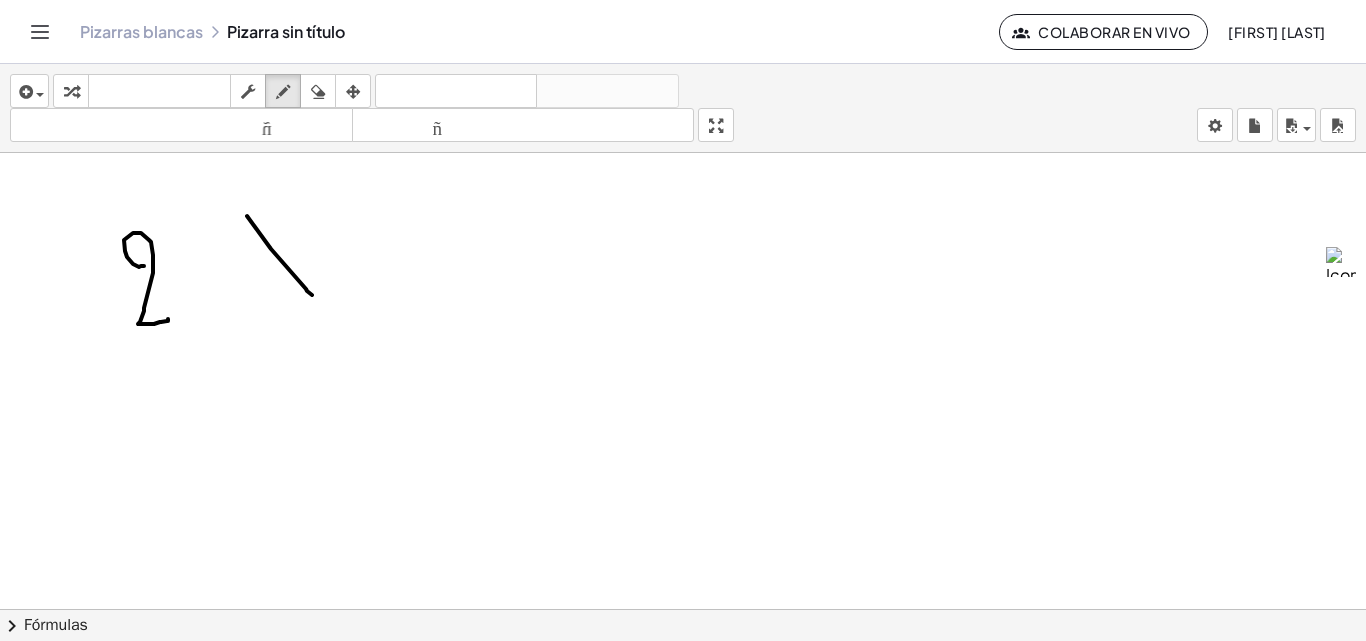drag, startPoint x: 271, startPoint y: 249, endPoint x: 312, endPoint y: 279, distance: 50.803543 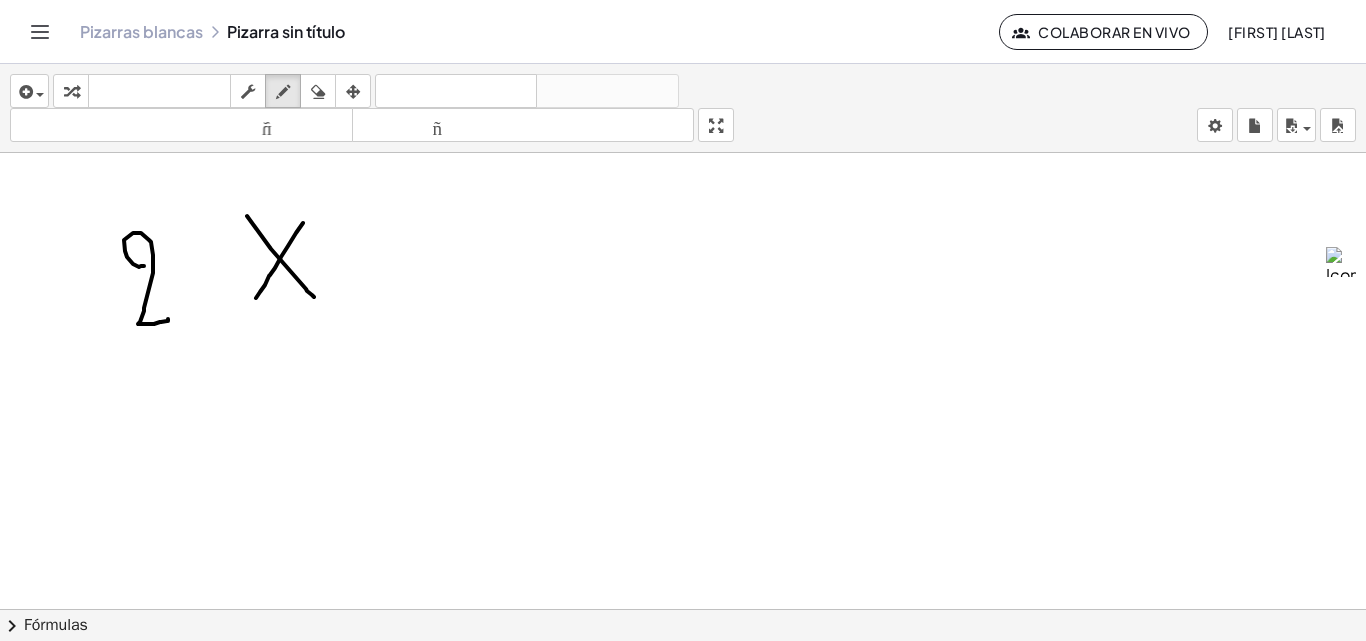 drag, startPoint x: 296, startPoint y: 233, endPoint x: 256, endPoint y: 298, distance: 76.321686 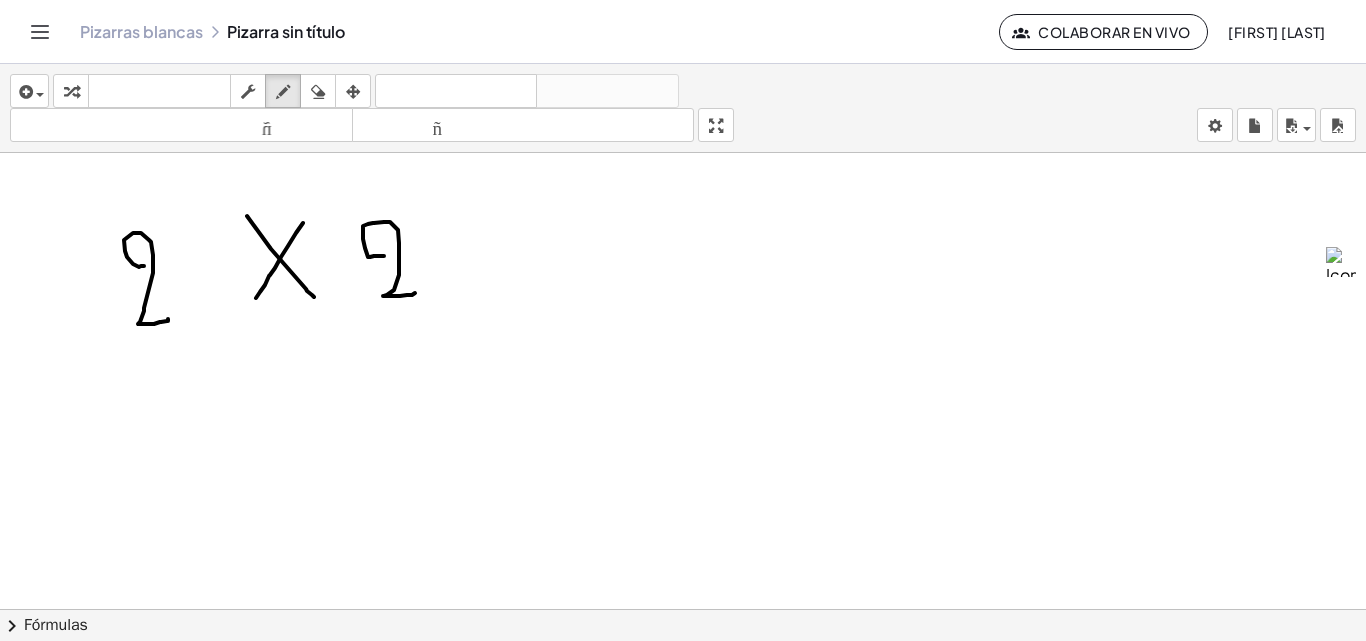 drag, startPoint x: 380, startPoint y: 256, endPoint x: 427, endPoint y: 270, distance: 49.0408 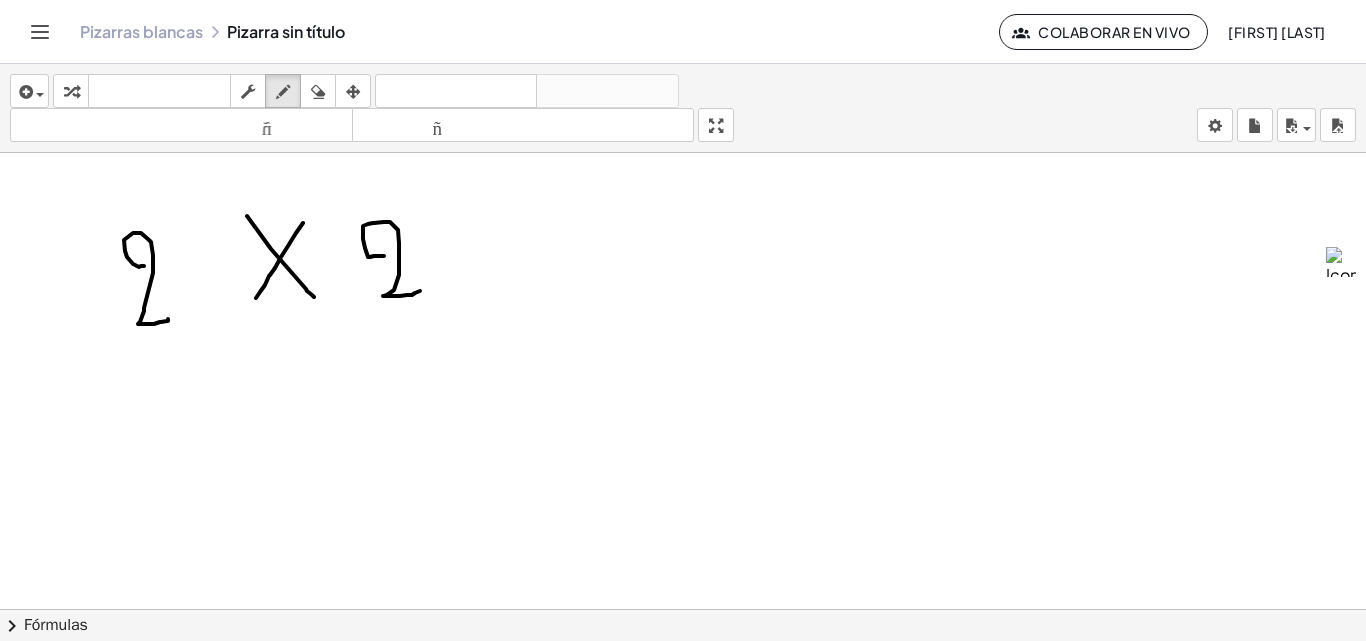 click at bounding box center [683, 381] 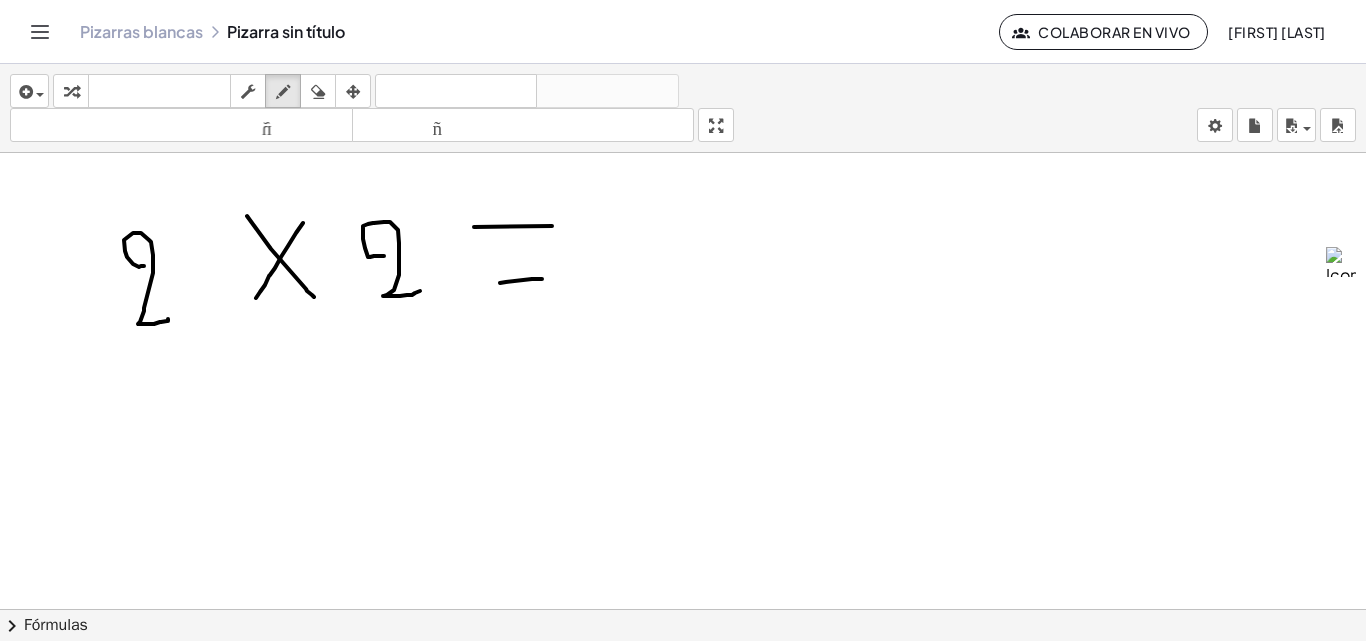 drag, startPoint x: 506, startPoint y: 282, endPoint x: 542, endPoint y: 274, distance: 36.878178 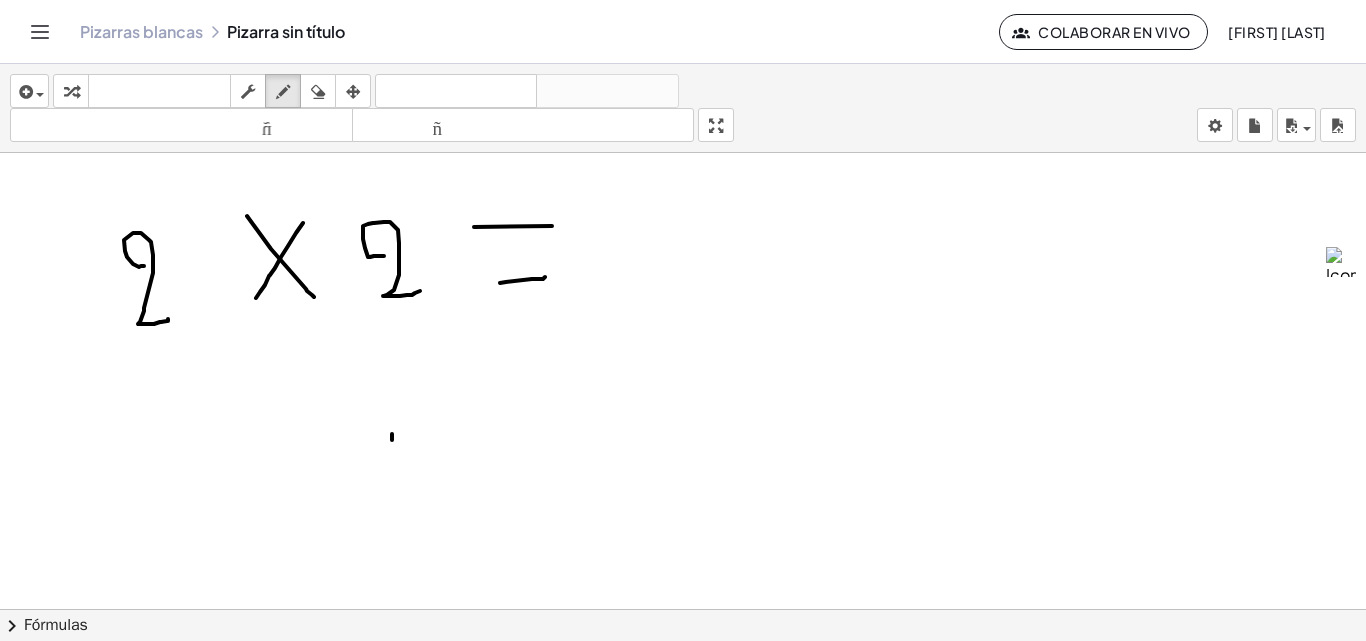 drag, startPoint x: 392, startPoint y: 434, endPoint x: 402, endPoint y: 455, distance: 23.259407 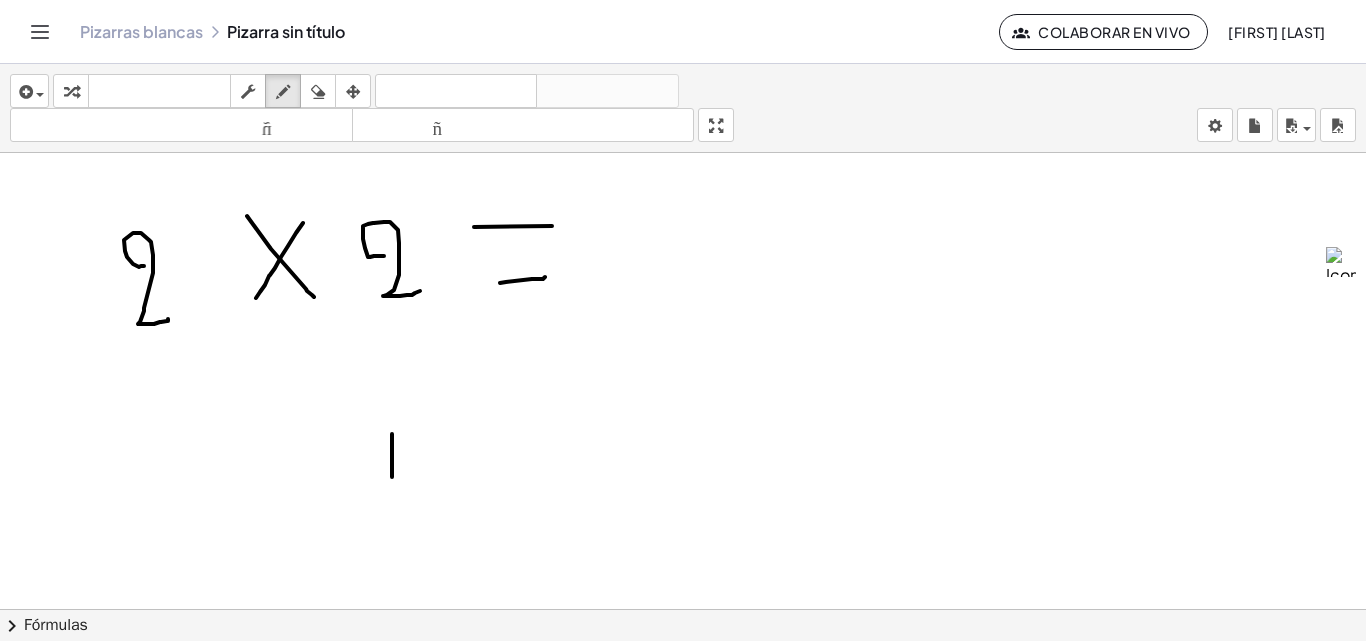 click at bounding box center [683, 381] 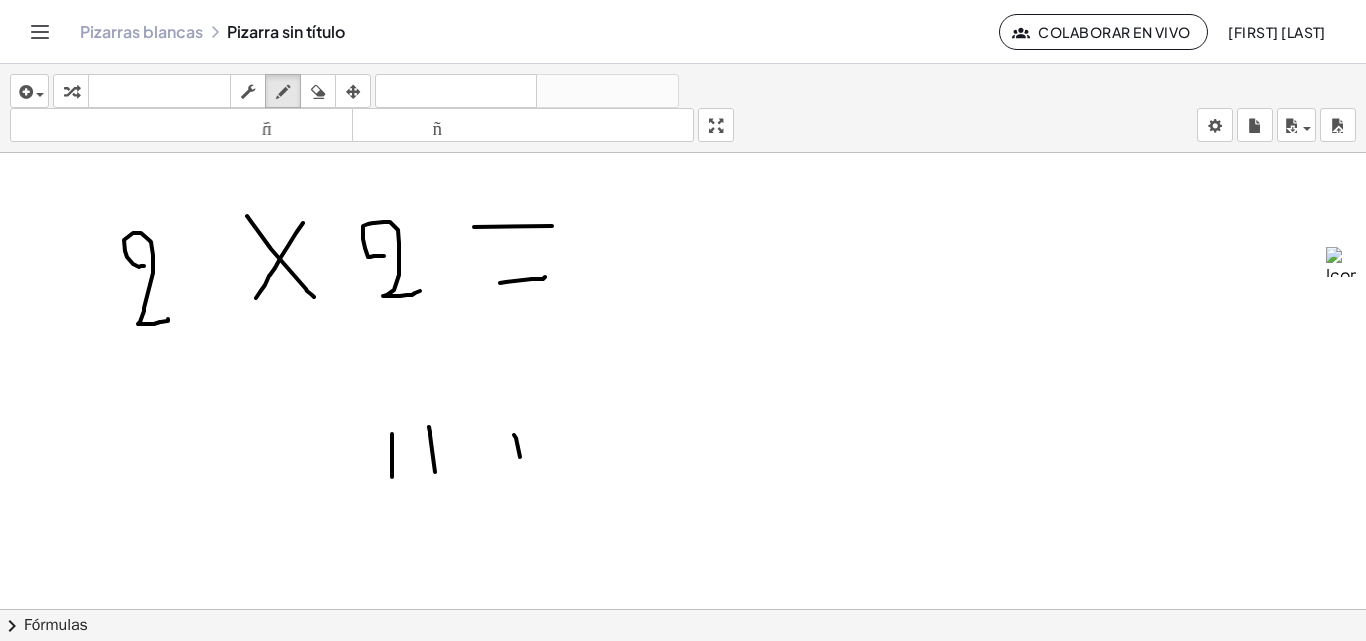 drag, startPoint x: 516, startPoint y: 438, endPoint x: 546, endPoint y: 420, distance: 34.98571 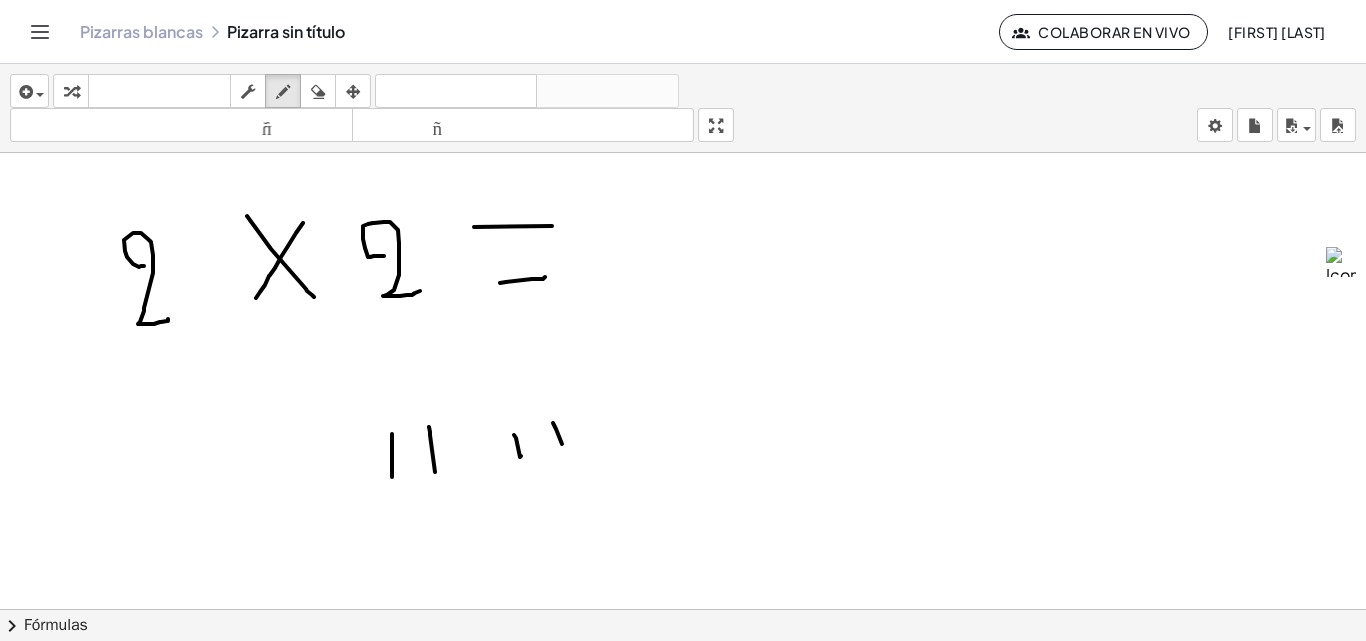 click at bounding box center [683, 381] 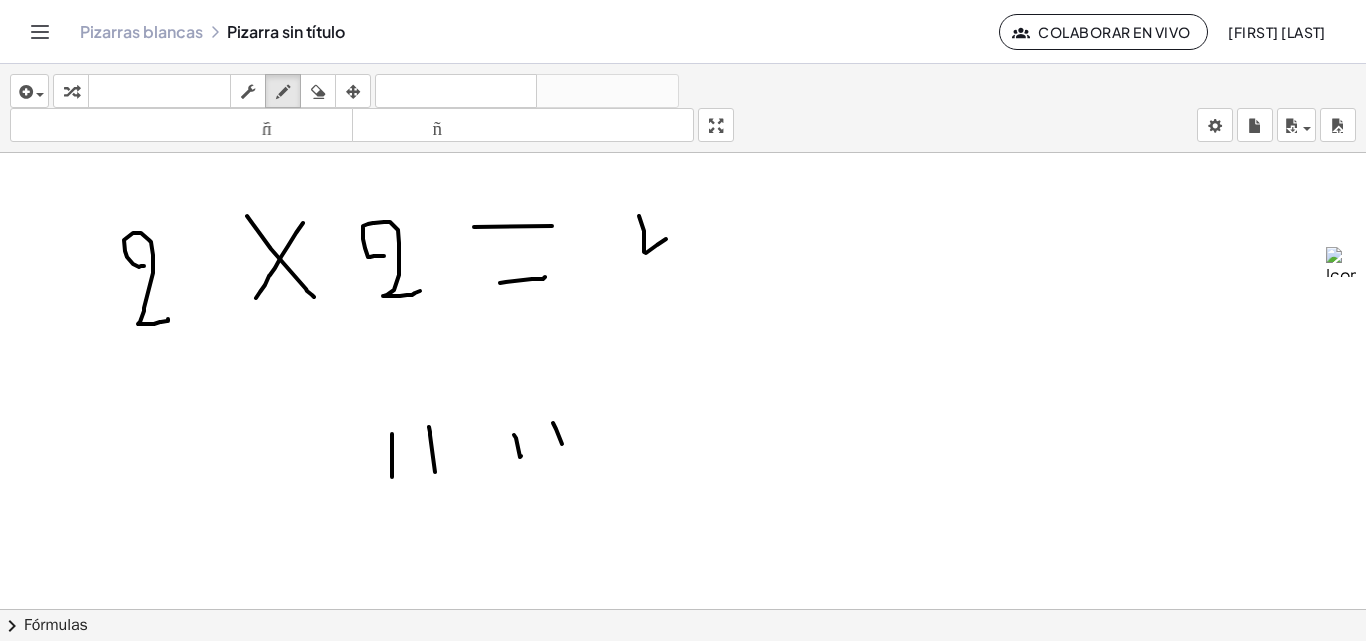 drag, startPoint x: 644, startPoint y: 231, endPoint x: 666, endPoint y: 239, distance: 23.409399 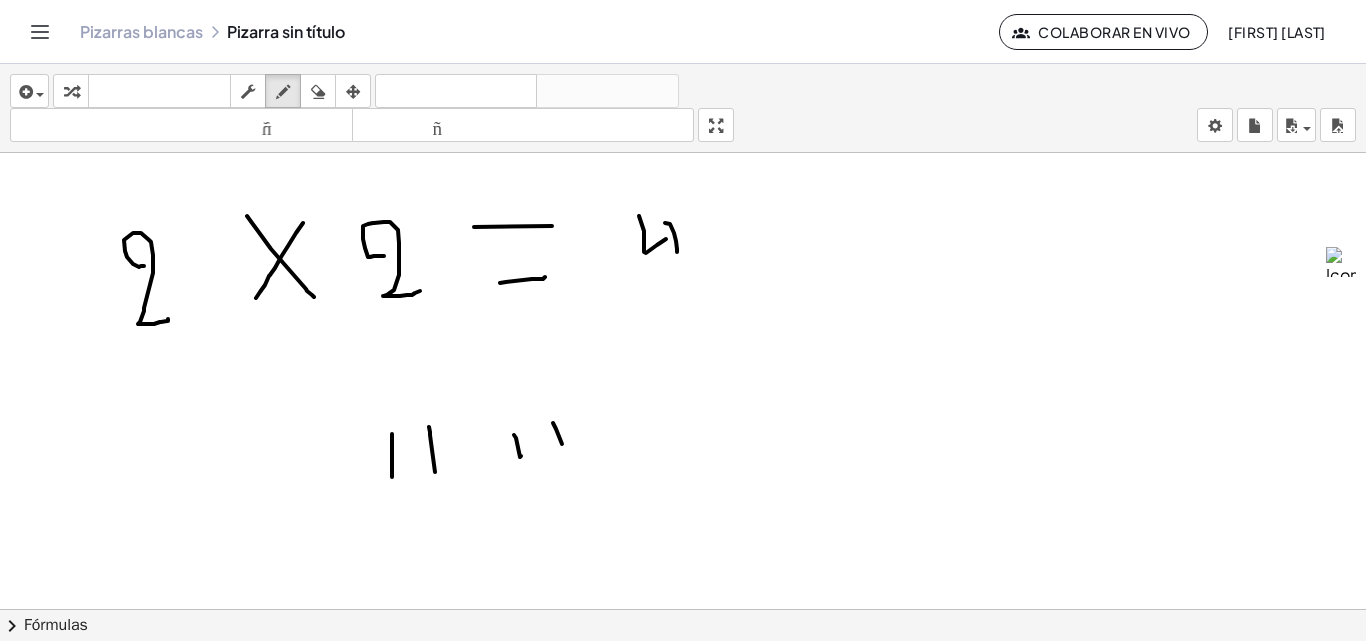 drag, startPoint x: 674, startPoint y: 233, endPoint x: 677, endPoint y: 252, distance: 19.235384 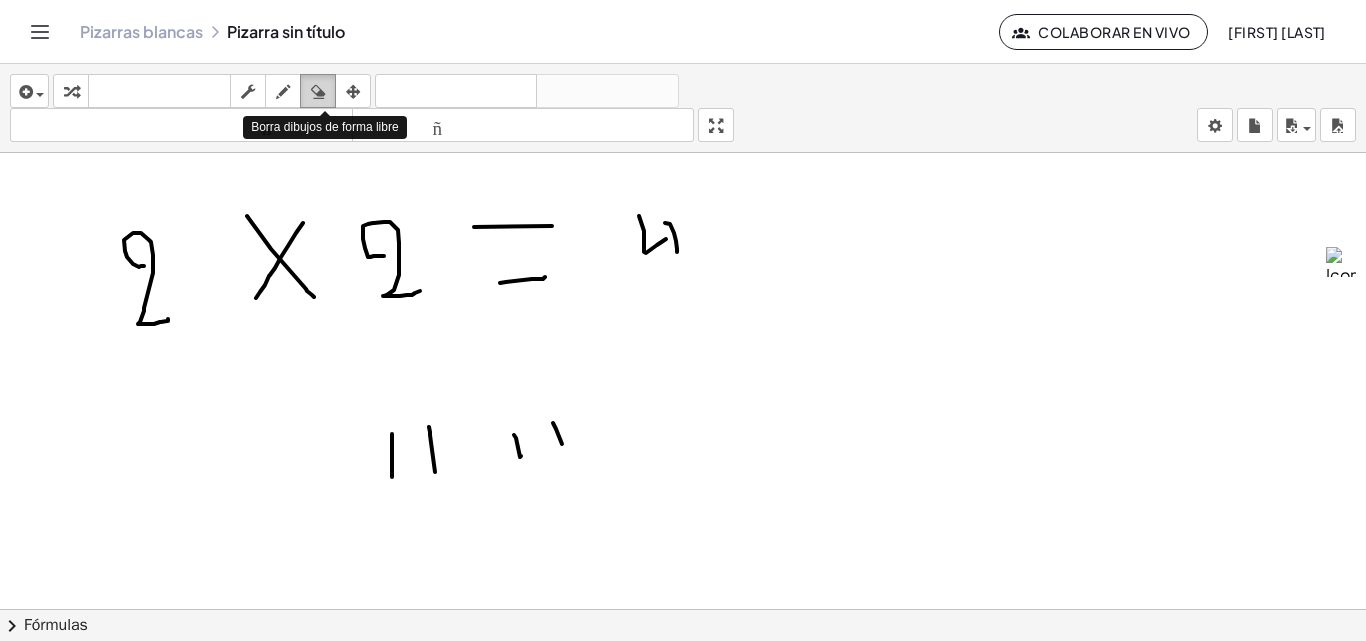 click at bounding box center [318, 92] 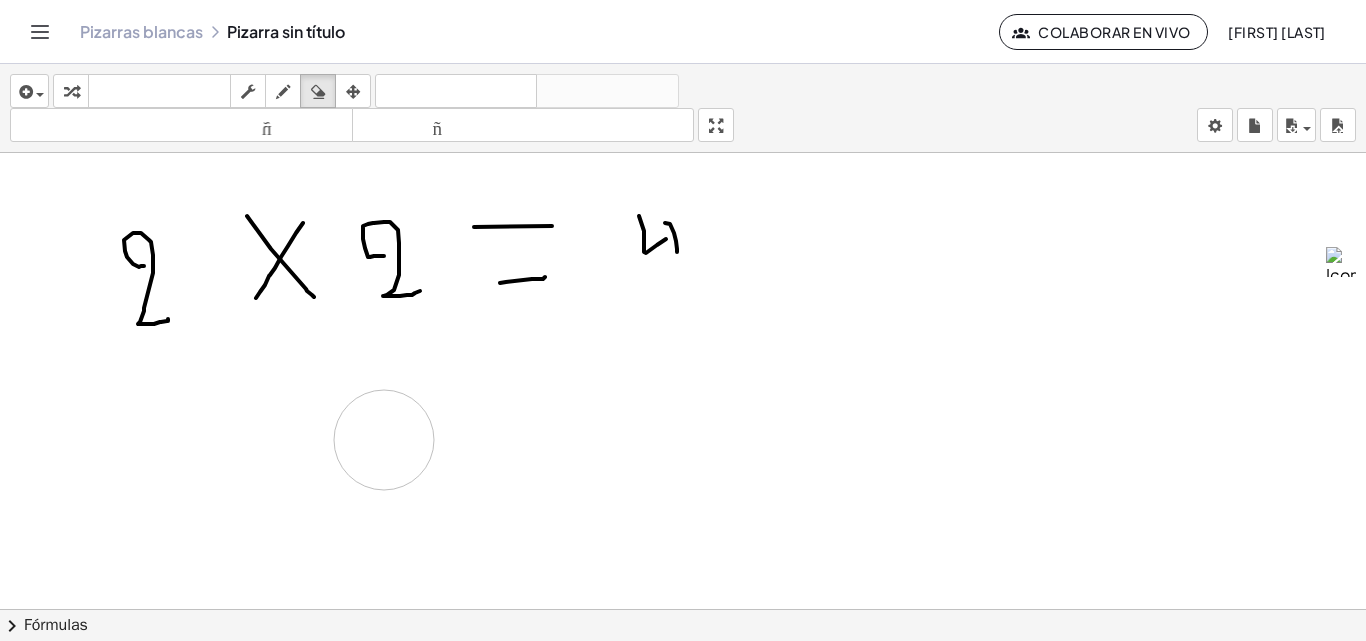 drag, startPoint x: 500, startPoint y: 431, endPoint x: 384, endPoint y: 440, distance: 116.34862 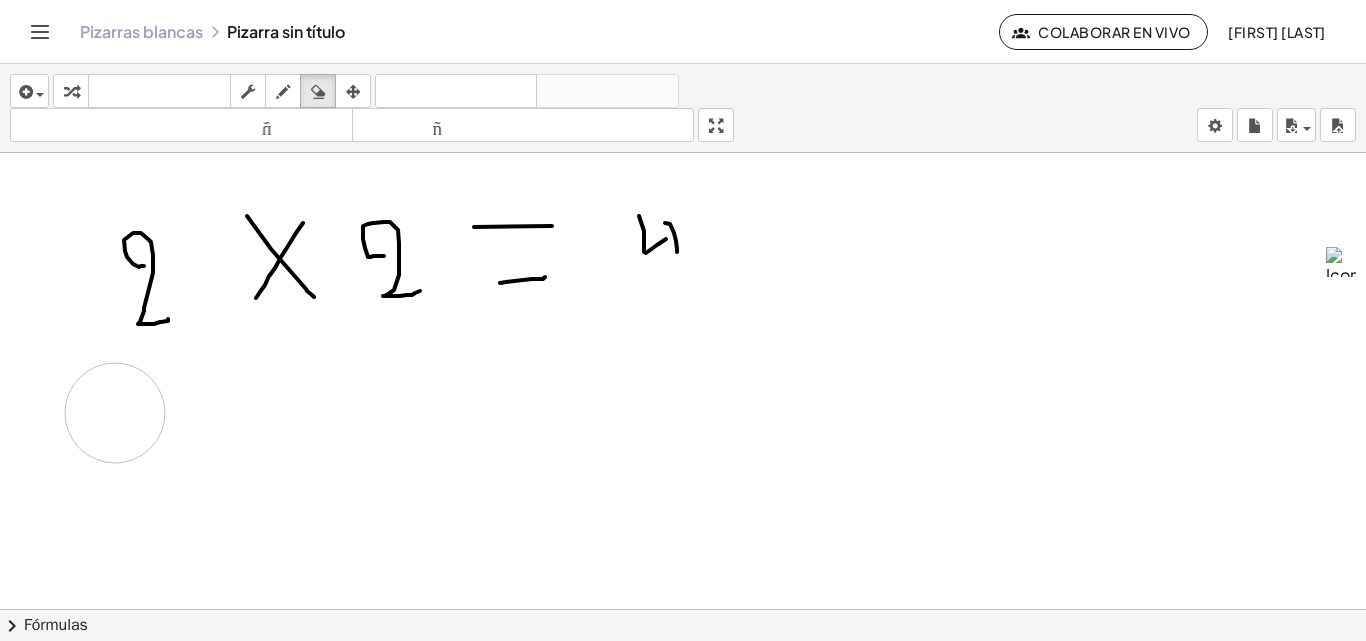 drag, startPoint x: 136, startPoint y: 419, endPoint x: 115, endPoint y: 413, distance: 21.84033 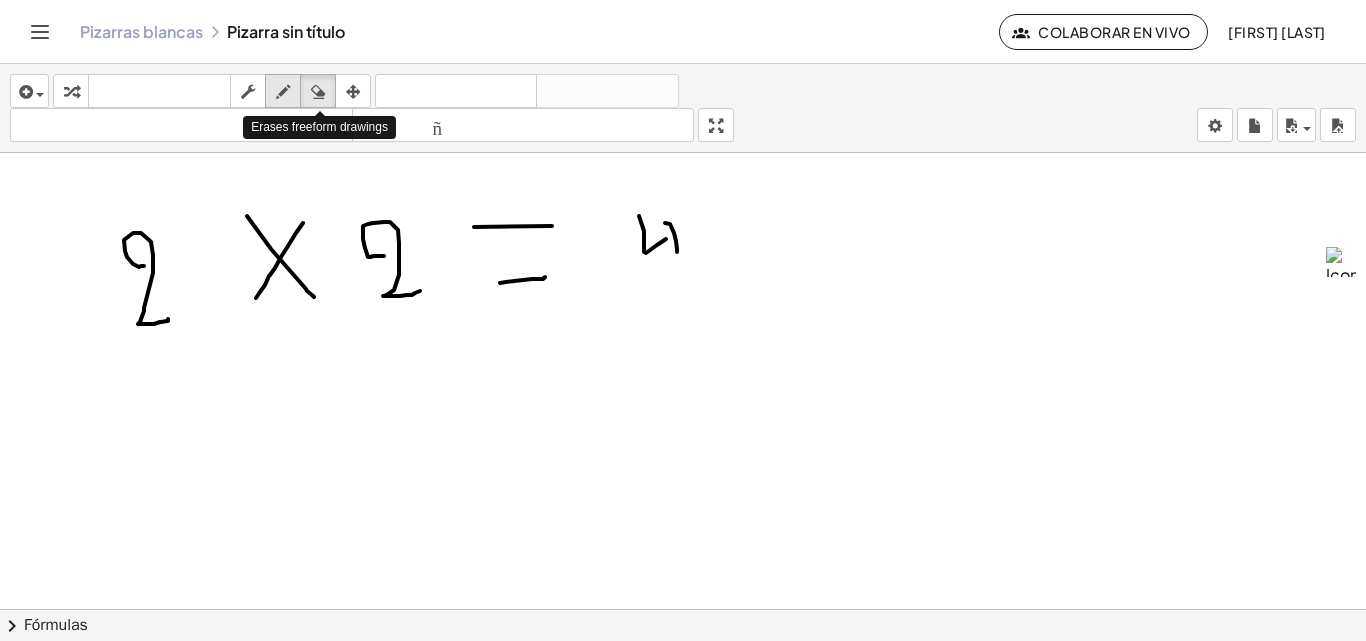 click at bounding box center [283, 92] 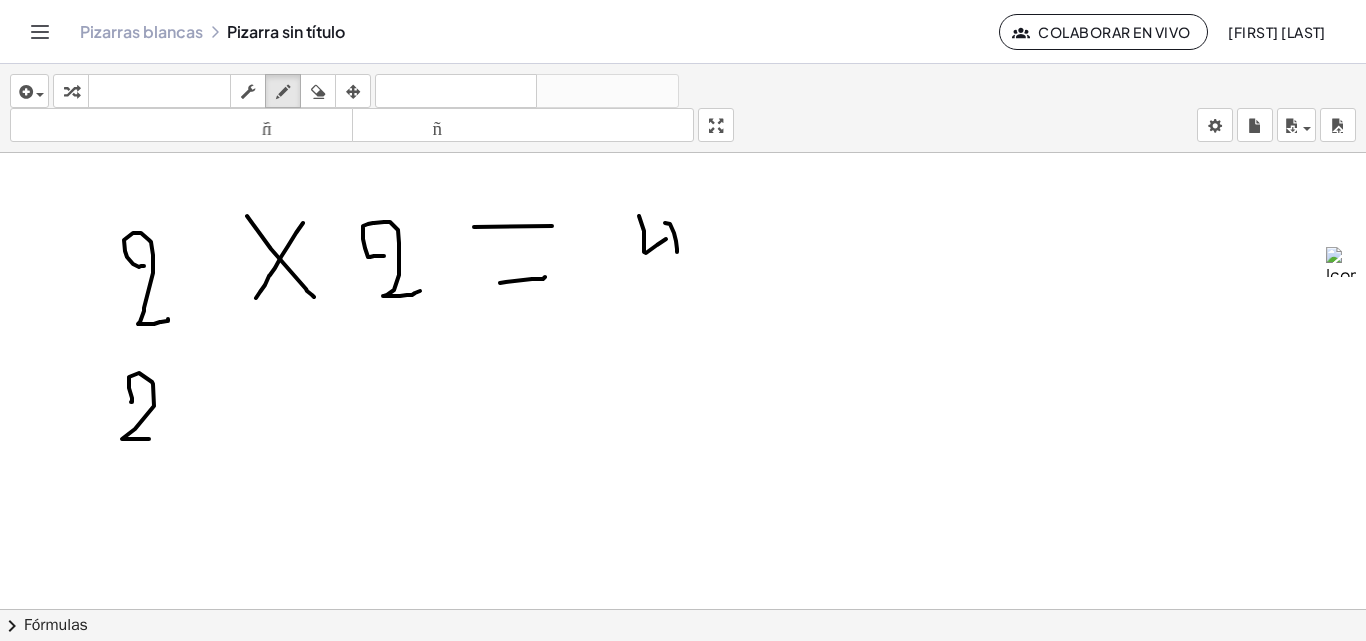 drag, startPoint x: 131, startPoint y: 402, endPoint x: 239, endPoint y: 382, distance: 109.83624 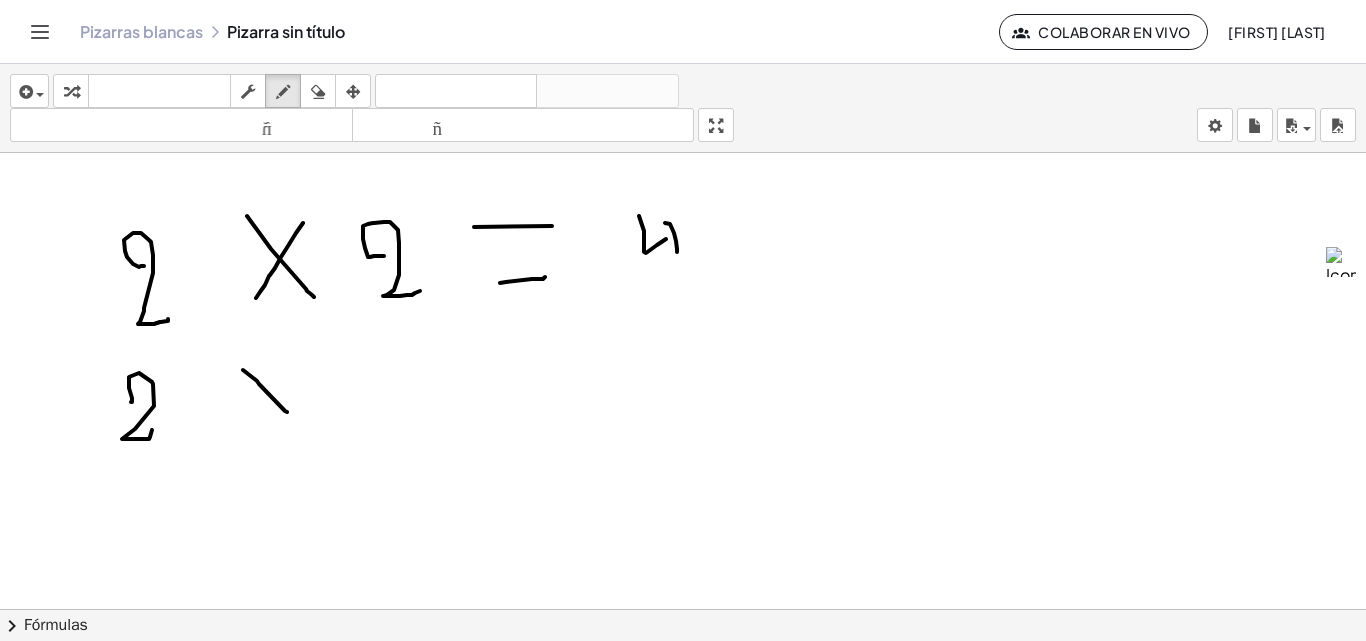 drag, startPoint x: 243, startPoint y: 370, endPoint x: 307, endPoint y: 387, distance: 66.21933 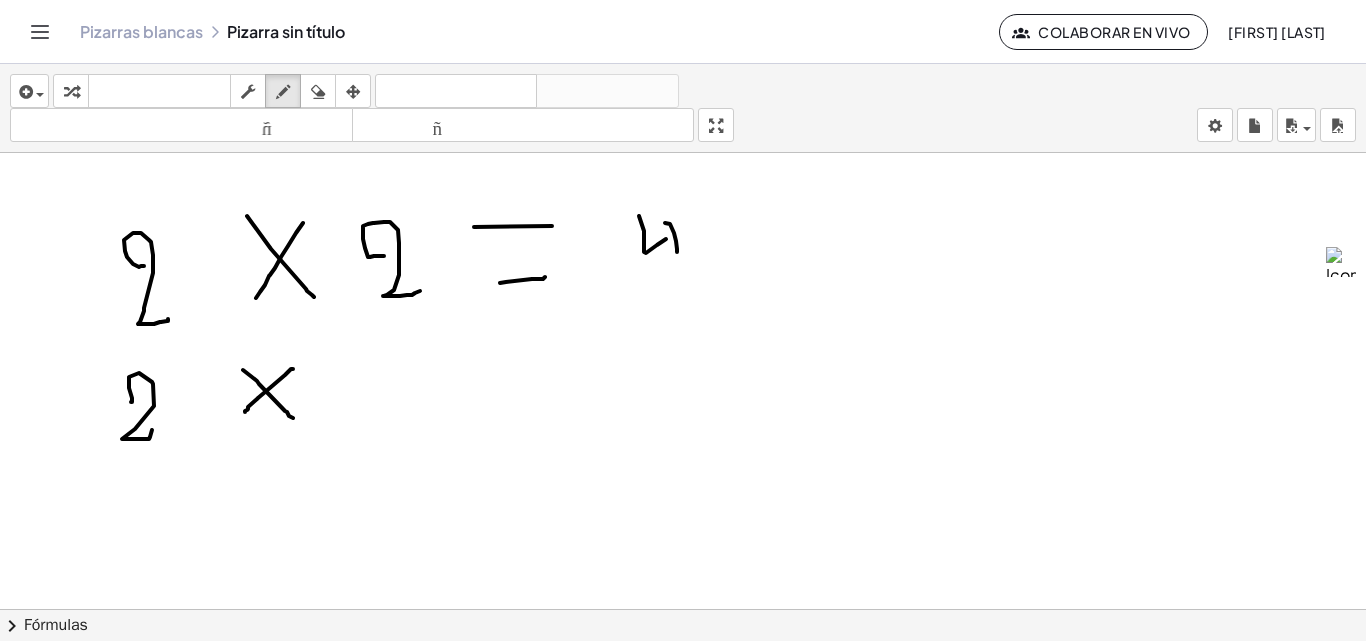 drag, startPoint x: 293, startPoint y: 369, endPoint x: 277, endPoint y: 400, distance: 34.88553 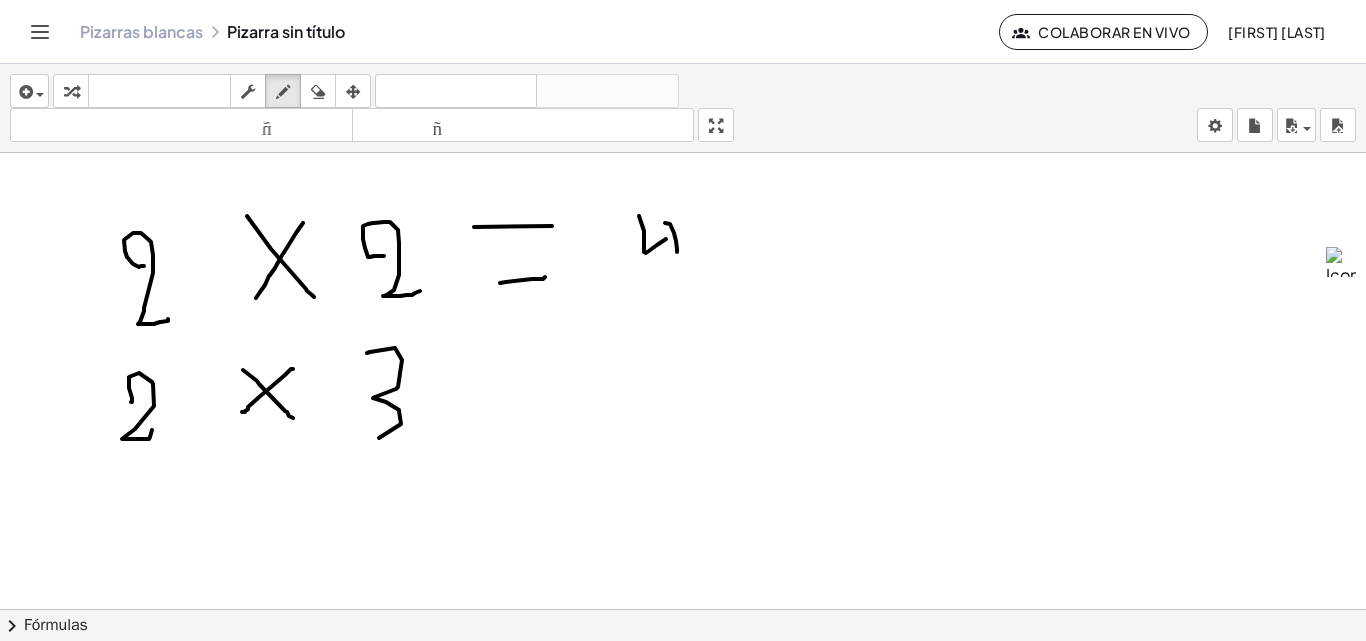 drag, startPoint x: 367, startPoint y: 353, endPoint x: 394, endPoint y: 396, distance: 50.77401 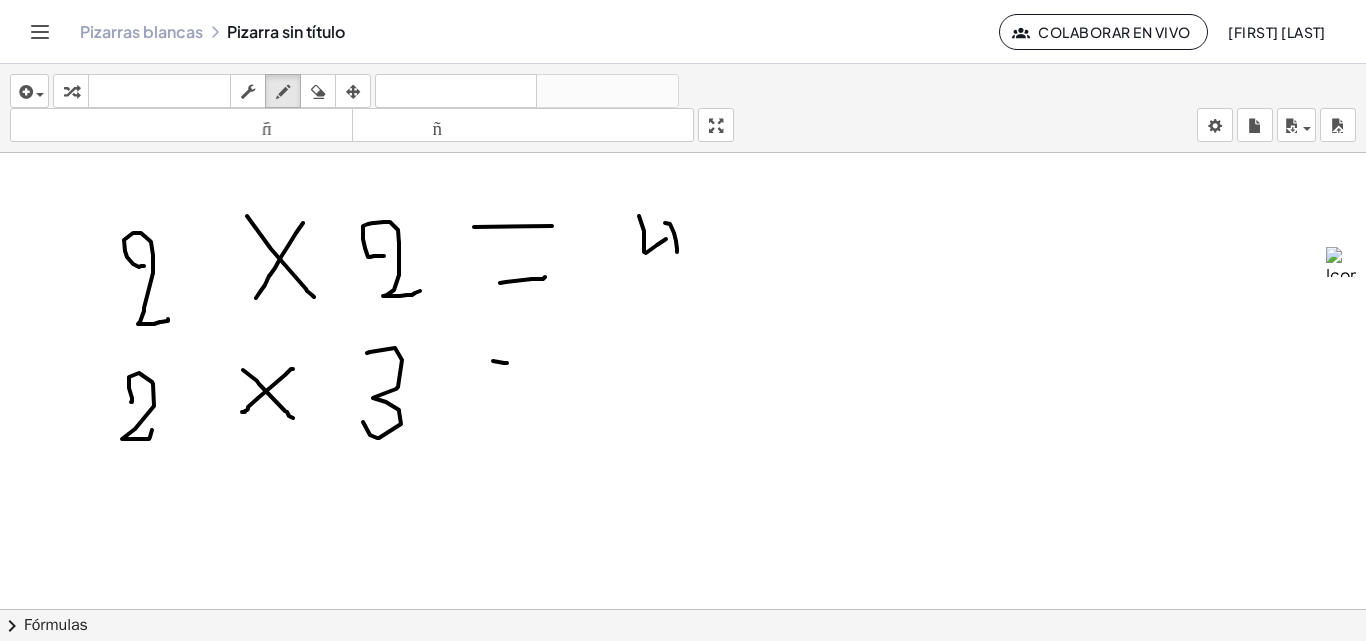 drag, startPoint x: 494, startPoint y: 361, endPoint x: 557, endPoint y: 374, distance: 64.327286 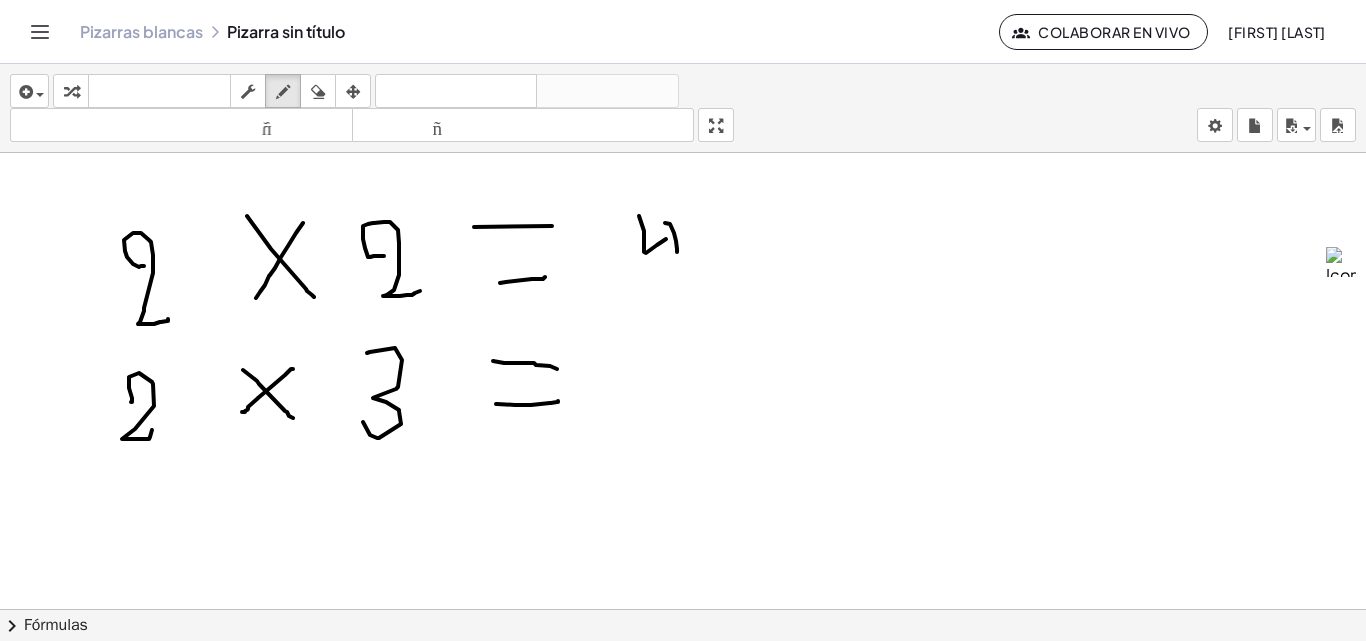 drag, startPoint x: 515, startPoint y: 405, endPoint x: 558, endPoint y: 401, distance: 43.185646 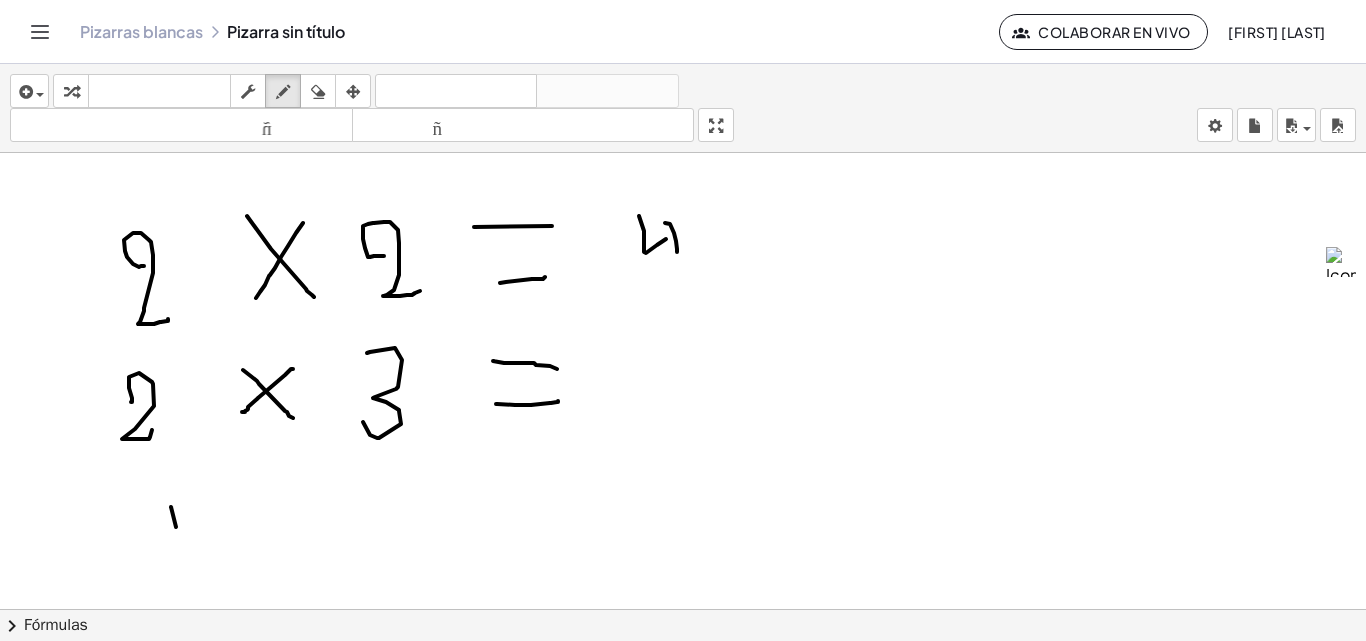 click at bounding box center (683, 381) 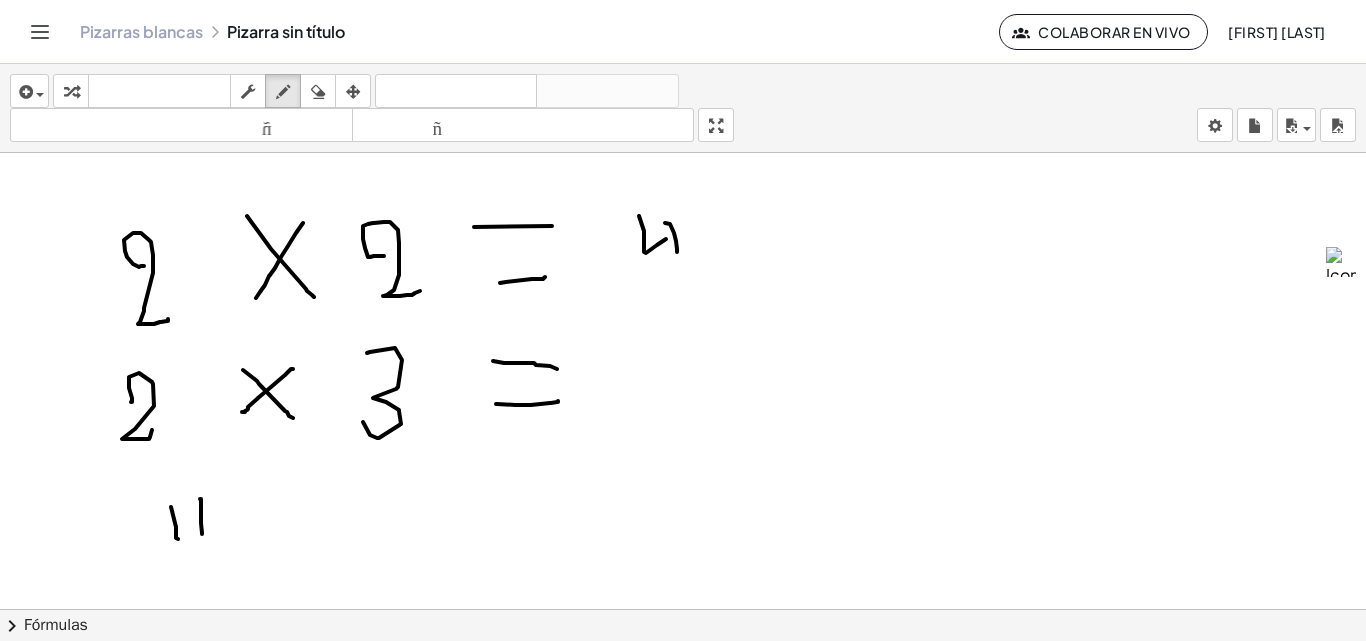 drag, startPoint x: 201, startPoint y: 499, endPoint x: 202, endPoint y: 534, distance: 35.014282 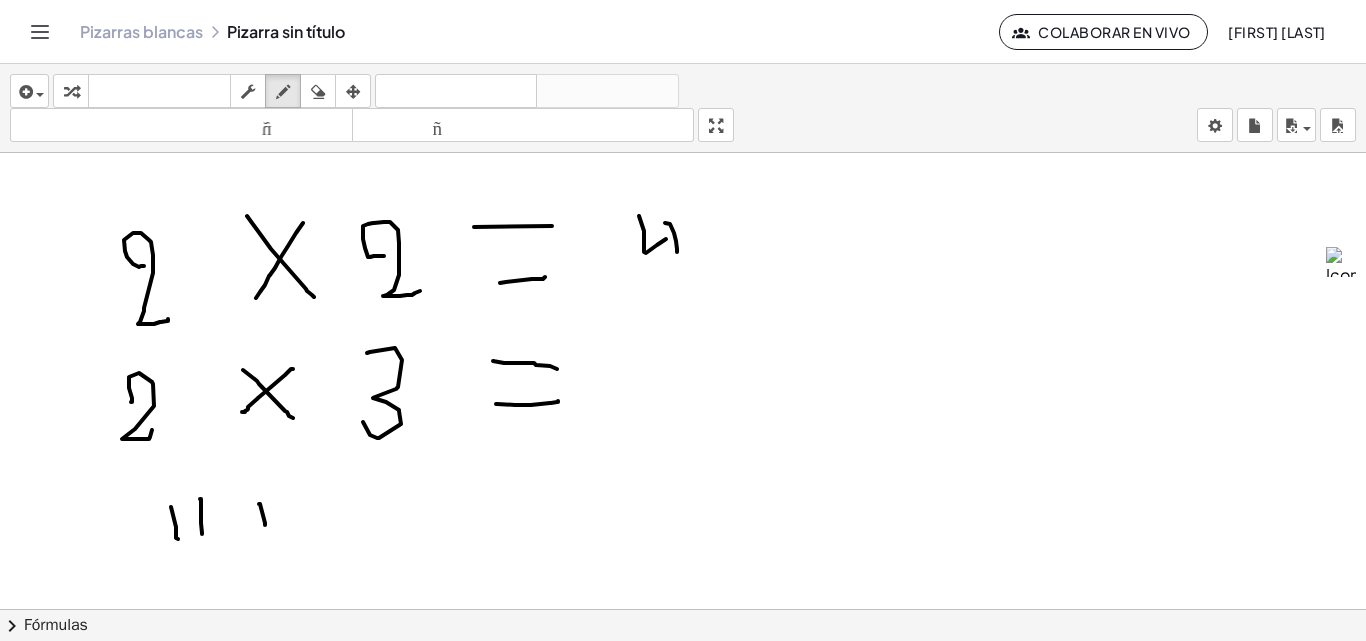 drag, startPoint x: 265, startPoint y: 525, endPoint x: 265, endPoint y: 510, distance: 15 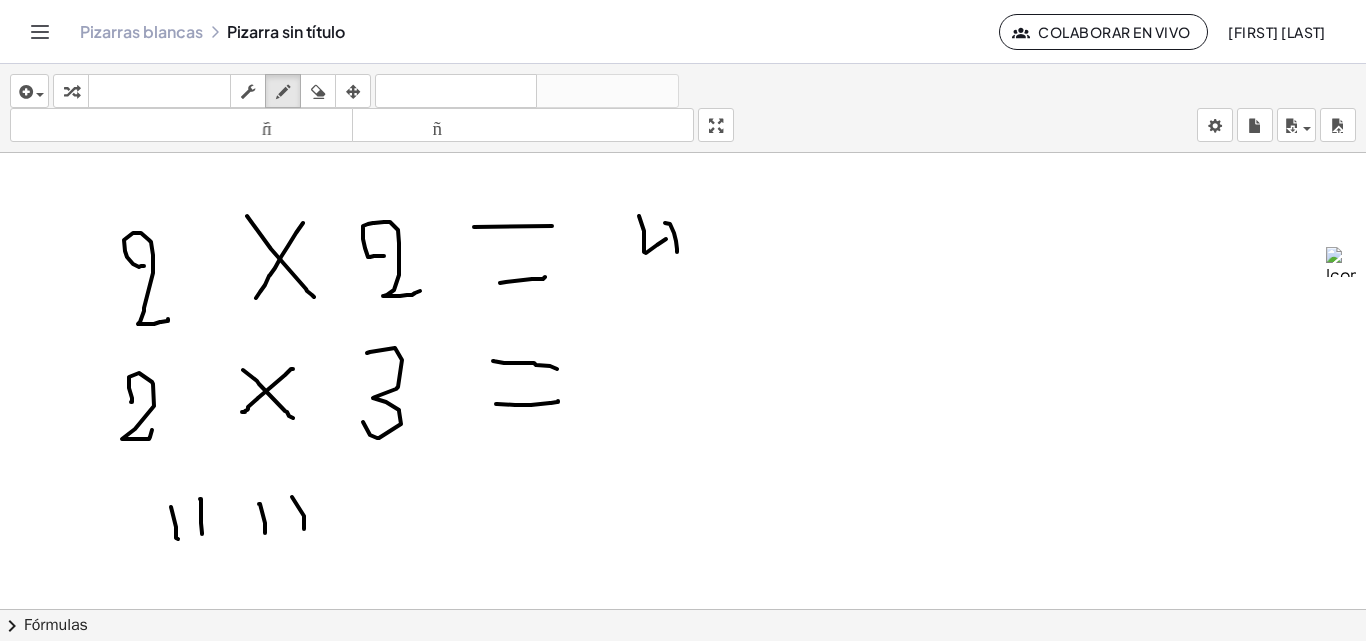 click at bounding box center [683, 381] 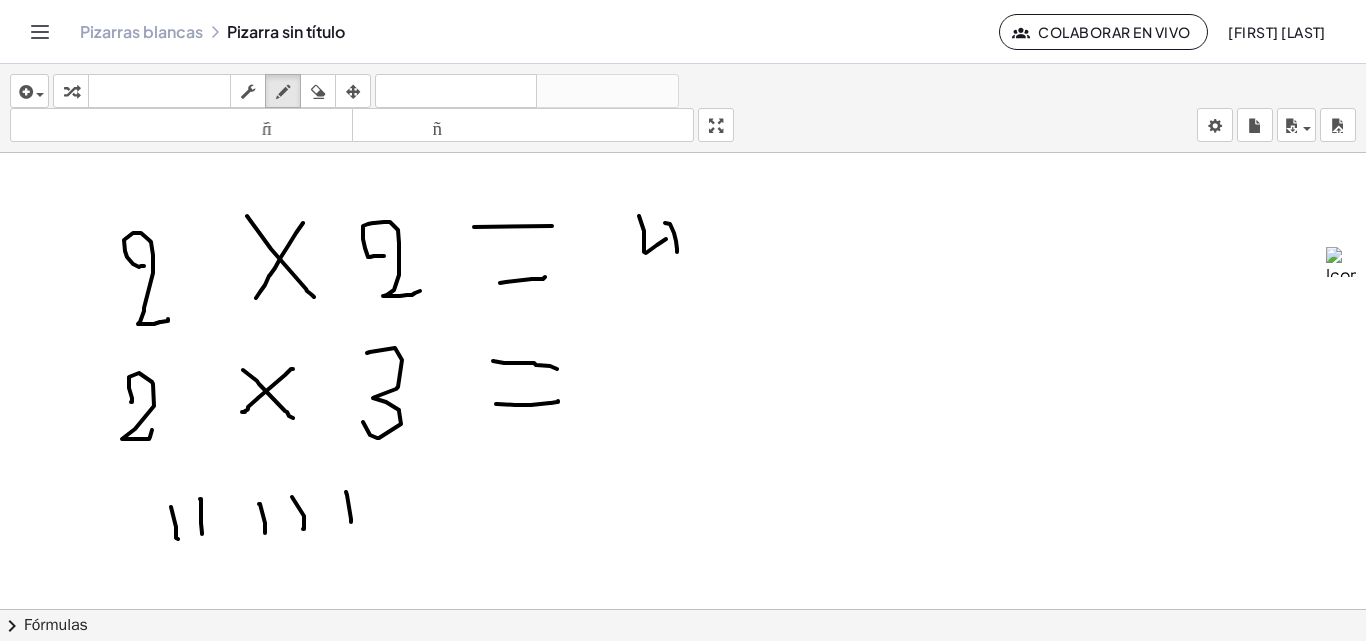 drag, startPoint x: 351, startPoint y: 519, endPoint x: 362, endPoint y: 500, distance: 21.954498 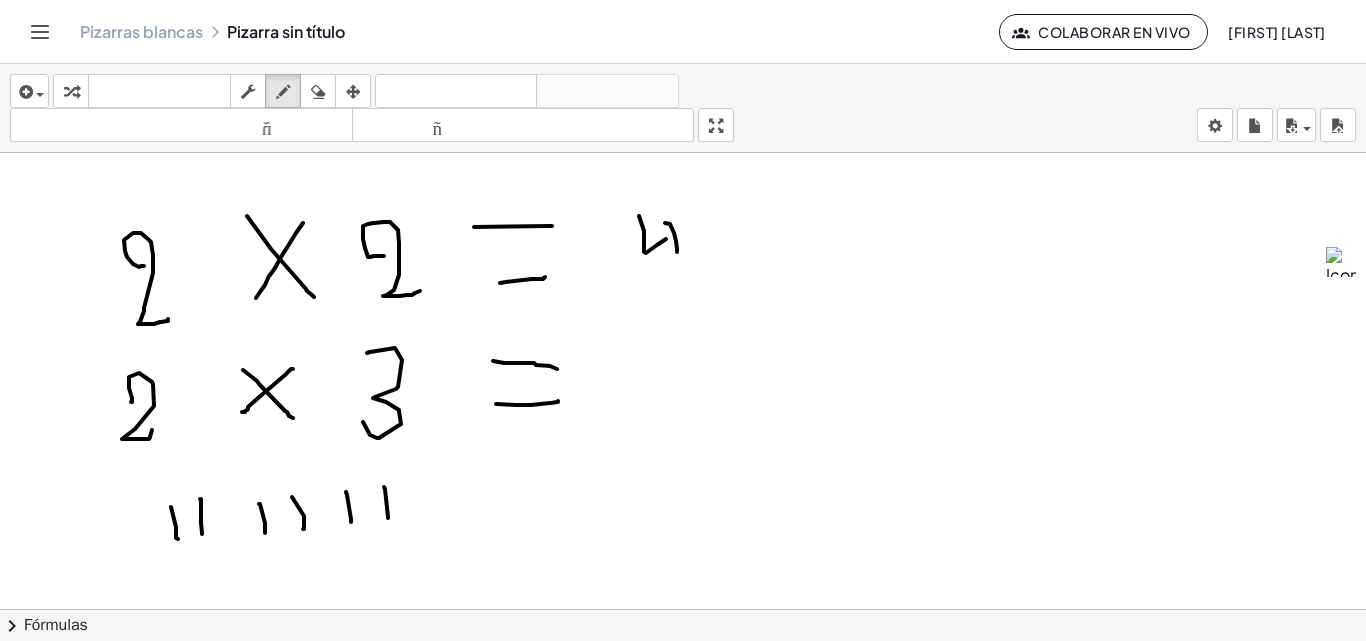 click at bounding box center [683, 381] 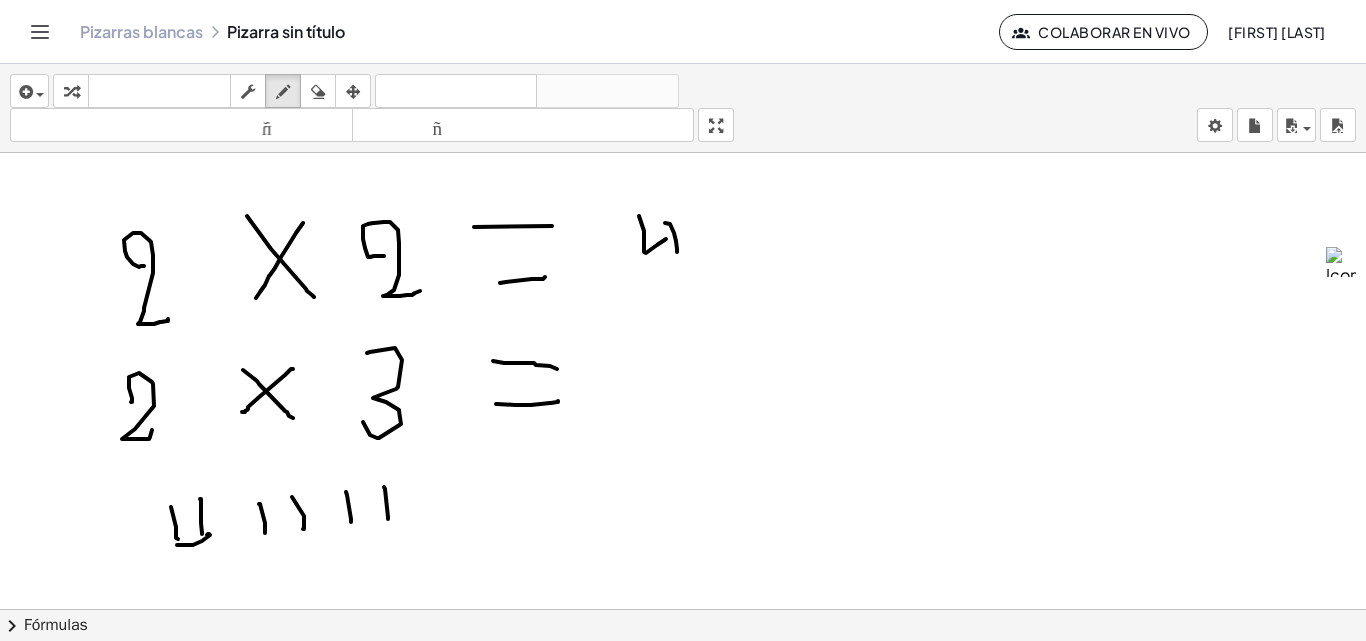 drag, startPoint x: 208, startPoint y: 534, endPoint x: 177, endPoint y: 545, distance: 32.89377 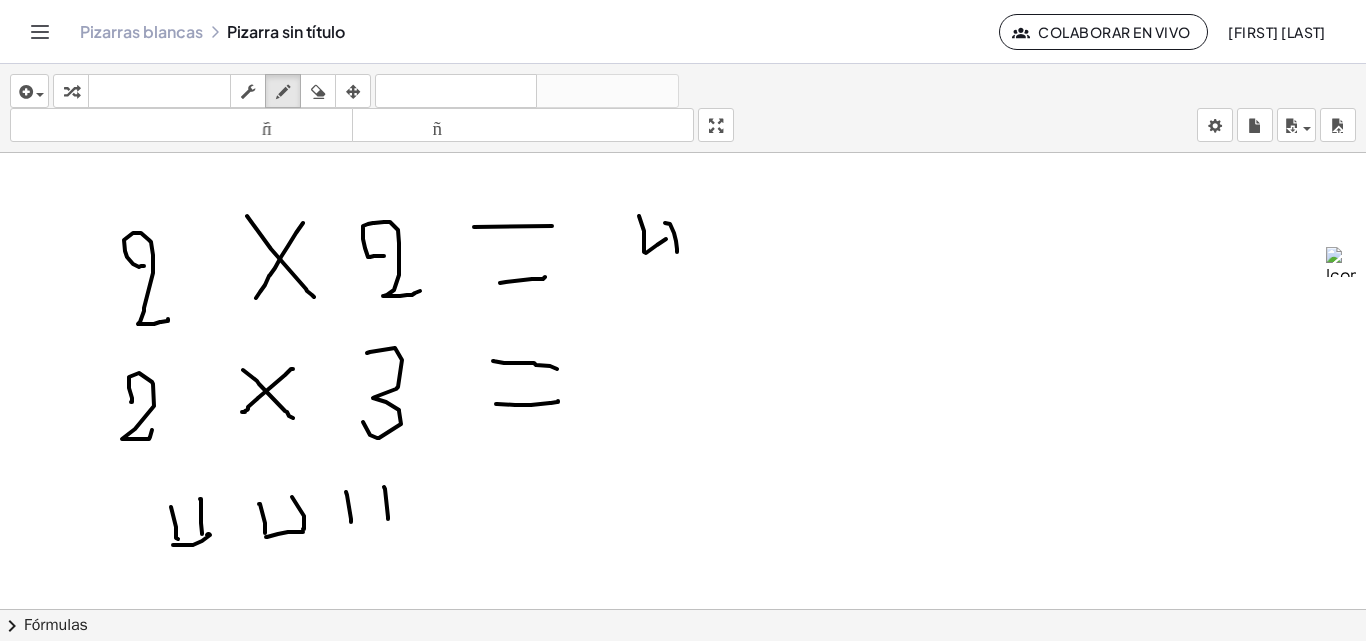 drag, startPoint x: 266, startPoint y: 537, endPoint x: 303, endPoint y: 532, distance: 37.336308 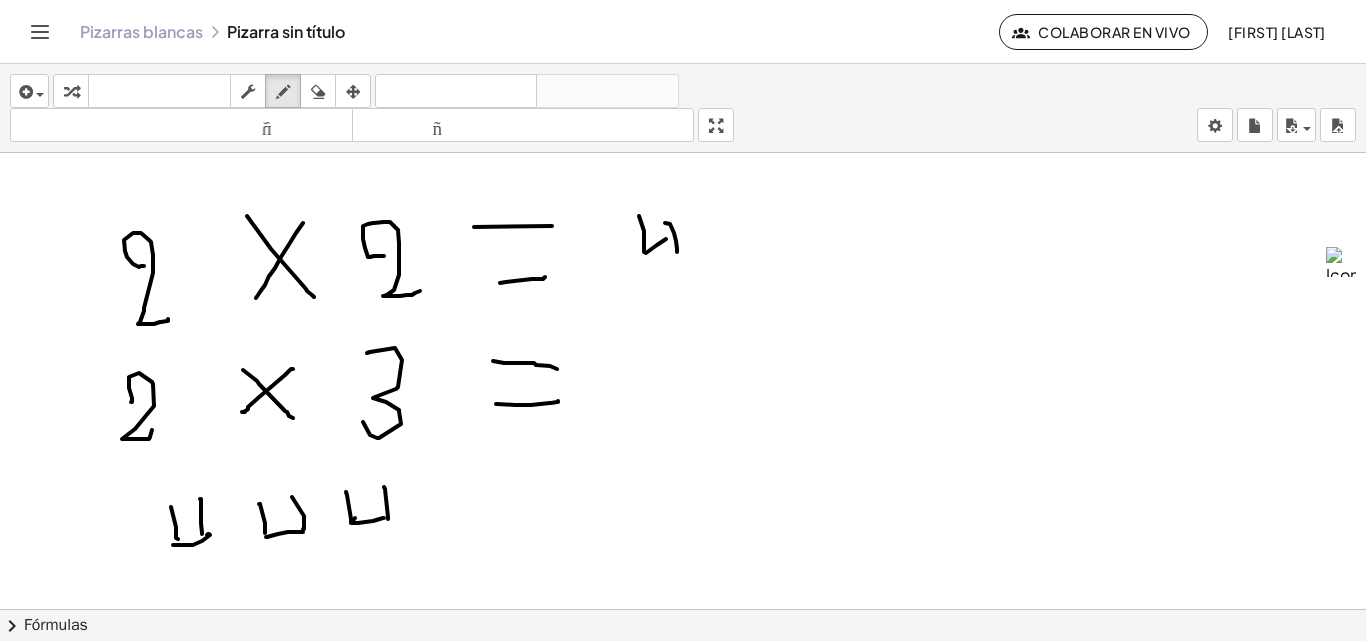 drag, startPoint x: 355, startPoint y: 518, endPoint x: 384, endPoint y: 518, distance: 29 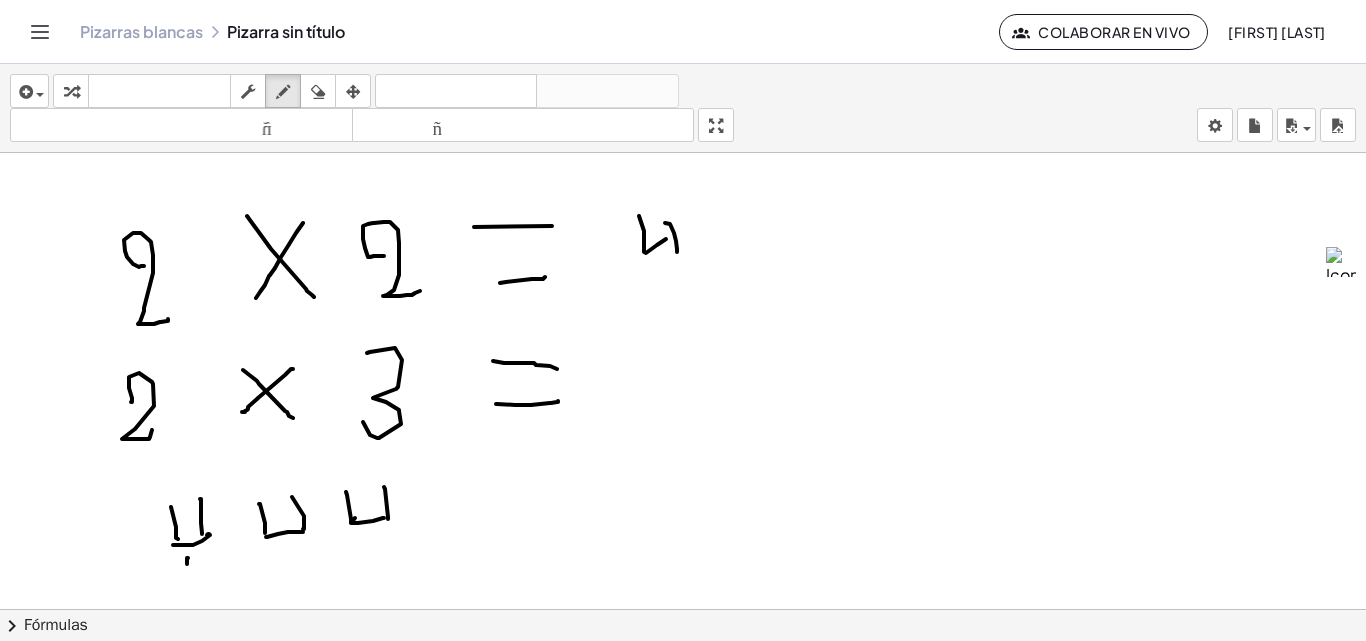 click at bounding box center (683, 381) 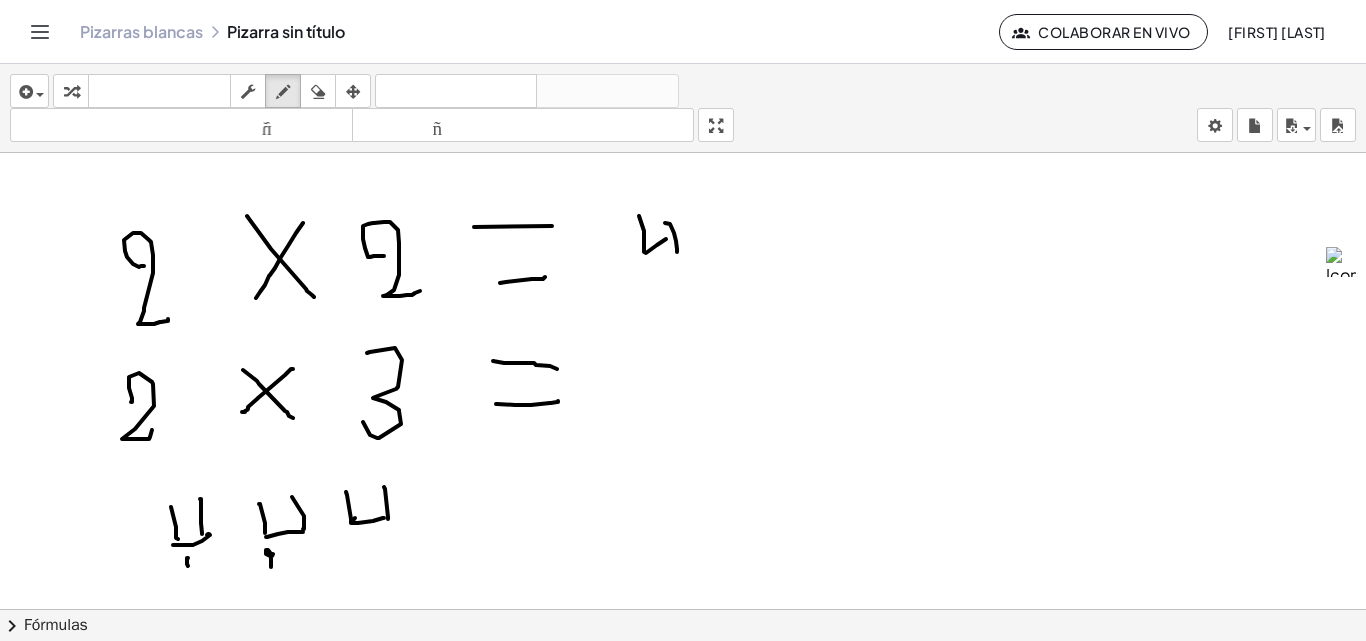 drag, startPoint x: 272, startPoint y: 556, endPoint x: 289, endPoint y: 561, distance: 17.720045 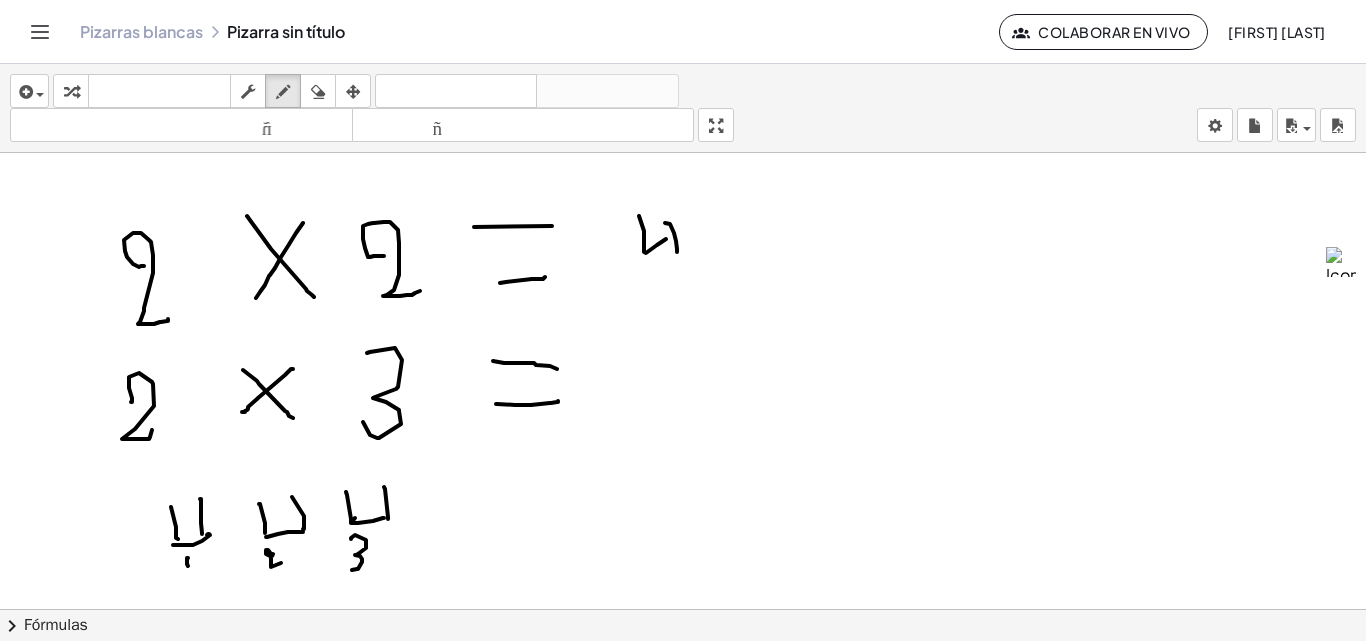 drag, startPoint x: 351, startPoint y: 539, endPoint x: 375, endPoint y: 555, distance: 28.84441 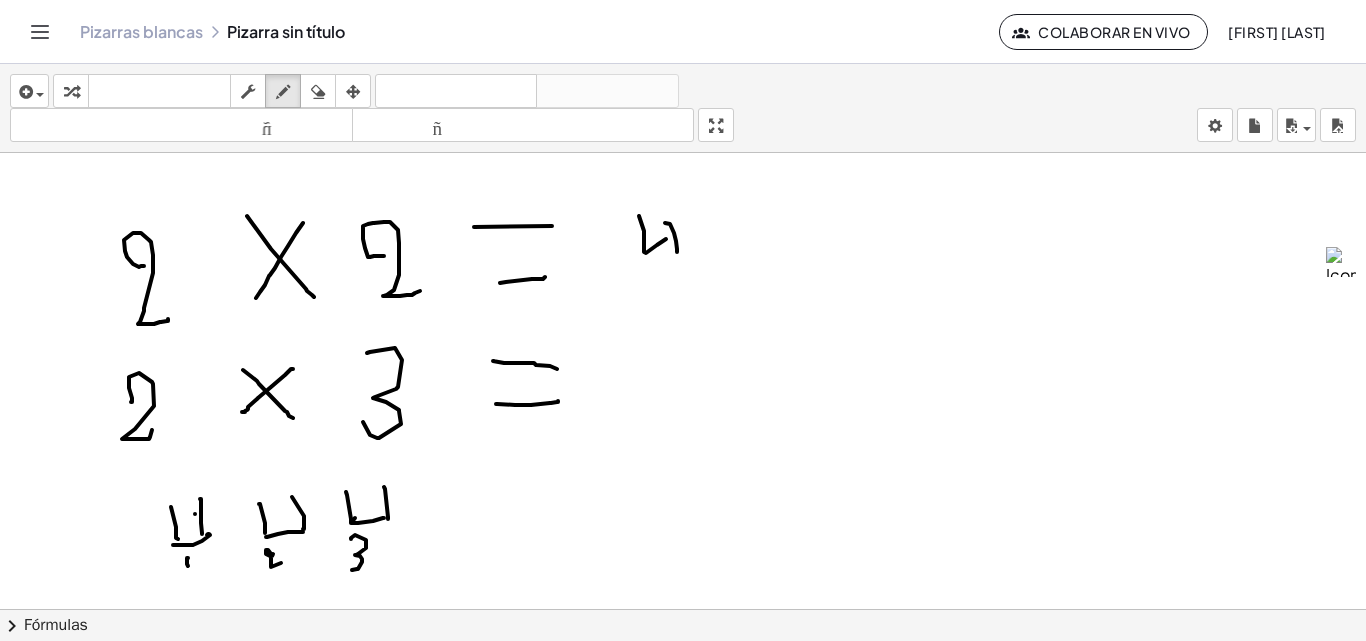 click at bounding box center (683, 381) 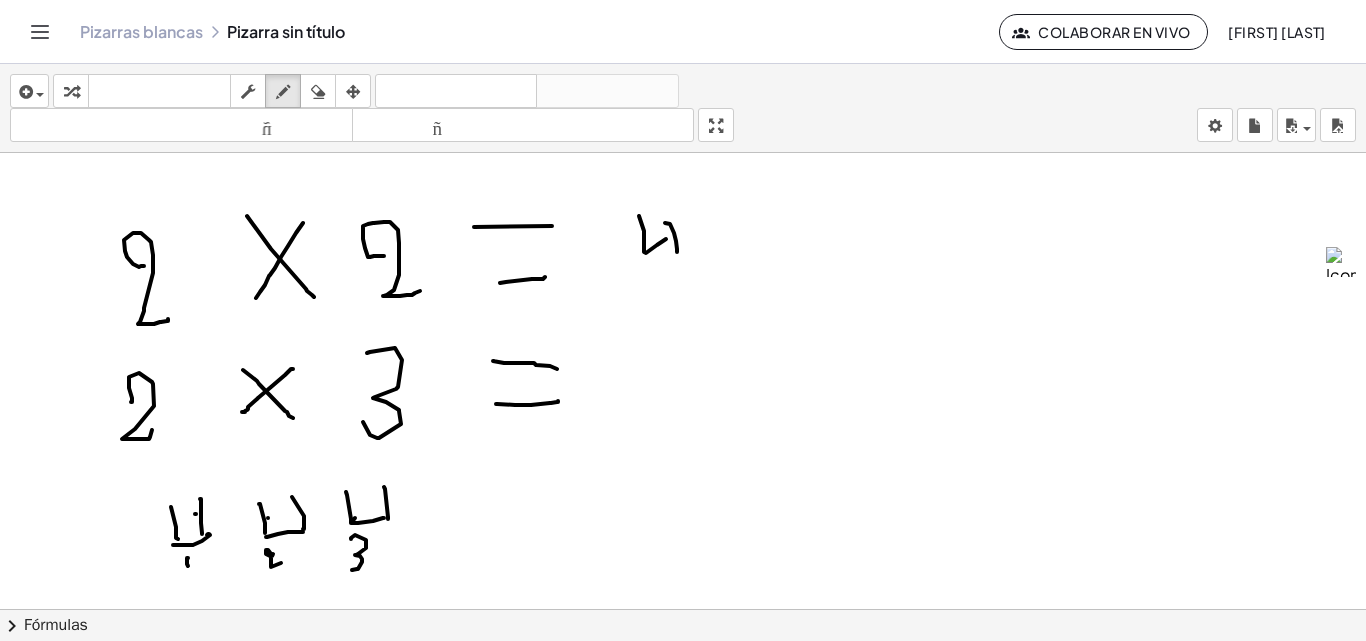 click at bounding box center (683, 381) 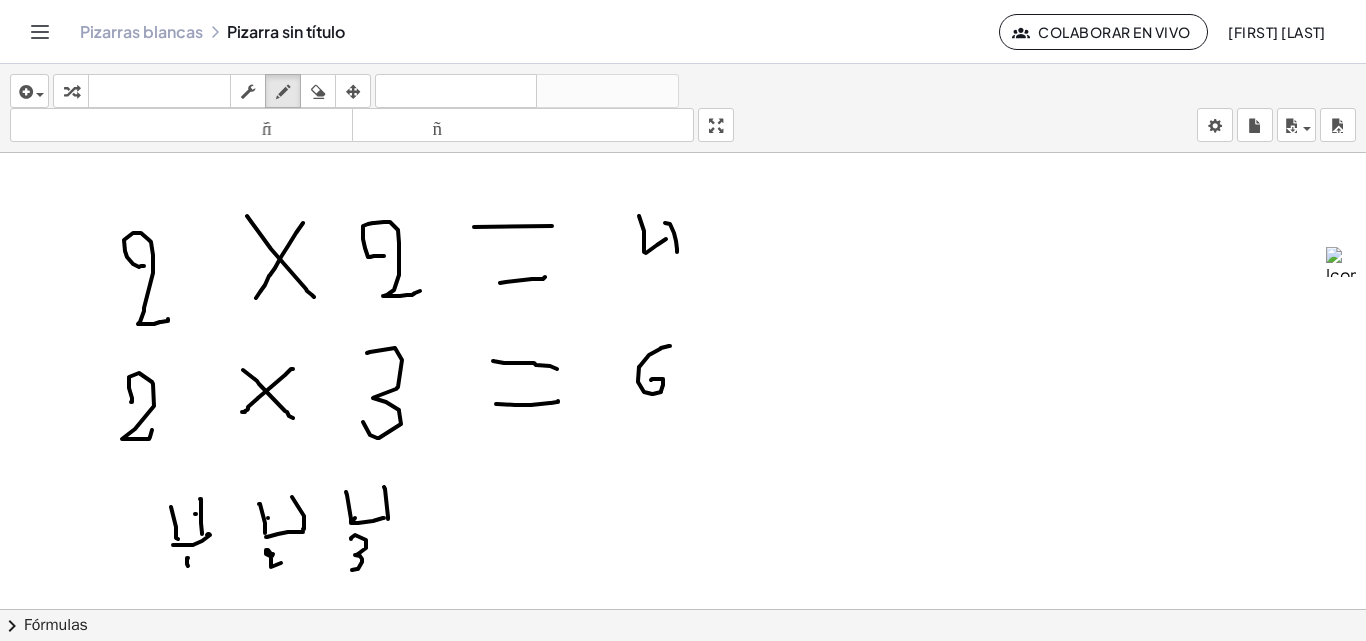 drag, startPoint x: 670, startPoint y: 346, endPoint x: 651, endPoint y: 380, distance: 38.948685 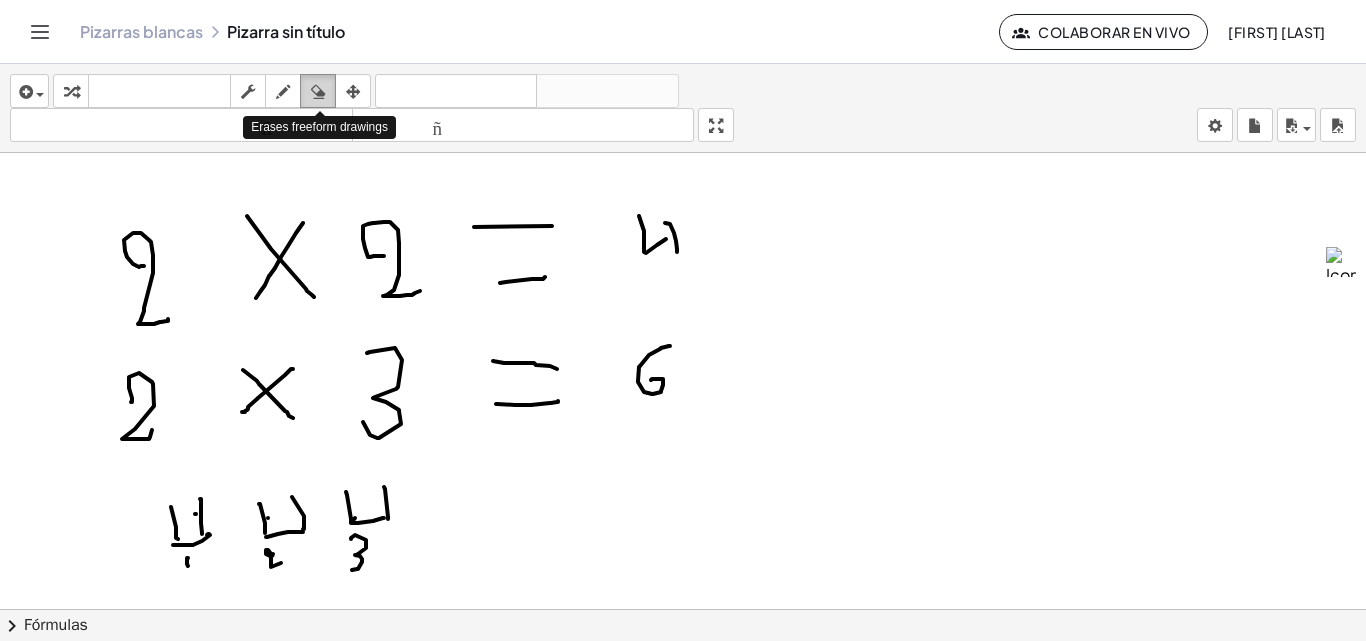 click at bounding box center (318, 91) 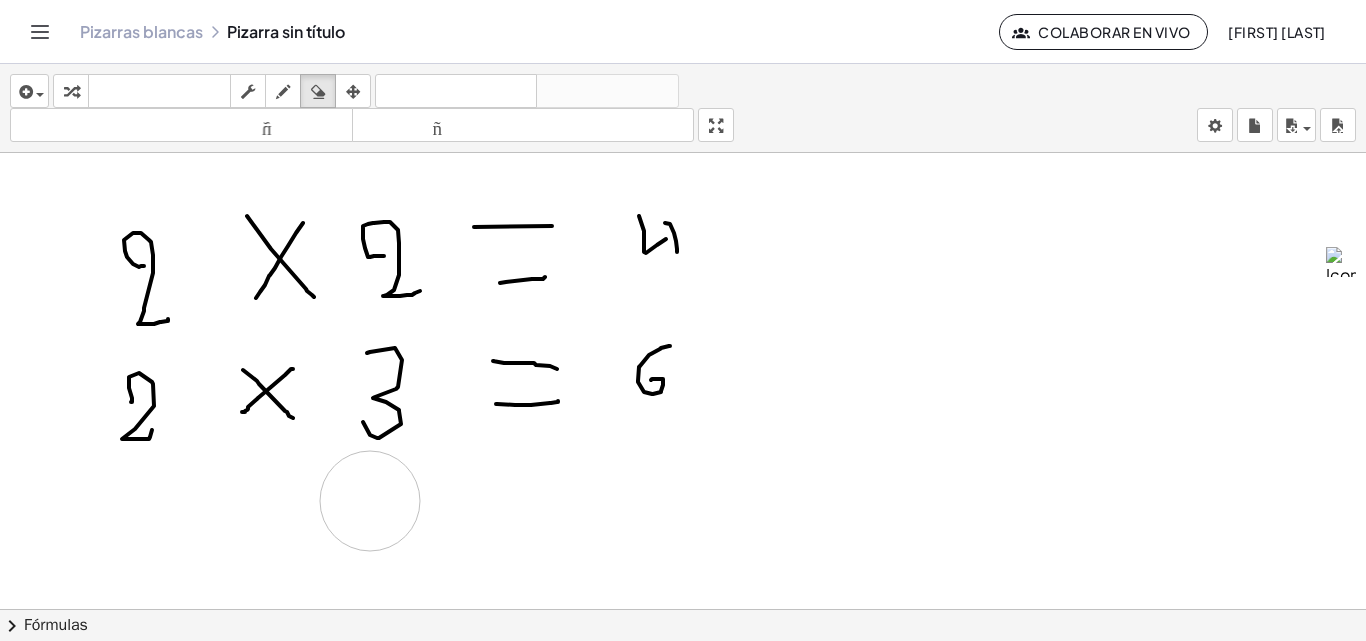 drag, startPoint x: 371, startPoint y: 542, endPoint x: 567, endPoint y: 513, distance: 198.13379 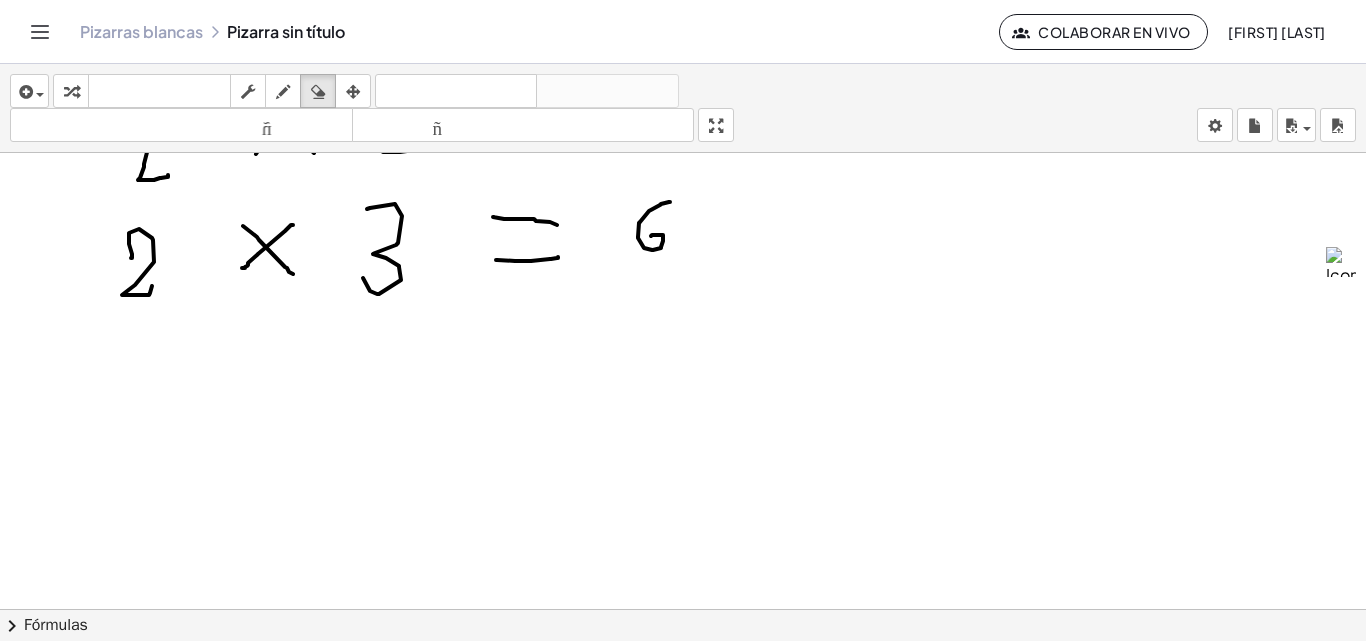 scroll, scrollTop: 756, scrollLeft: 0, axis: vertical 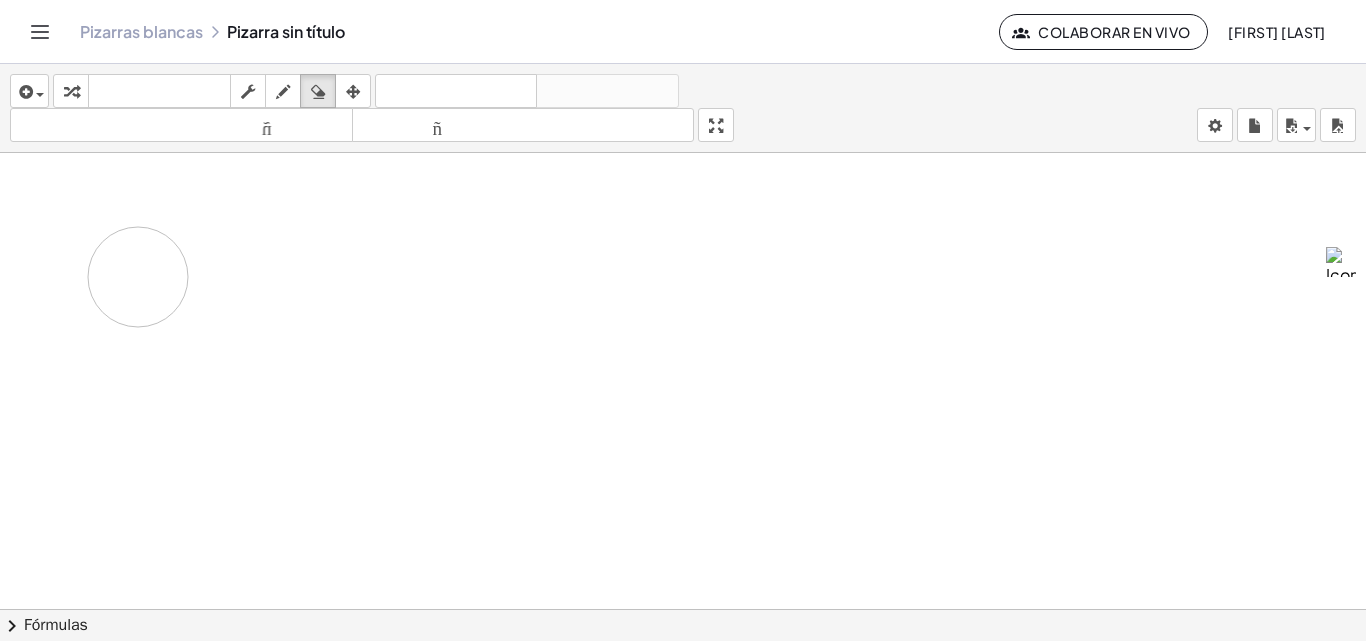 drag, startPoint x: 96, startPoint y: 329, endPoint x: 138, endPoint y: 277, distance: 66.8431 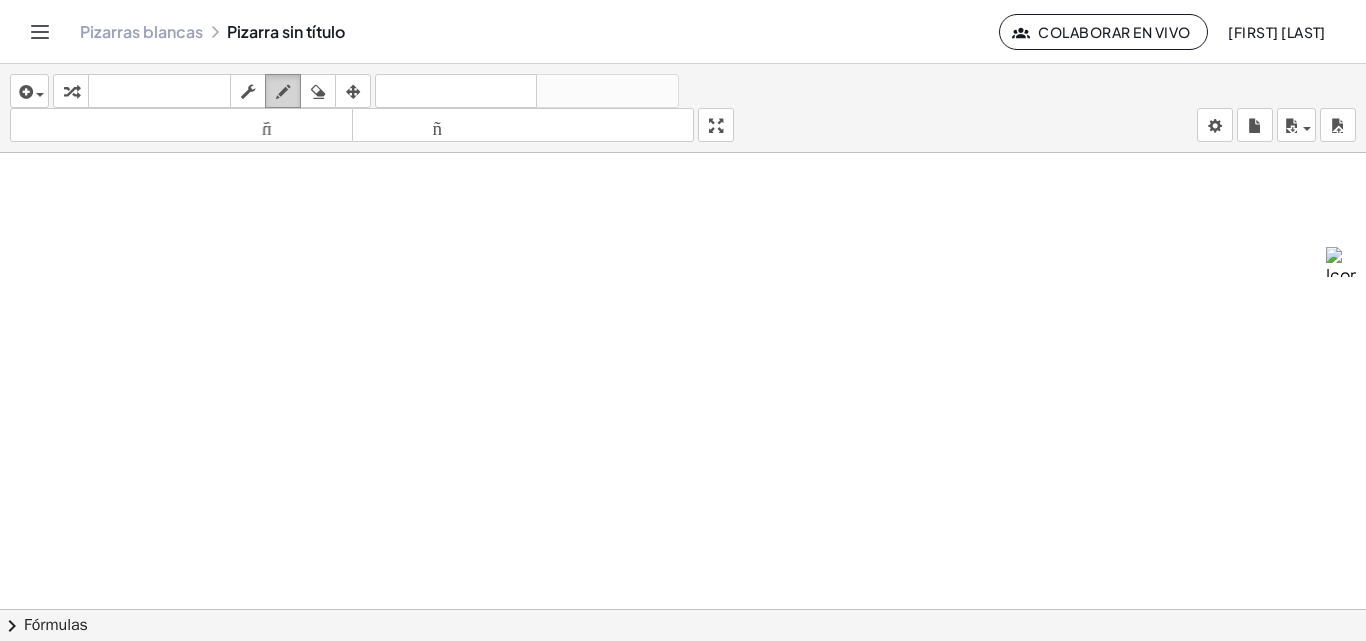 click at bounding box center [283, 92] 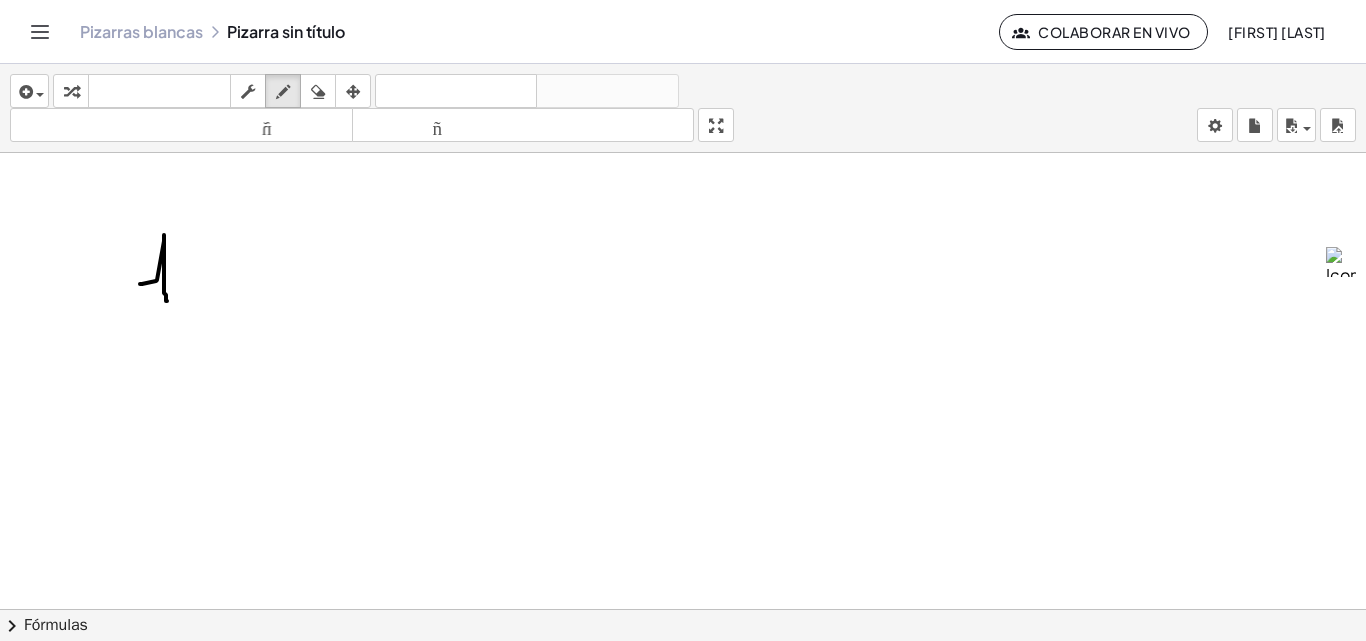 drag, startPoint x: 142, startPoint y: 284, endPoint x: 152, endPoint y: 259, distance: 26.925823 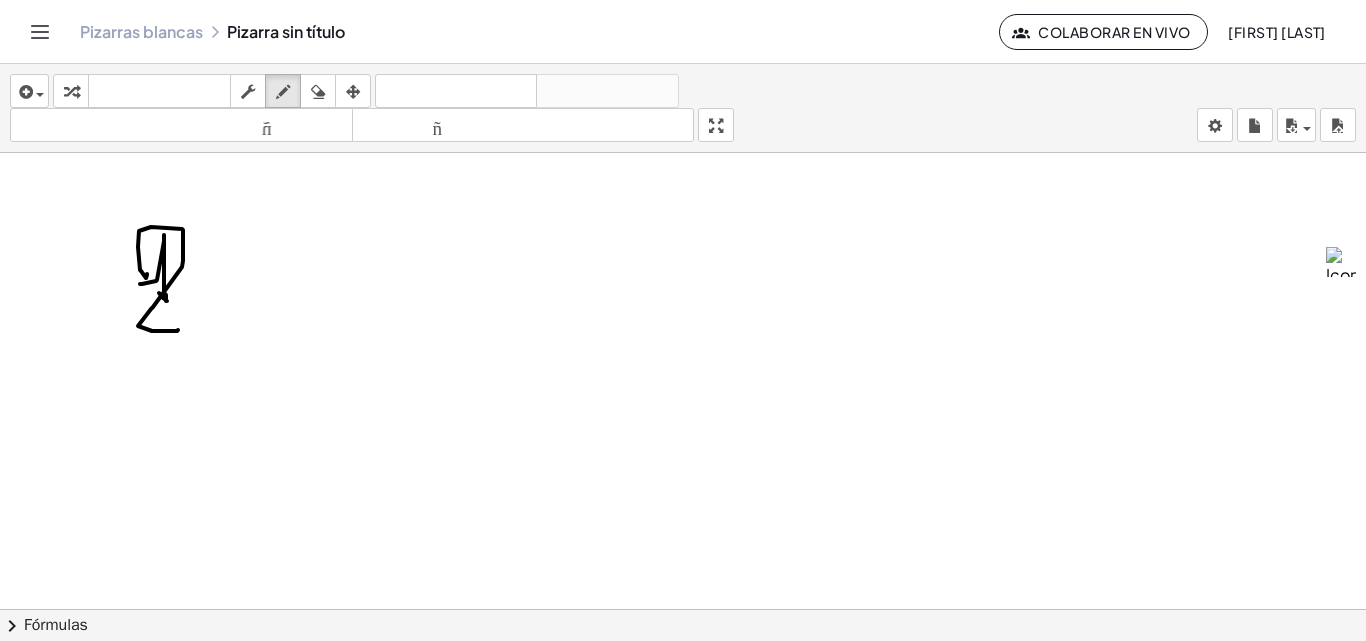 drag, startPoint x: 147, startPoint y: 274, endPoint x: 295, endPoint y: 258, distance: 148.86235 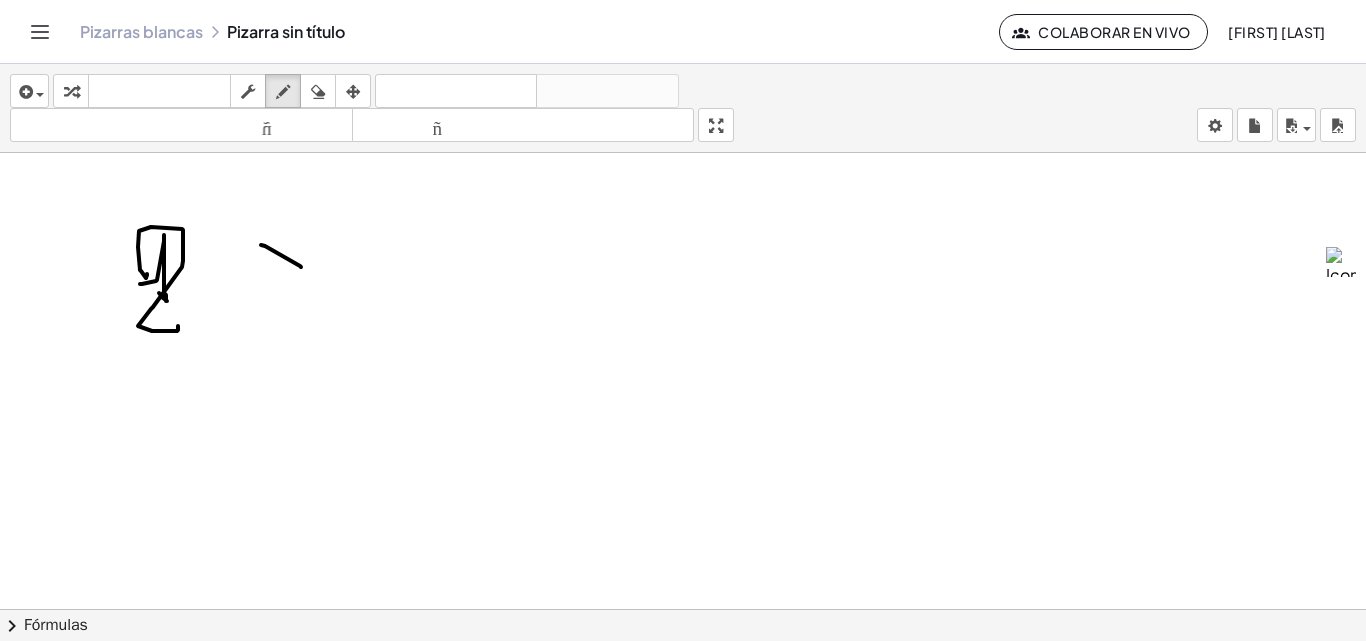 drag, startPoint x: 301, startPoint y: 267, endPoint x: 321, endPoint y: 245, distance: 29.732138 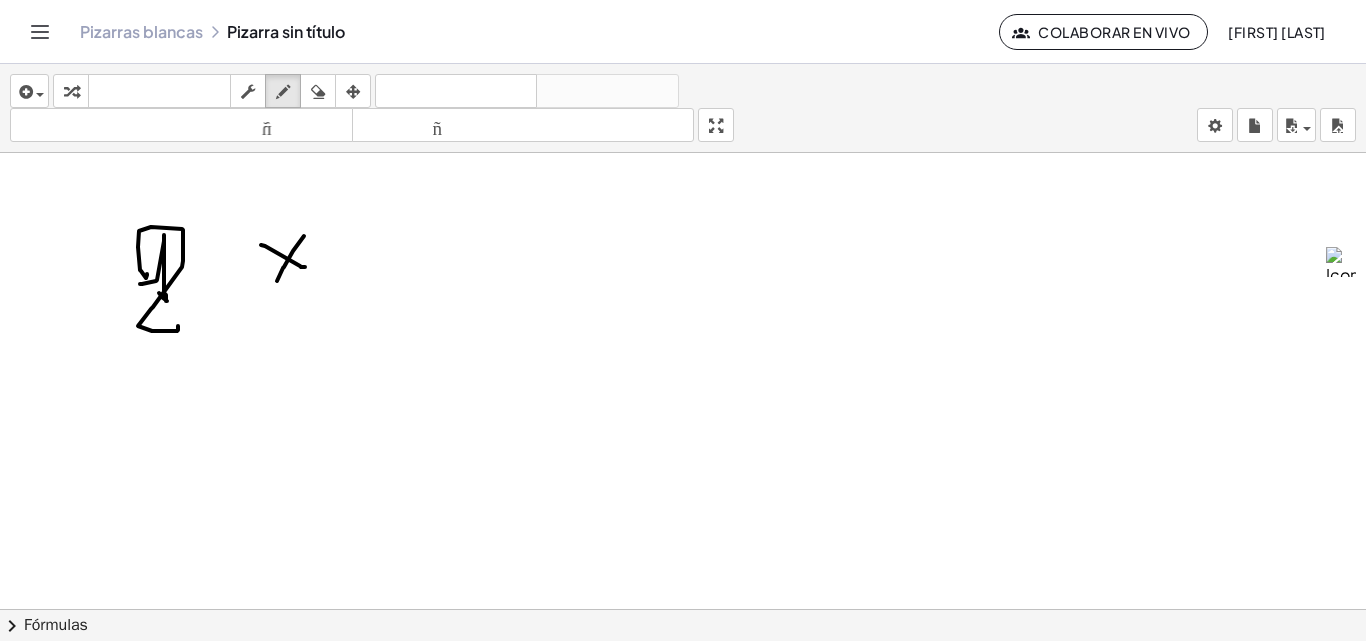 click at bounding box center [683, 81] 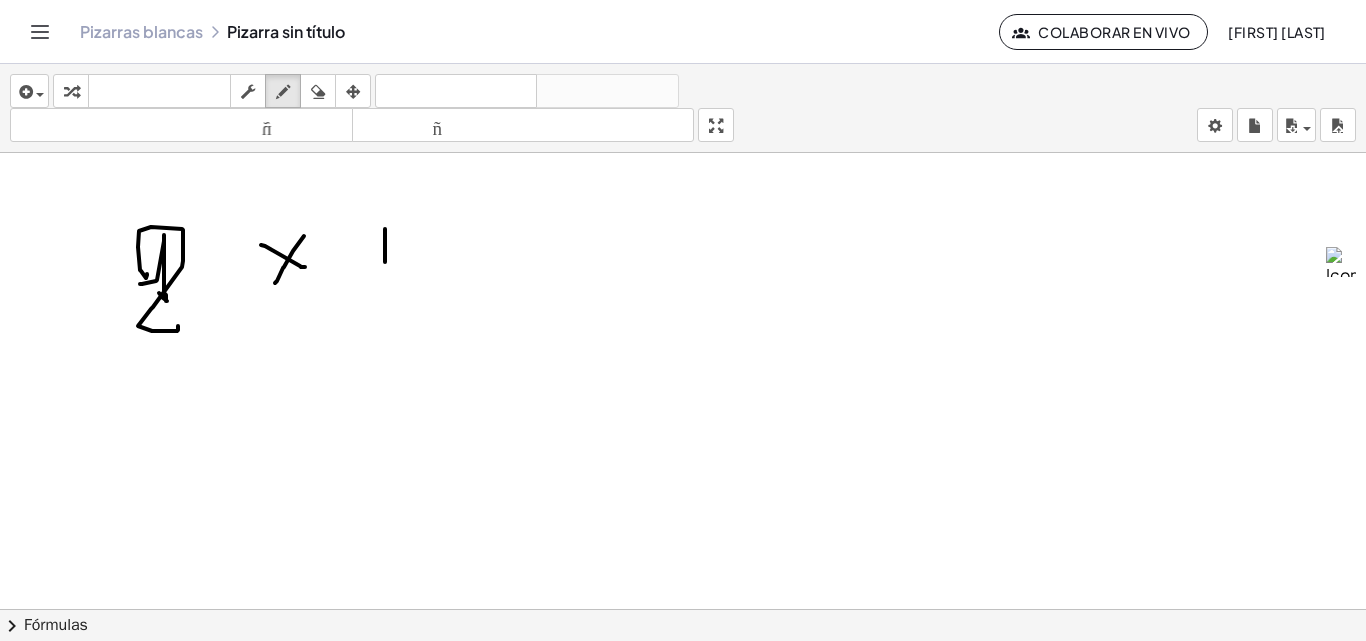 drag, startPoint x: 385, startPoint y: 229, endPoint x: 385, endPoint y: 262, distance: 33 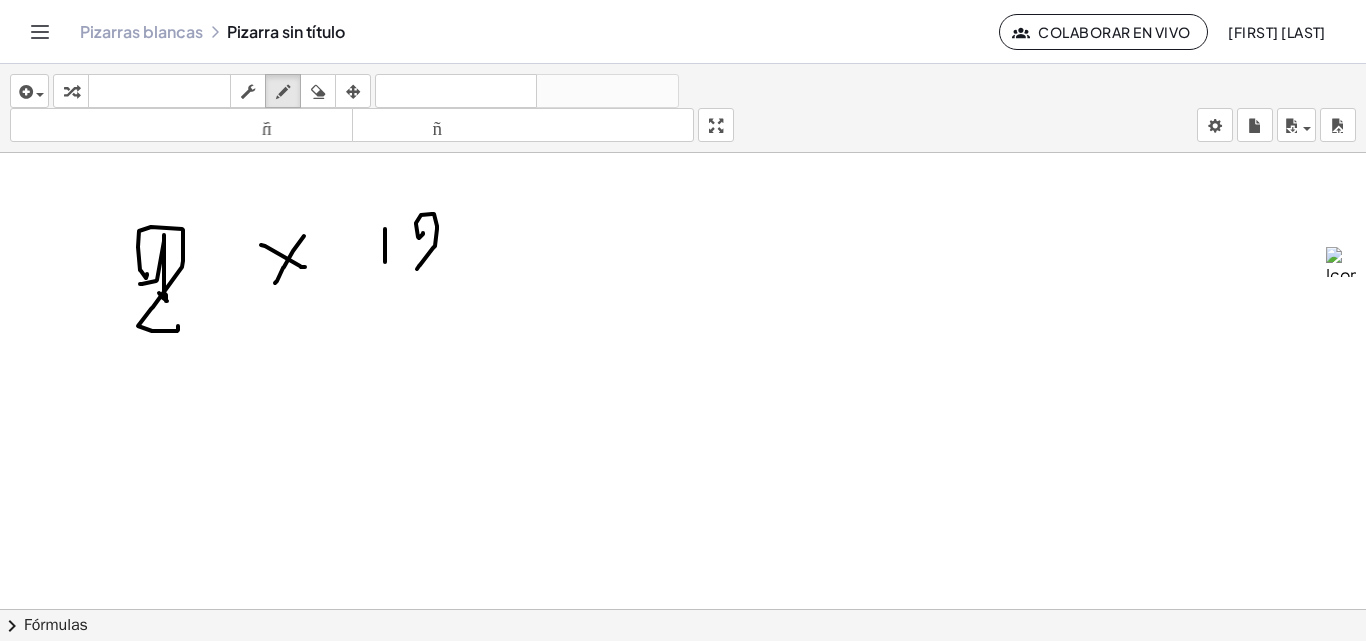 drag, startPoint x: 419, startPoint y: 238, endPoint x: 442, endPoint y: 251, distance: 26.41969 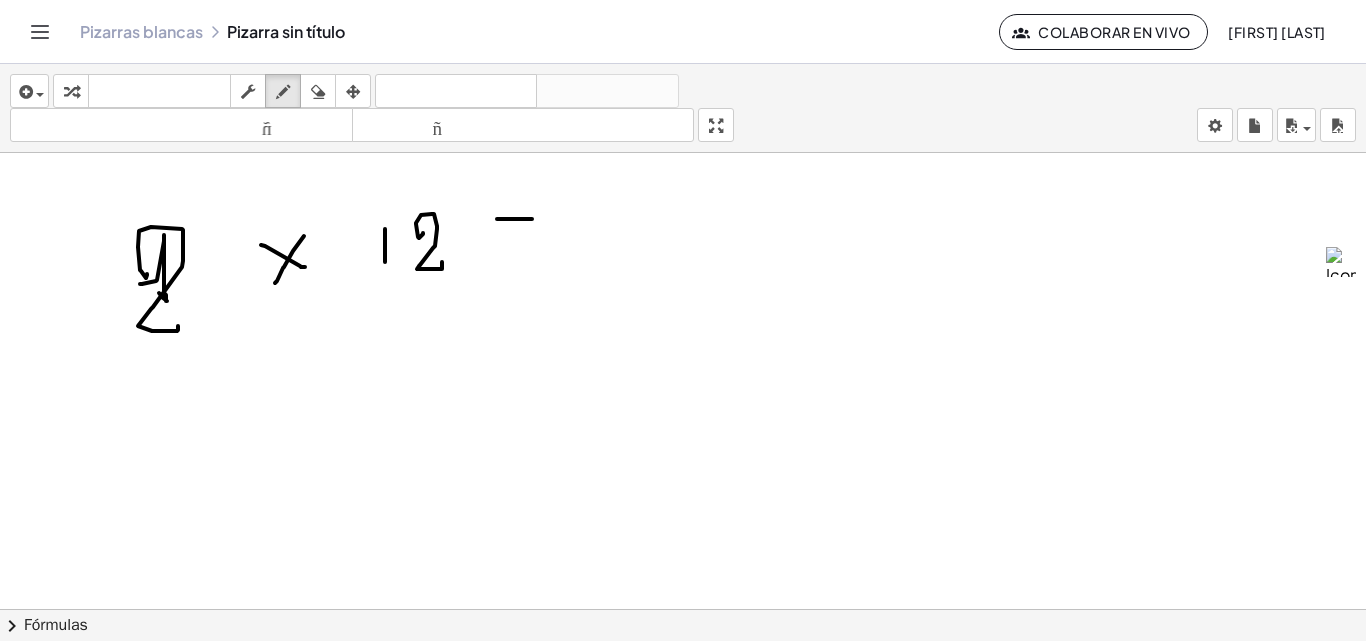 drag, startPoint x: 497, startPoint y: 219, endPoint x: 504, endPoint y: 244, distance: 25.96151 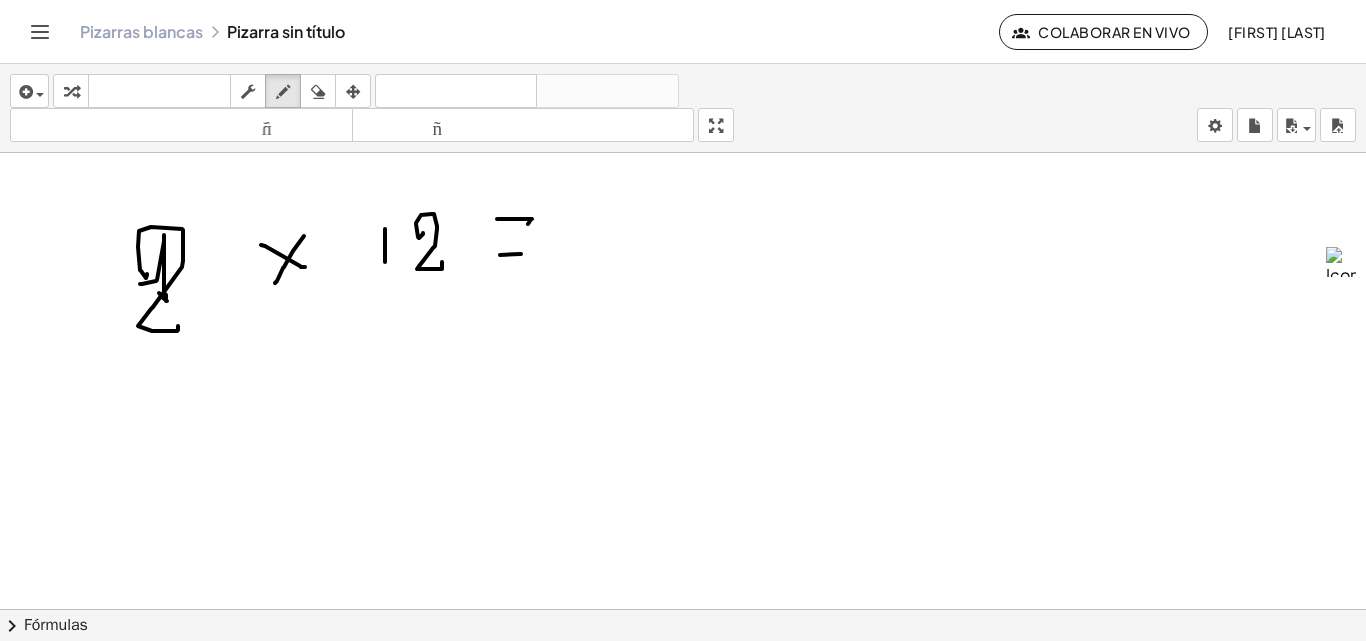 click at bounding box center (683, 81) 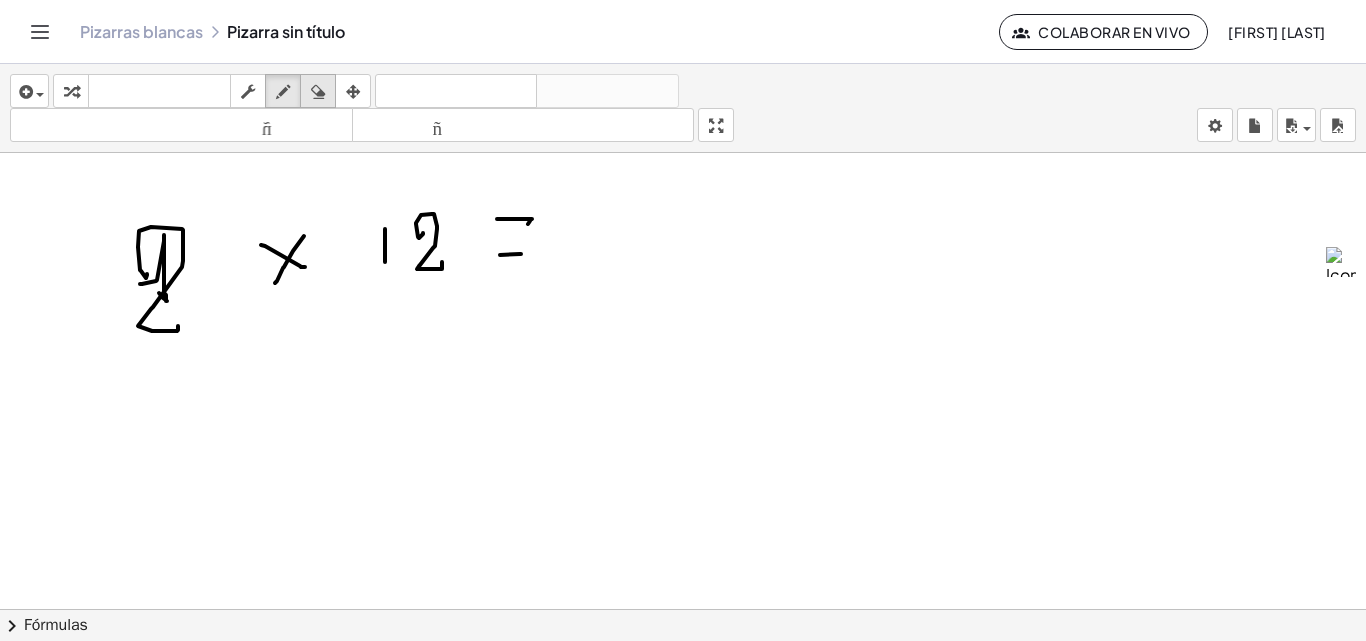 click at bounding box center (318, 92) 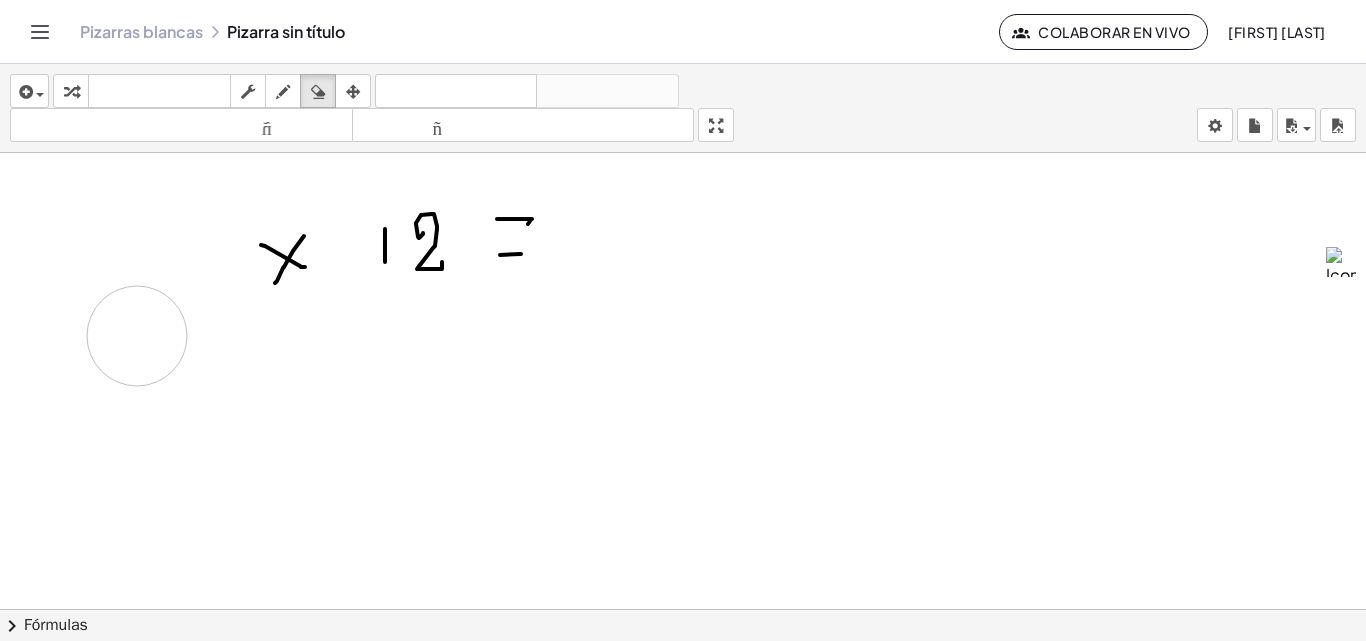 drag, startPoint x: 139, startPoint y: 307, endPoint x: 226, endPoint y: 154, distance: 176.00568 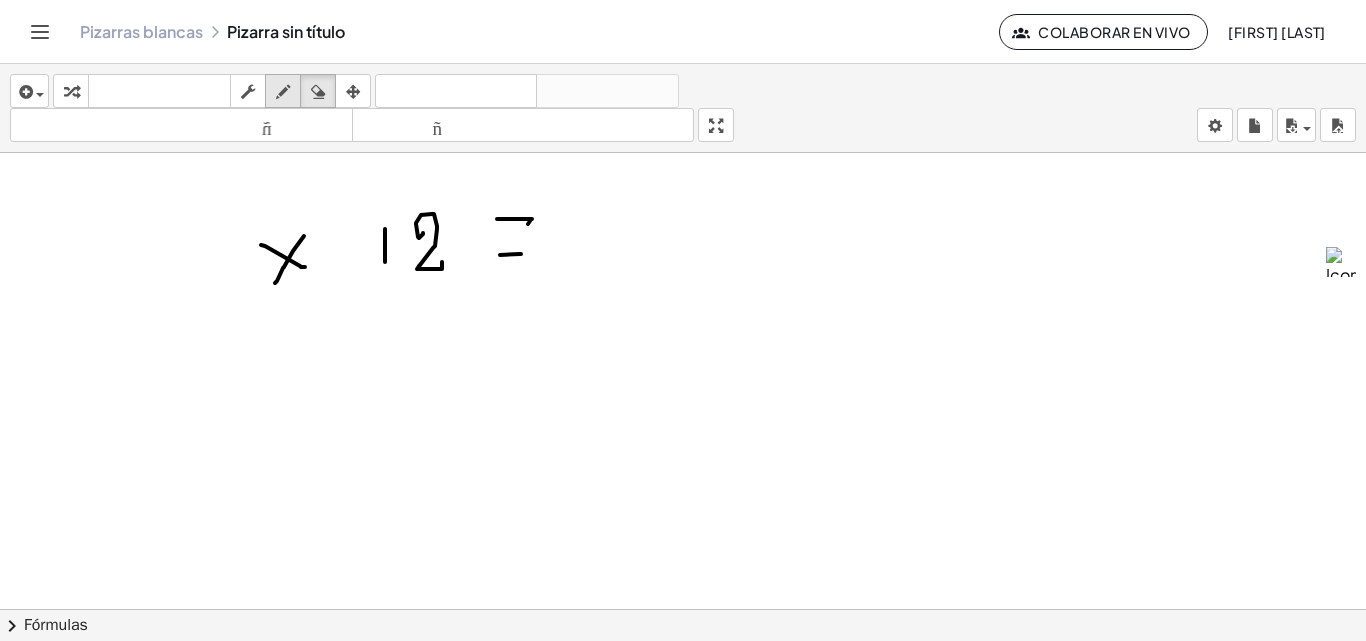 click at bounding box center (283, 92) 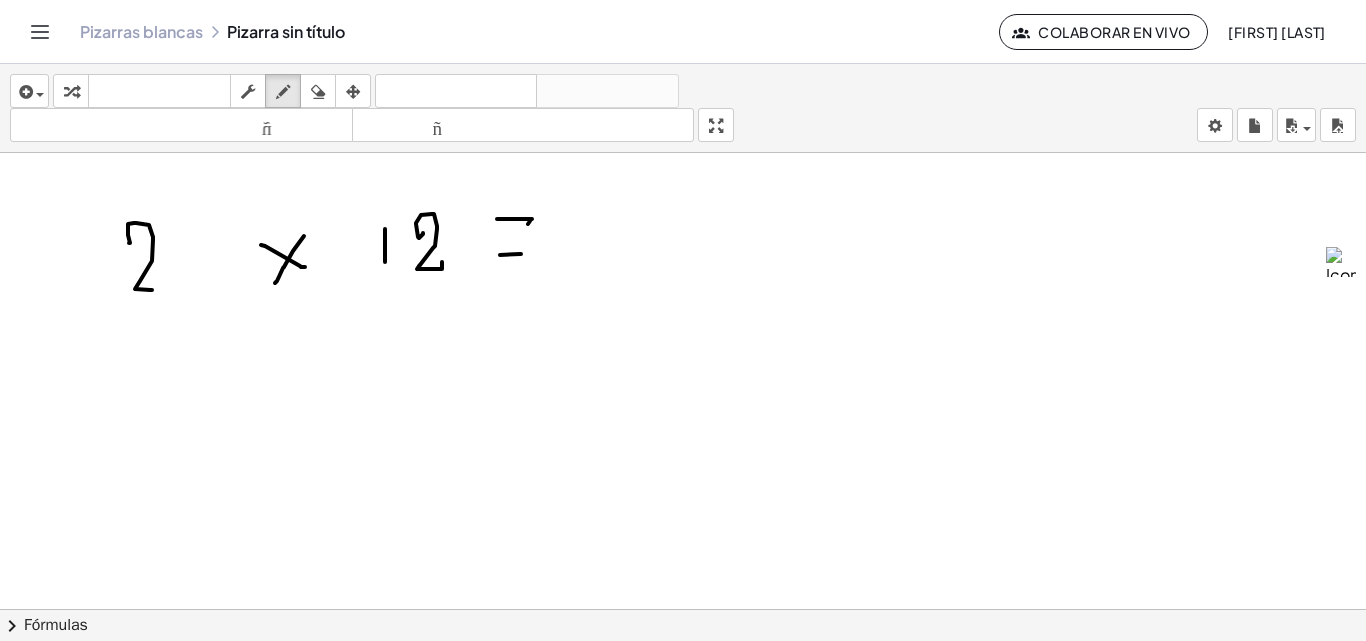 drag, startPoint x: 129, startPoint y: 243, endPoint x: 144, endPoint y: 266, distance: 27.45906 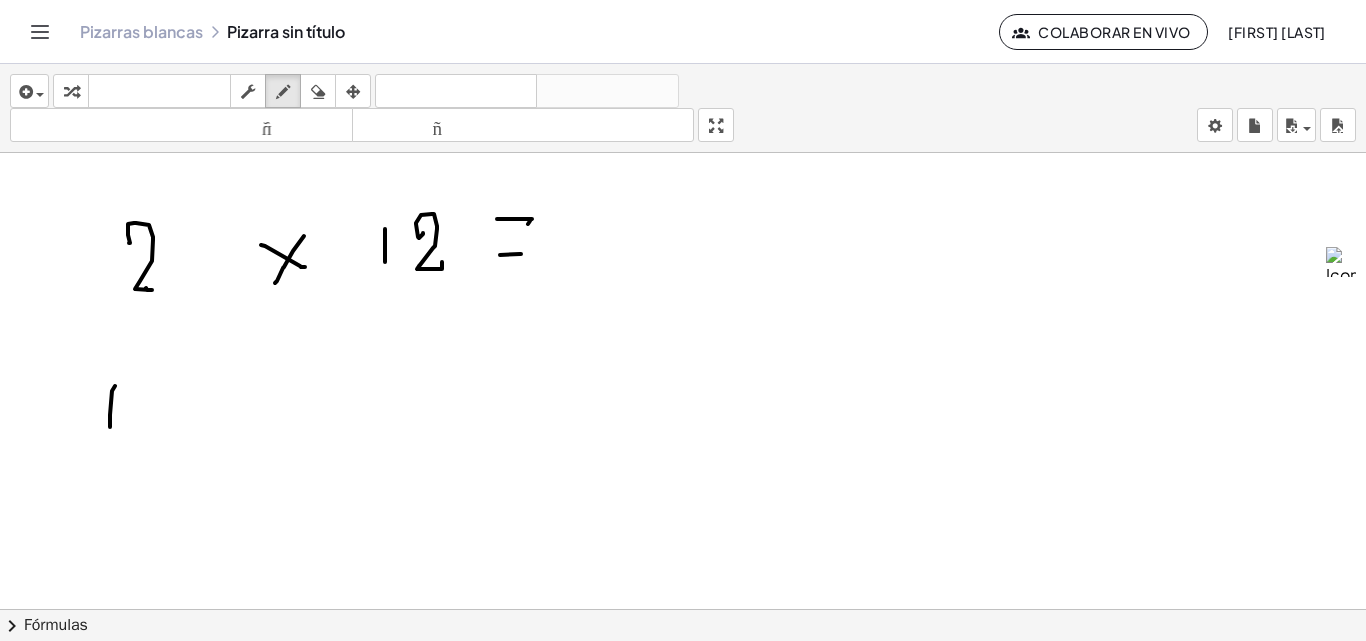 drag, startPoint x: 115, startPoint y: 386, endPoint x: 135, endPoint y: 388, distance: 20.09975 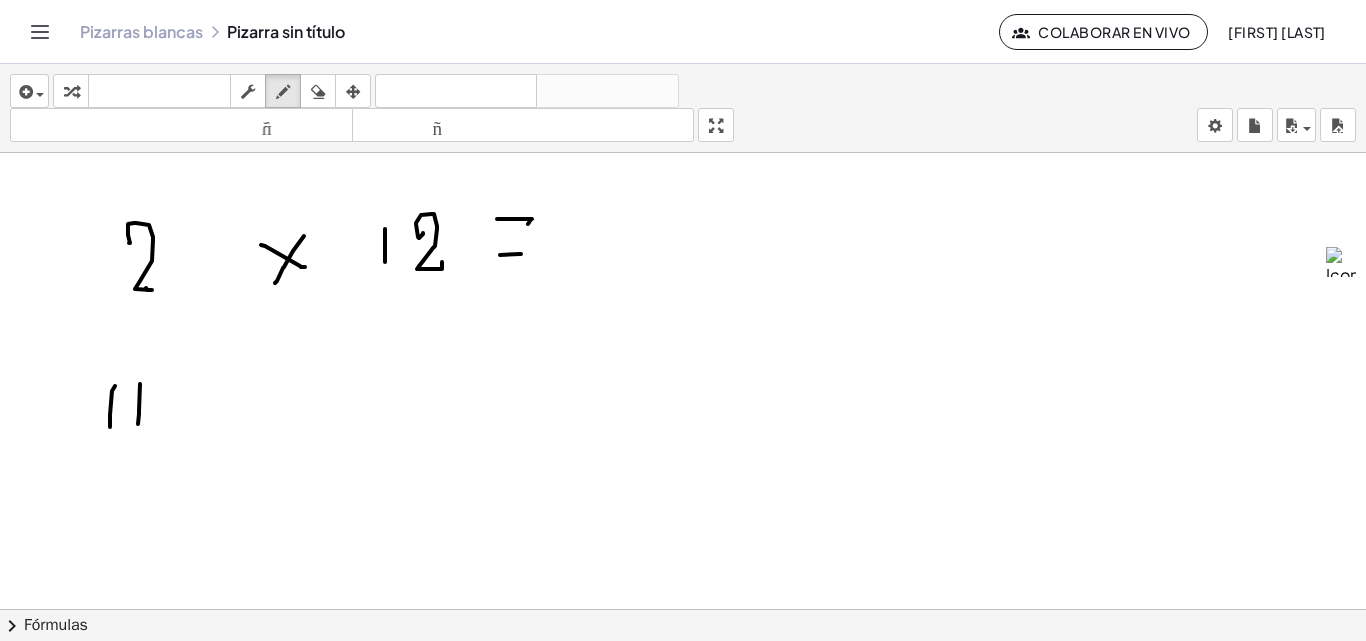 drag, startPoint x: 138, startPoint y: 424, endPoint x: 186, endPoint y: 373, distance: 70.035706 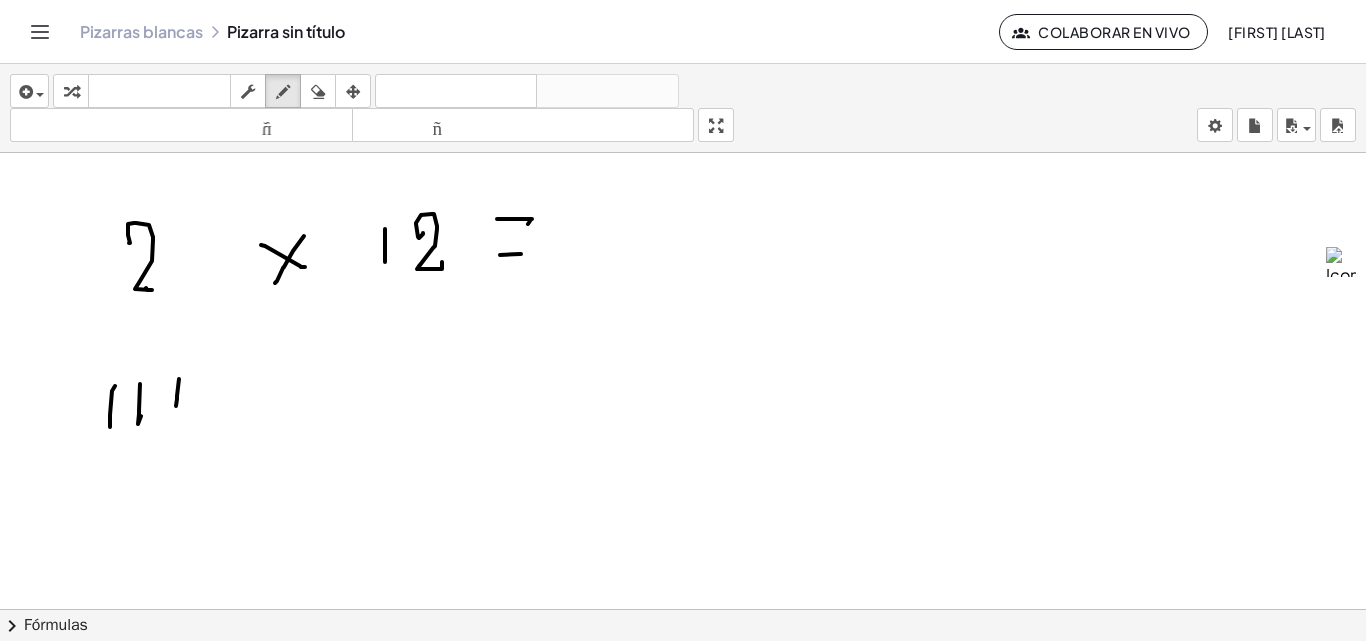 drag, startPoint x: 176, startPoint y: 406, endPoint x: 197, endPoint y: 376, distance: 36.619667 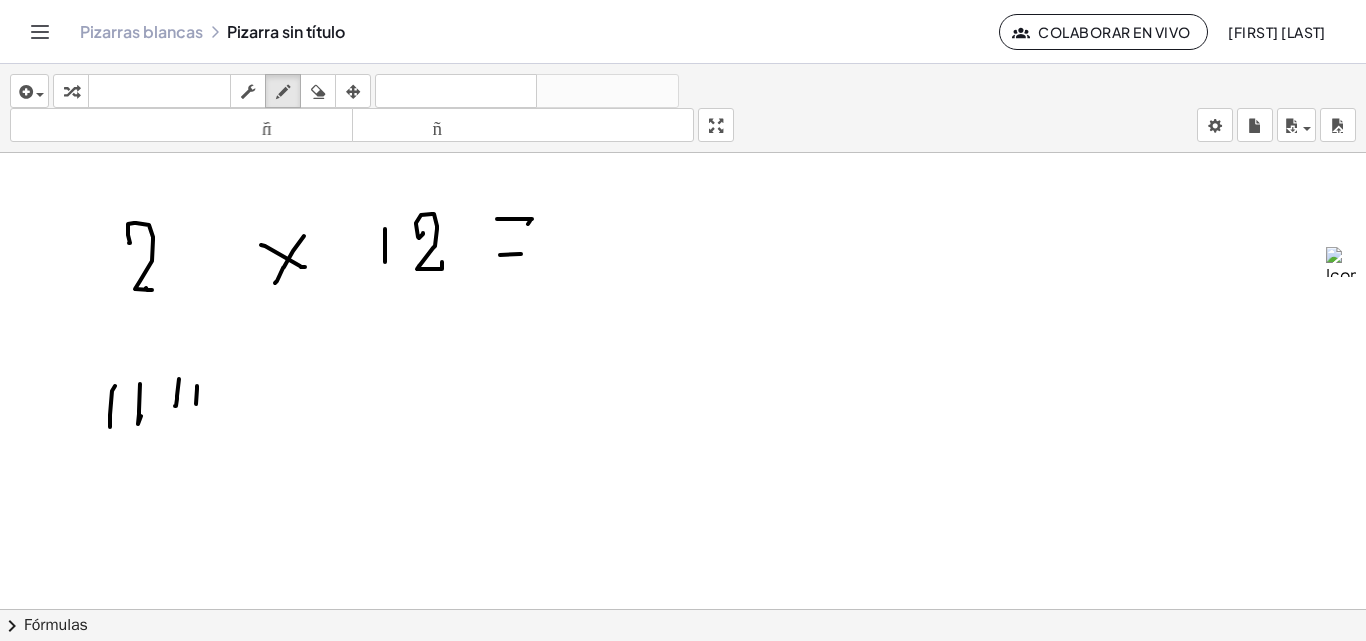 drag, startPoint x: 197, startPoint y: 389, endPoint x: 196, endPoint y: 404, distance: 15.033297 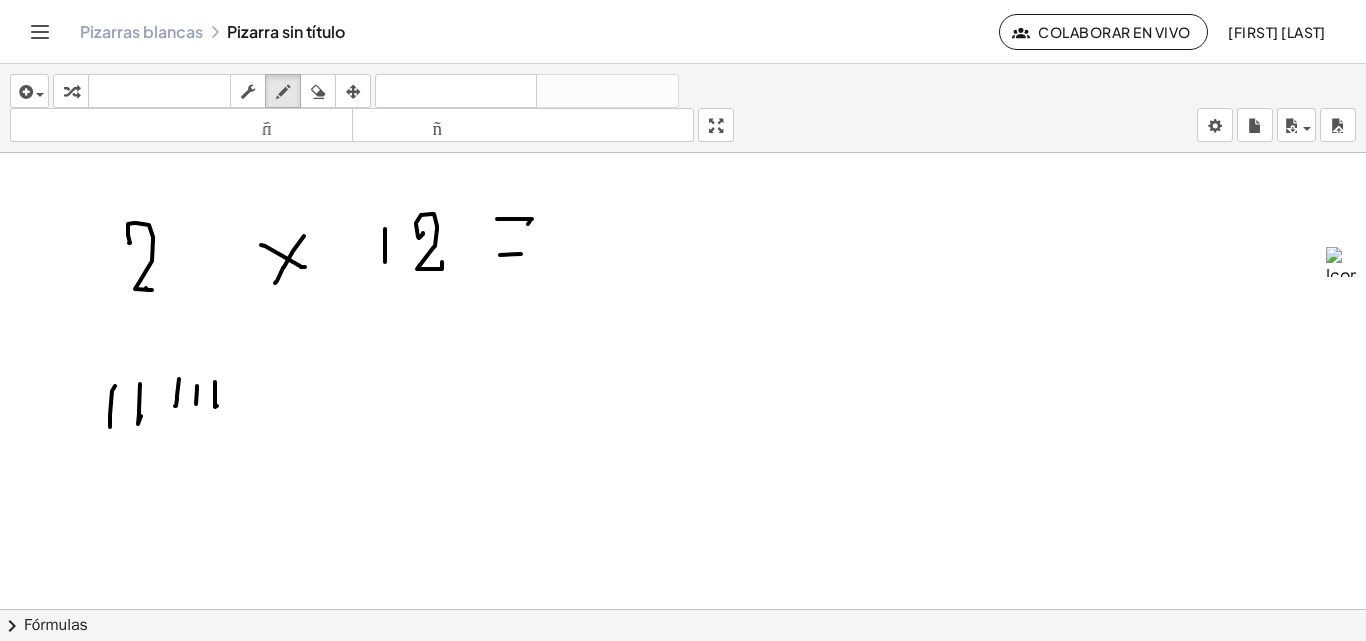 drag, startPoint x: 241, startPoint y: 394, endPoint x: 259, endPoint y: 375, distance: 26.172504 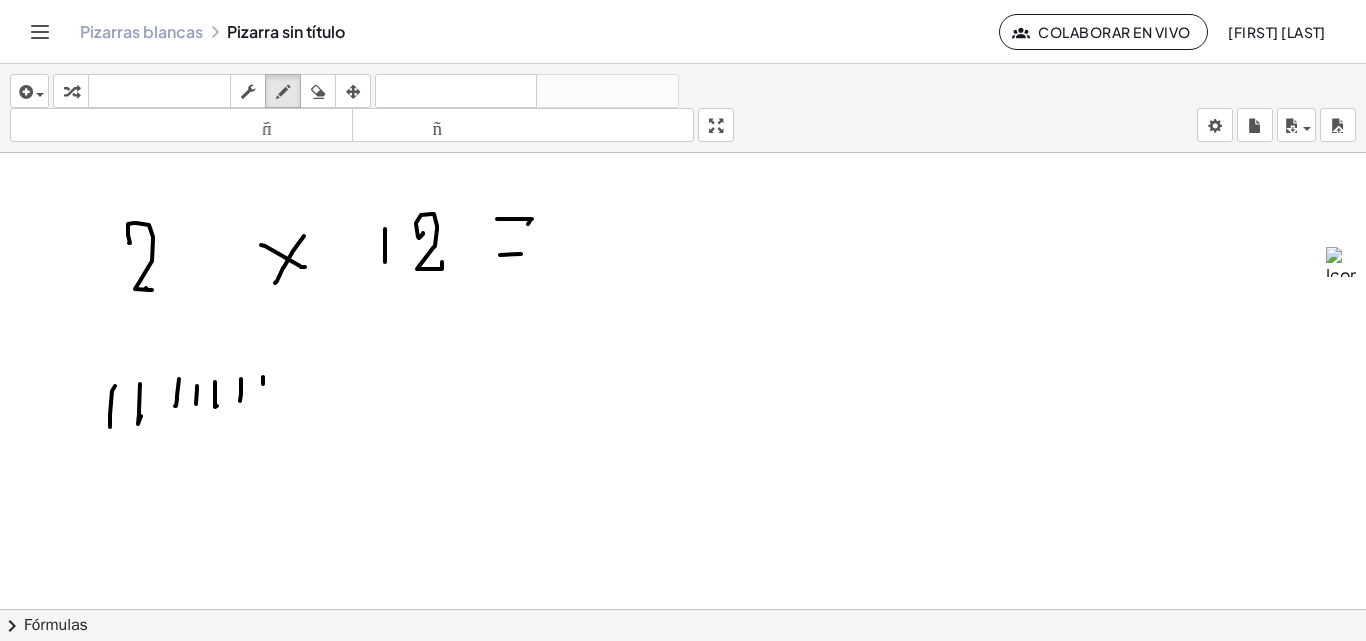 drag, startPoint x: 263, startPoint y: 384, endPoint x: 261, endPoint y: 394, distance: 10.198039 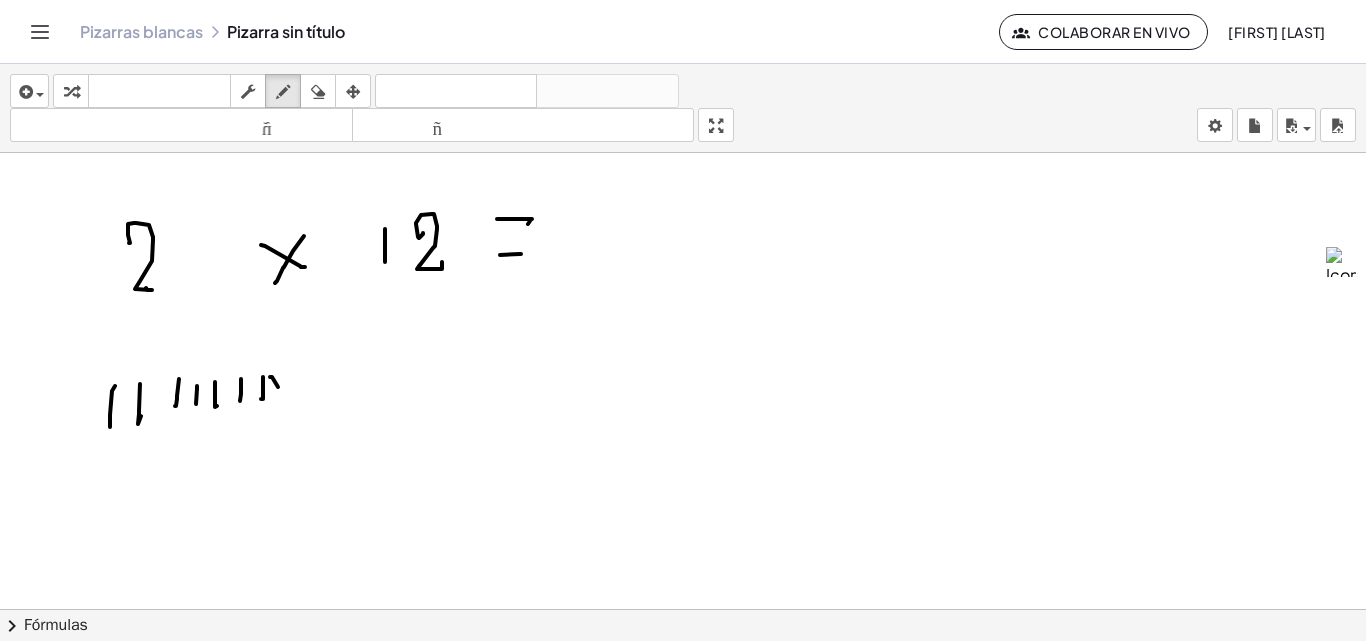 click at bounding box center [683, 81] 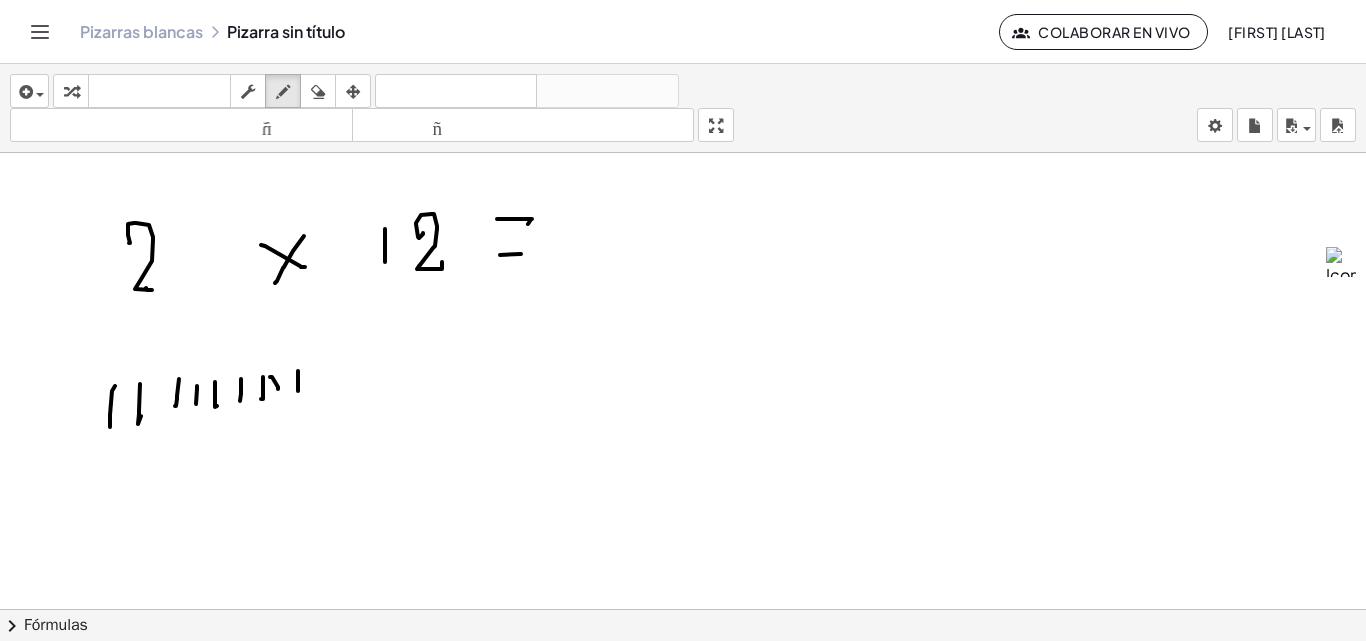 drag, startPoint x: 298, startPoint y: 391, endPoint x: 295, endPoint y: 381, distance: 10.440307 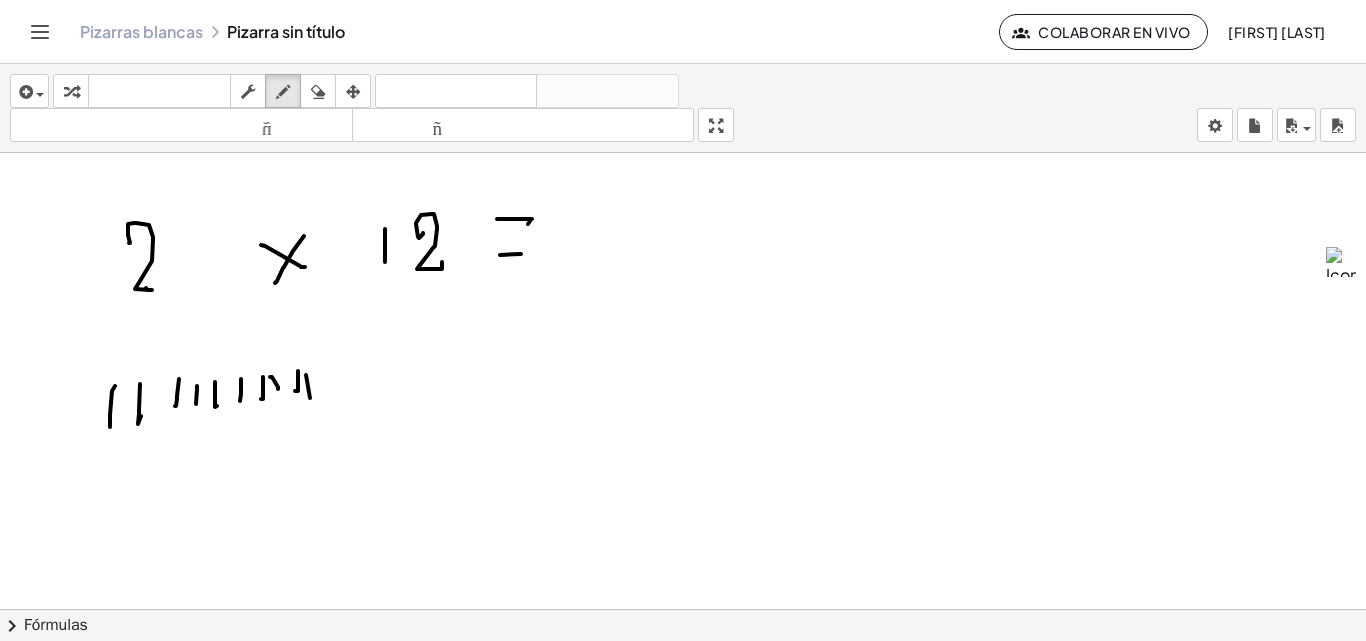 click at bounding box center (683, 81) 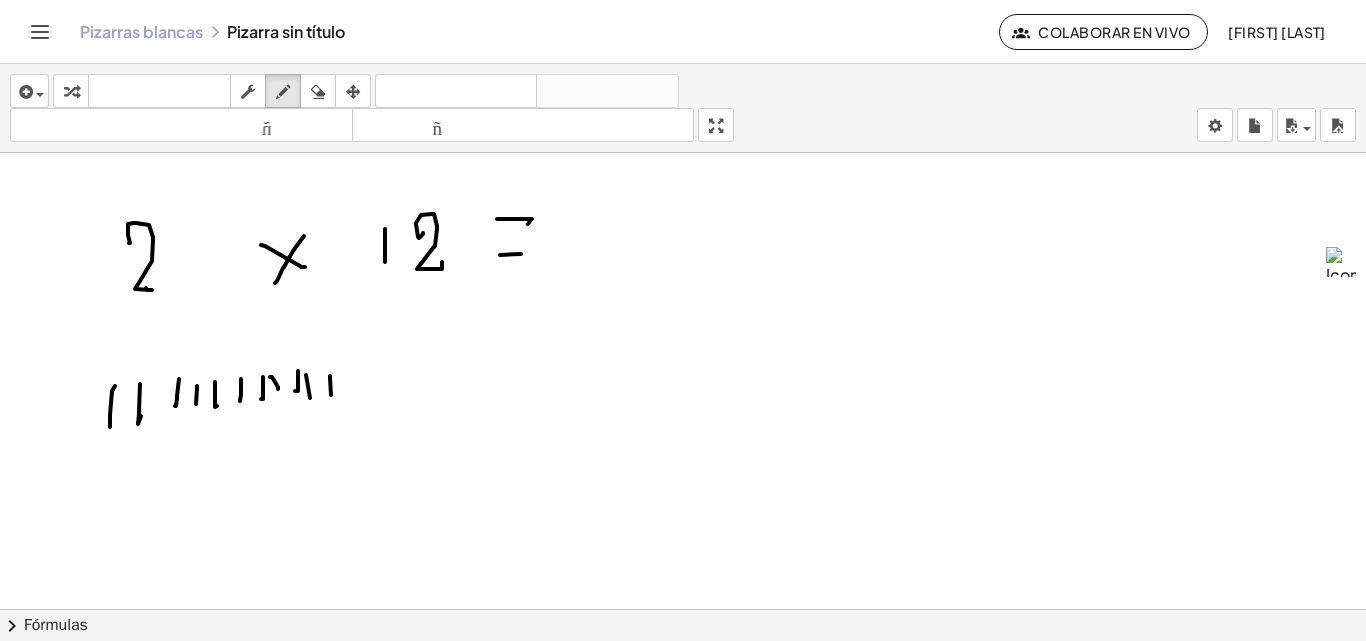 click at bounding box center [683, 81] 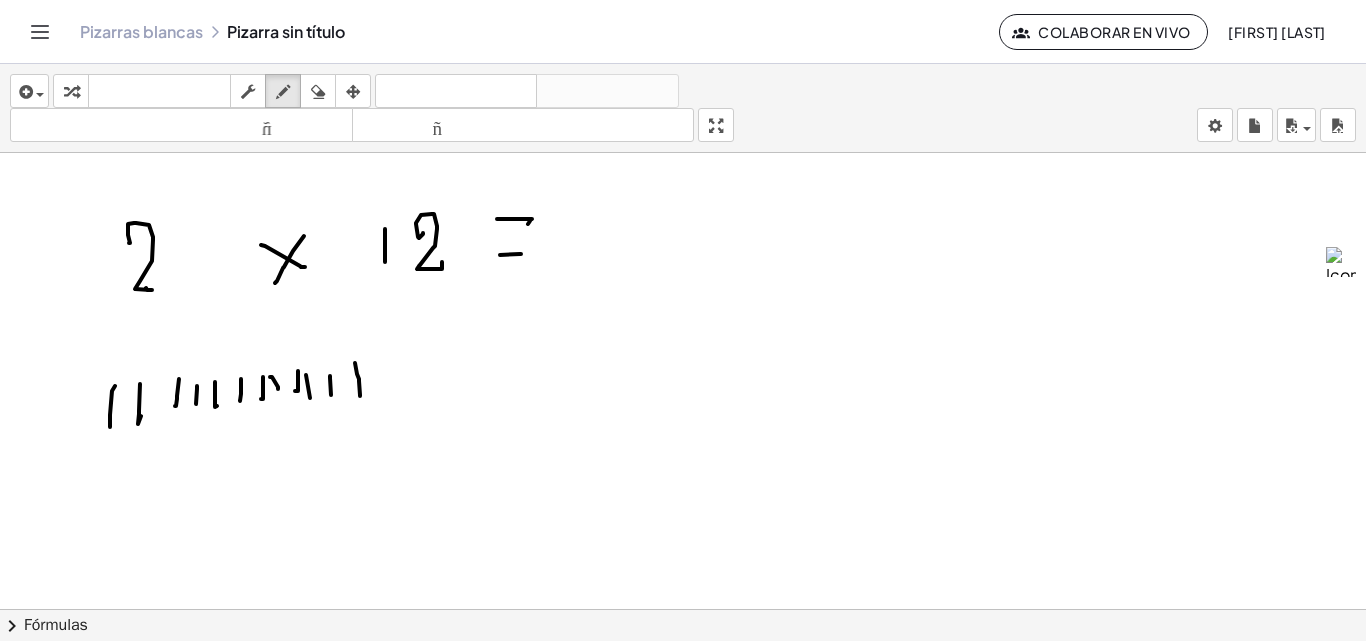 drag, startPoint x: 359, startPoint y: 381, endPoint x: 324, endPoint y: 354, distance: 44.20407 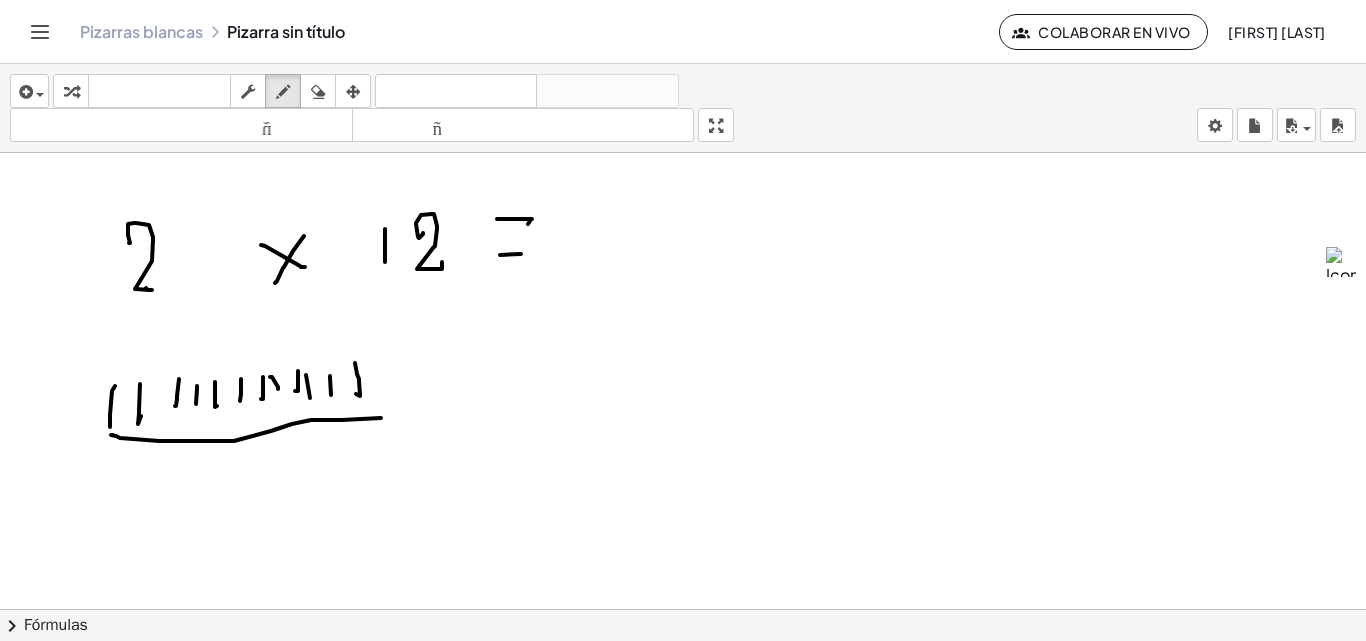 drag, startPoint x: 111, startPoint y: 435, endPoint x: 351, endPoint y: 415, distance: 240.8319 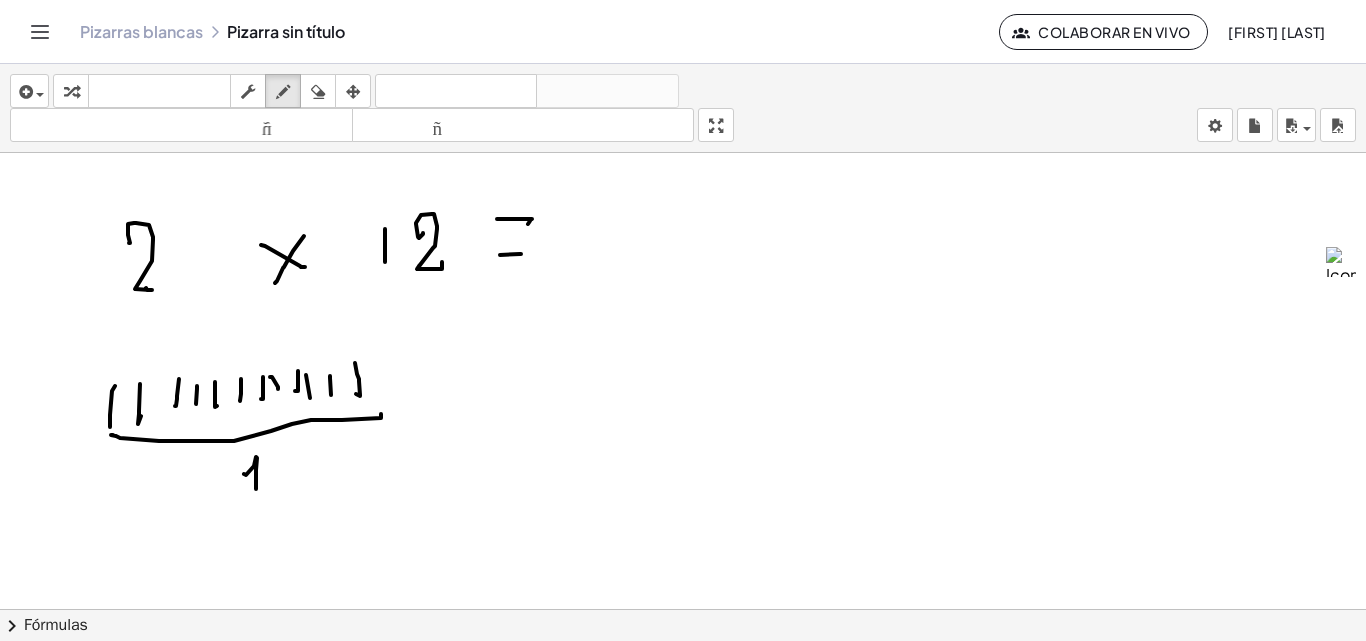 drag, startPoint x: 244, startPoint y: 474, endPoint x: 252, endPoint y: 447, distance: 28.160255 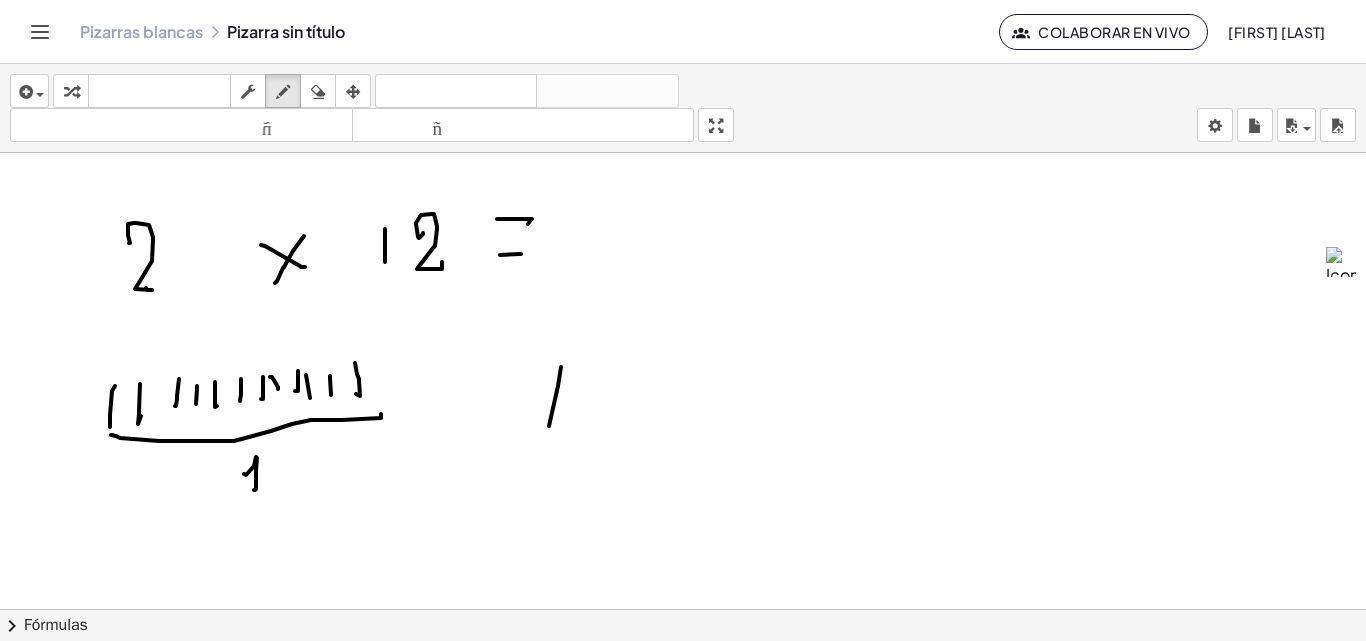 drag, startPoint x: 561, startPoint y: 367, endPoint x: 547, endPoint y: 398, distance: 34.0147 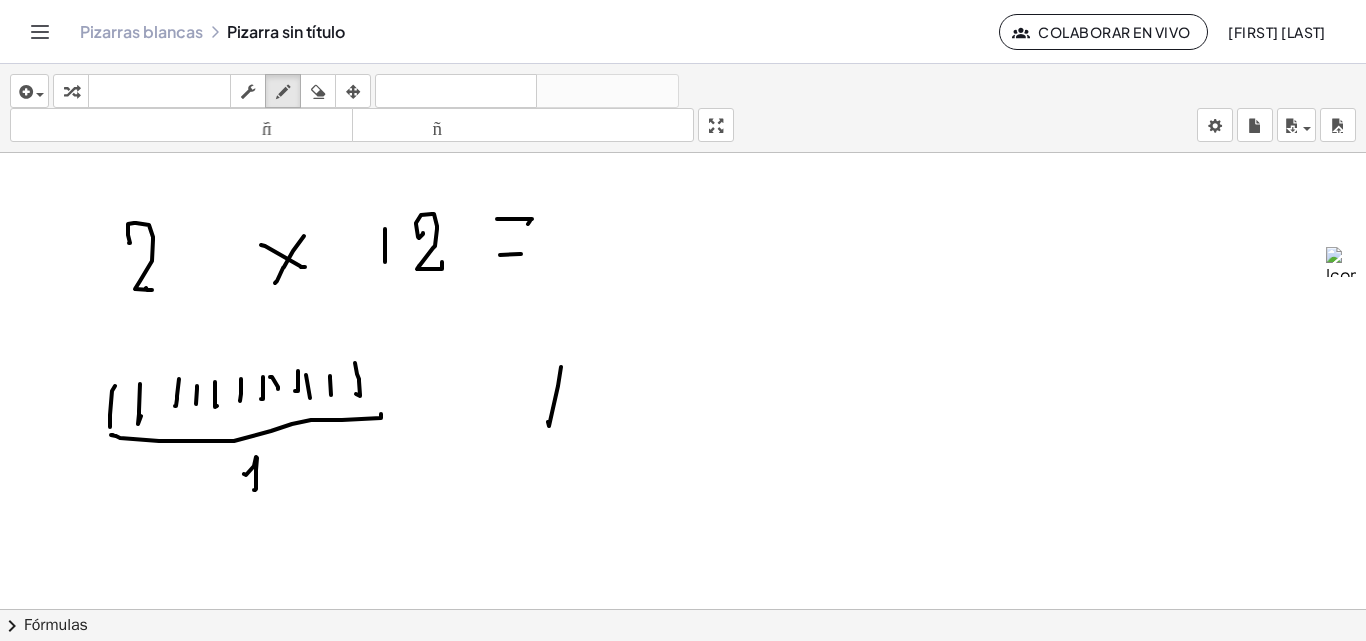 drag, startPoint x: 588, startPoint y: 412, endPoint x: 598, endPoint y: 353, distance: 59.841457 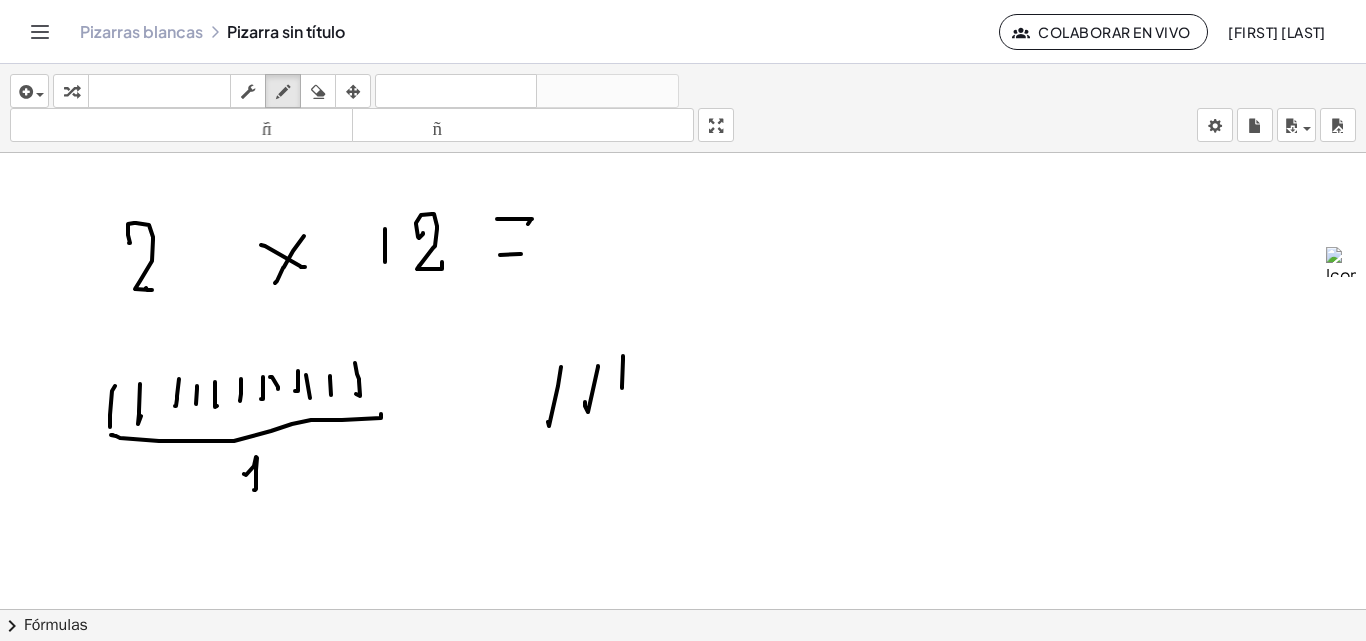 drag, startPoint x: 623, startPoint y: 356, endPoint x: 631, endPoint y: 365, distance: 12.0415945 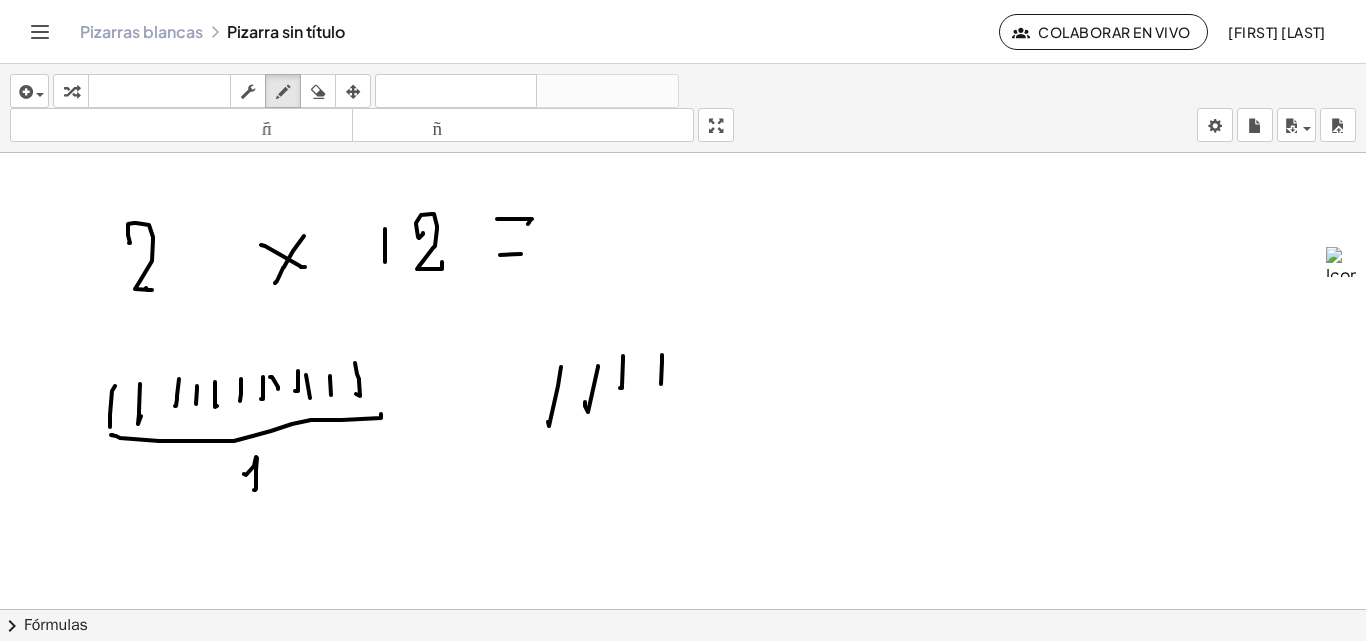 drag, startPoint x: 661, startPoint y: 384, endPoint x: 692, endPoint y: 350, distance: 46.010868 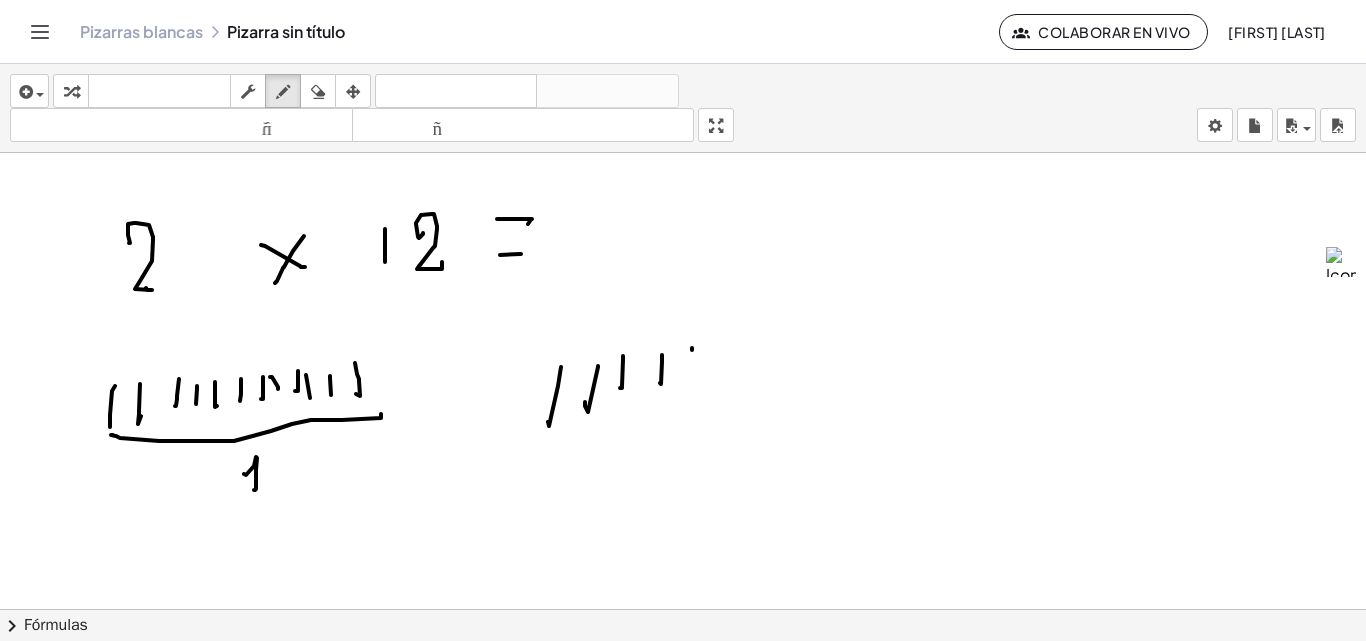click at bounding box center (683, 81) 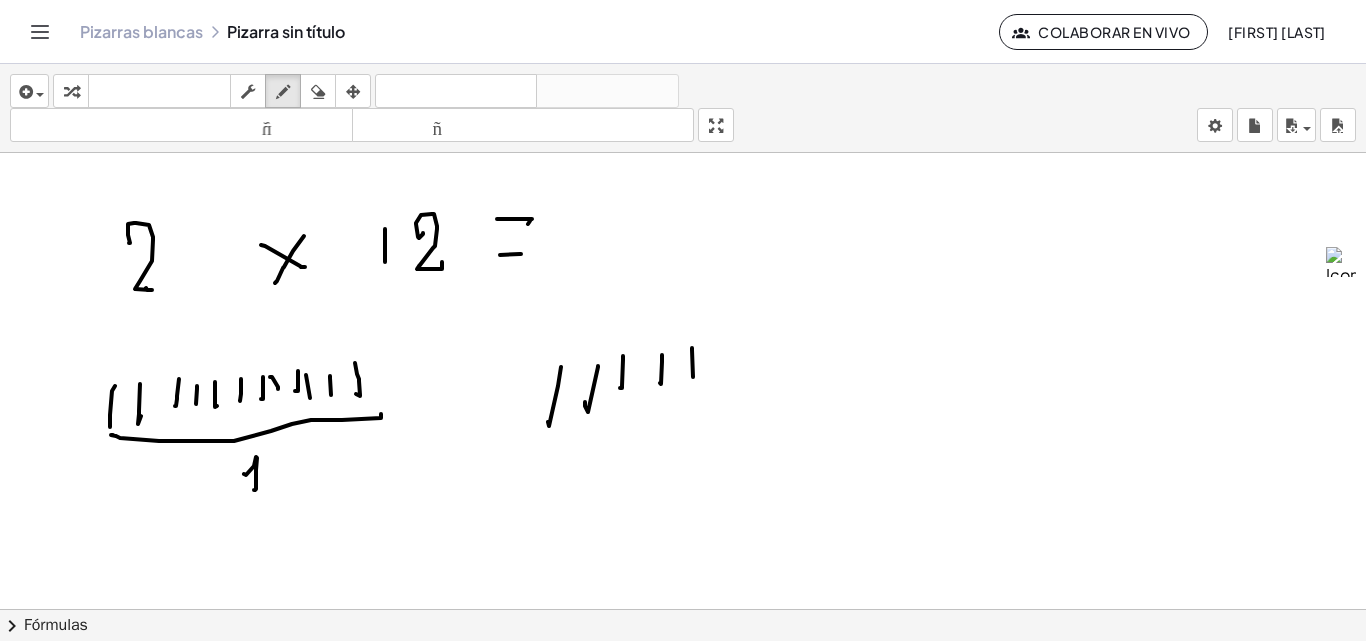 click at bounding box center (683, 81) 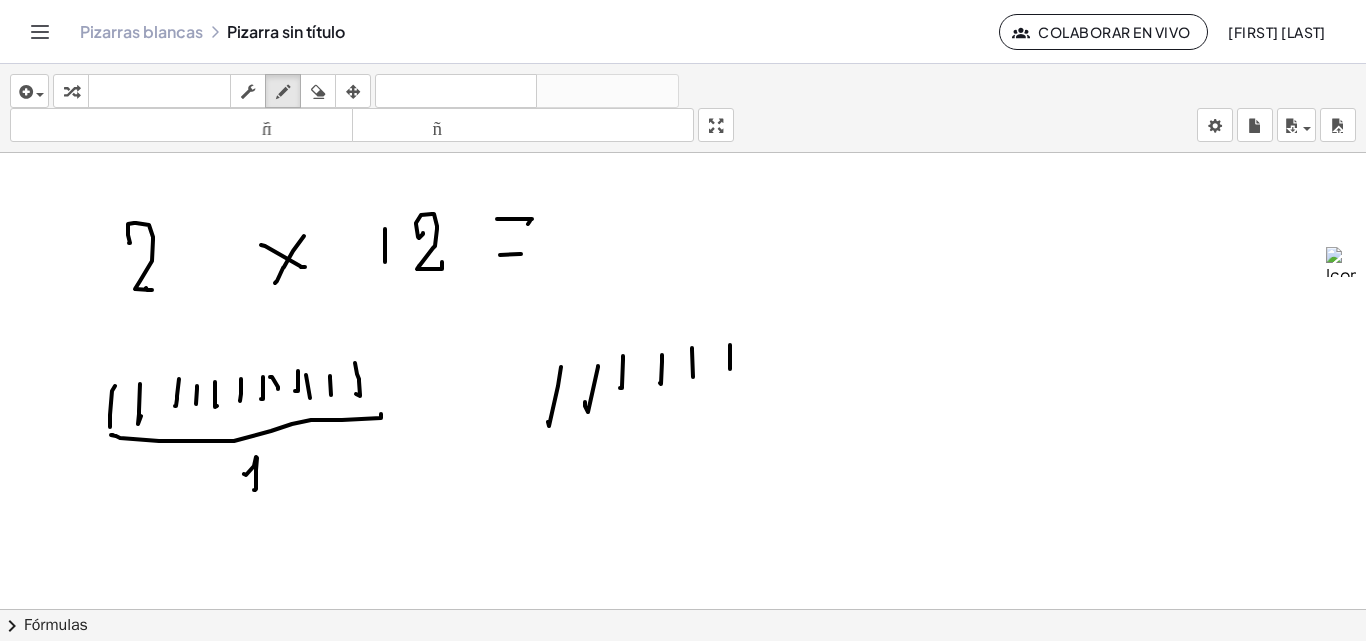click at bounding box center (683, 81) 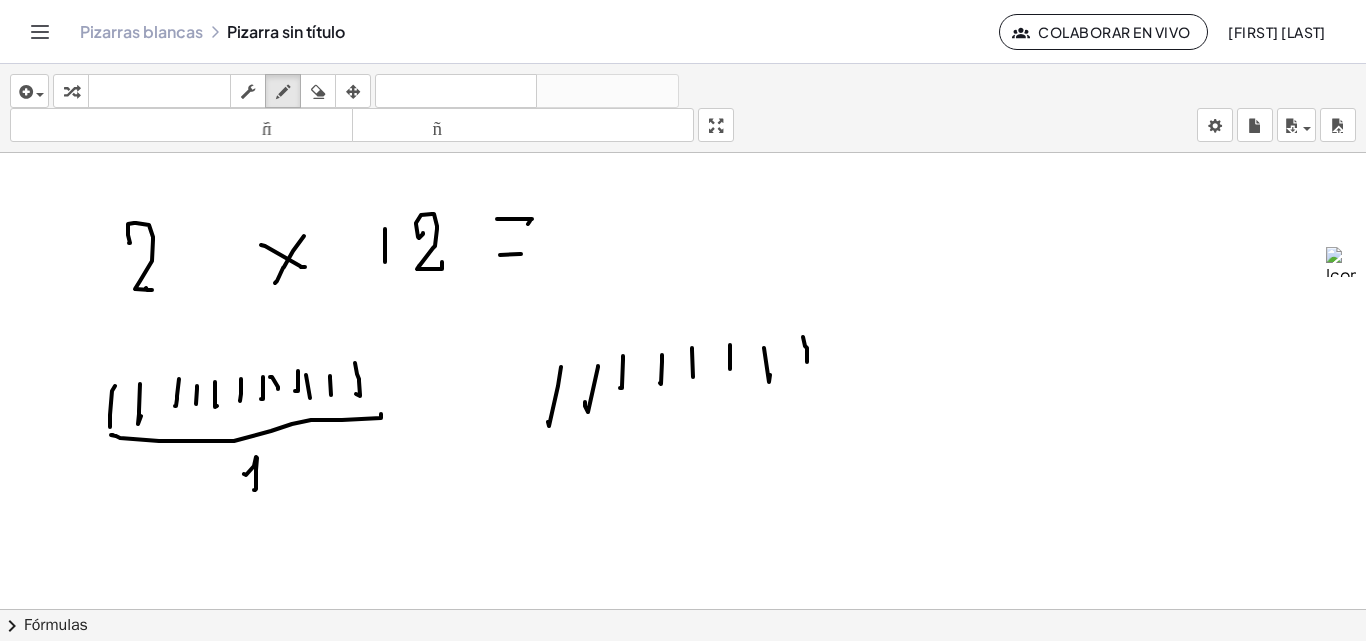 click at bounding box center [683, 81] 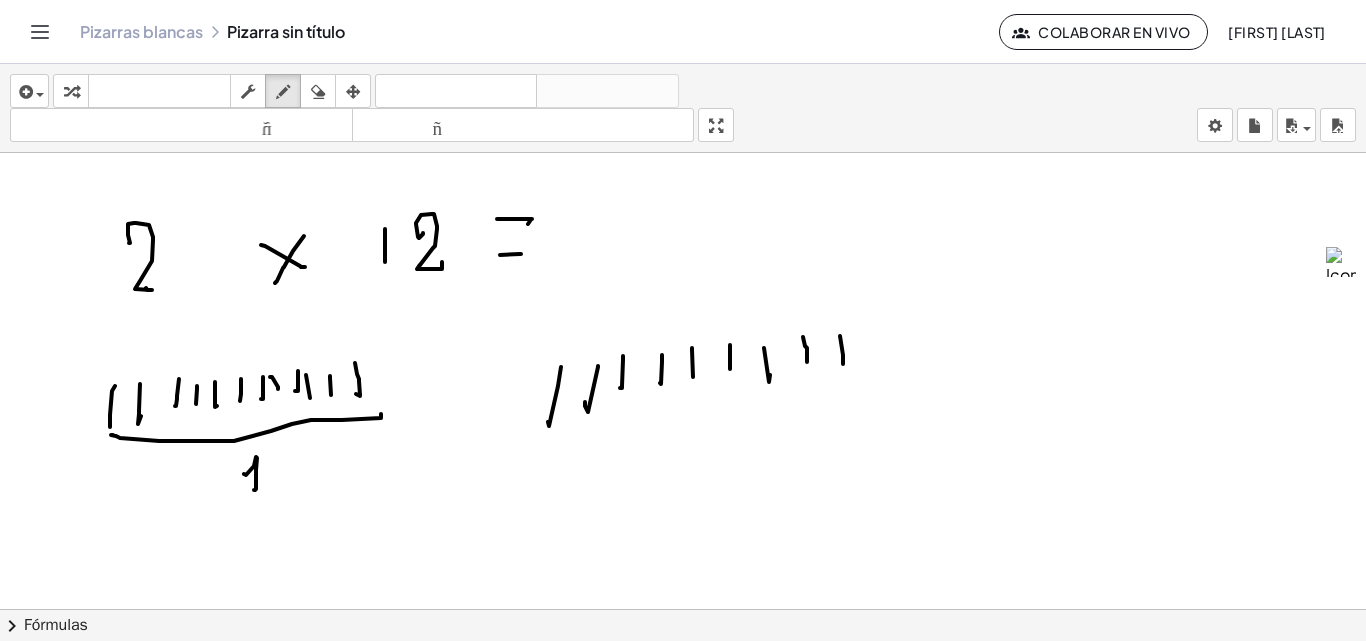 click at bounding box center (683, 81) 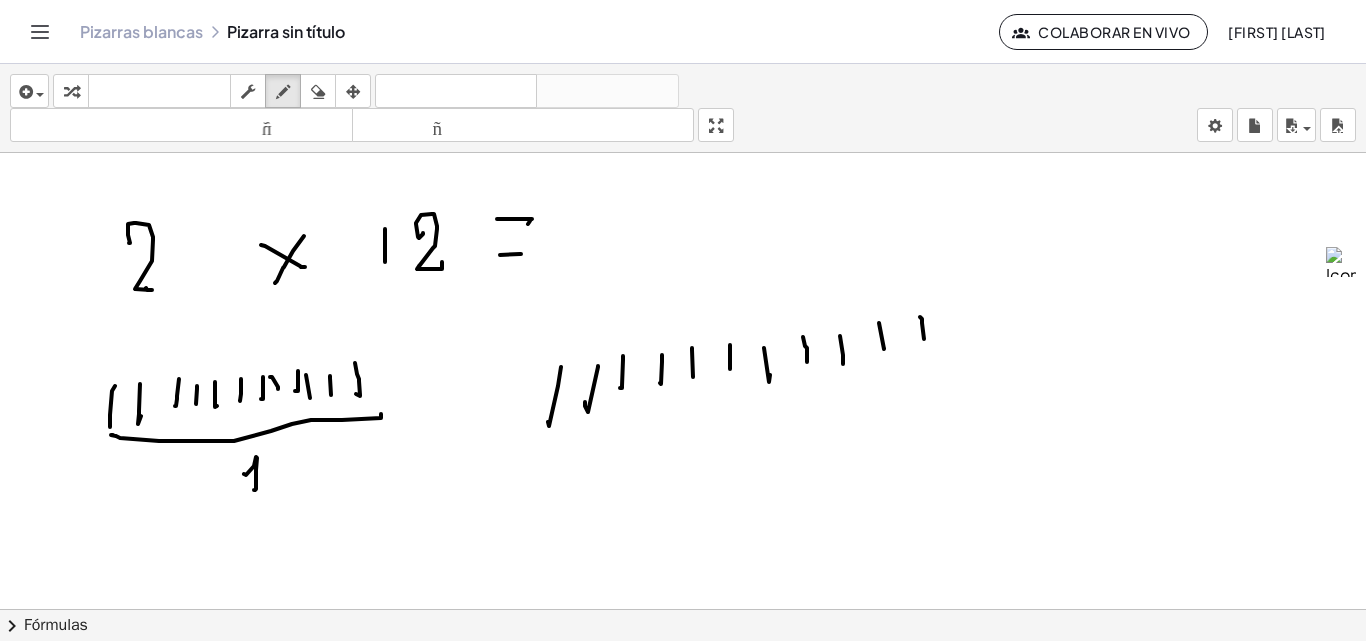 click at bounding box center (683, 81) 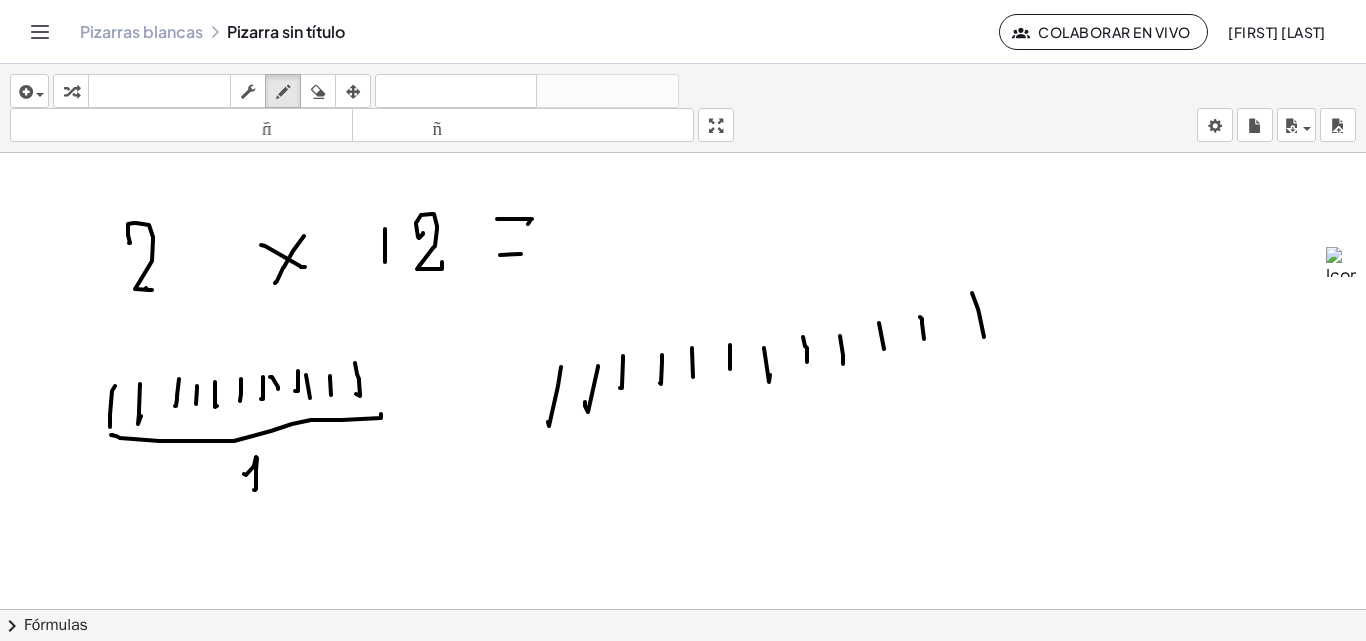 drag, startPoint x: 979, startPoint y: 313, endPoint x: 573, endPoint y: 503, distance: 448.25885 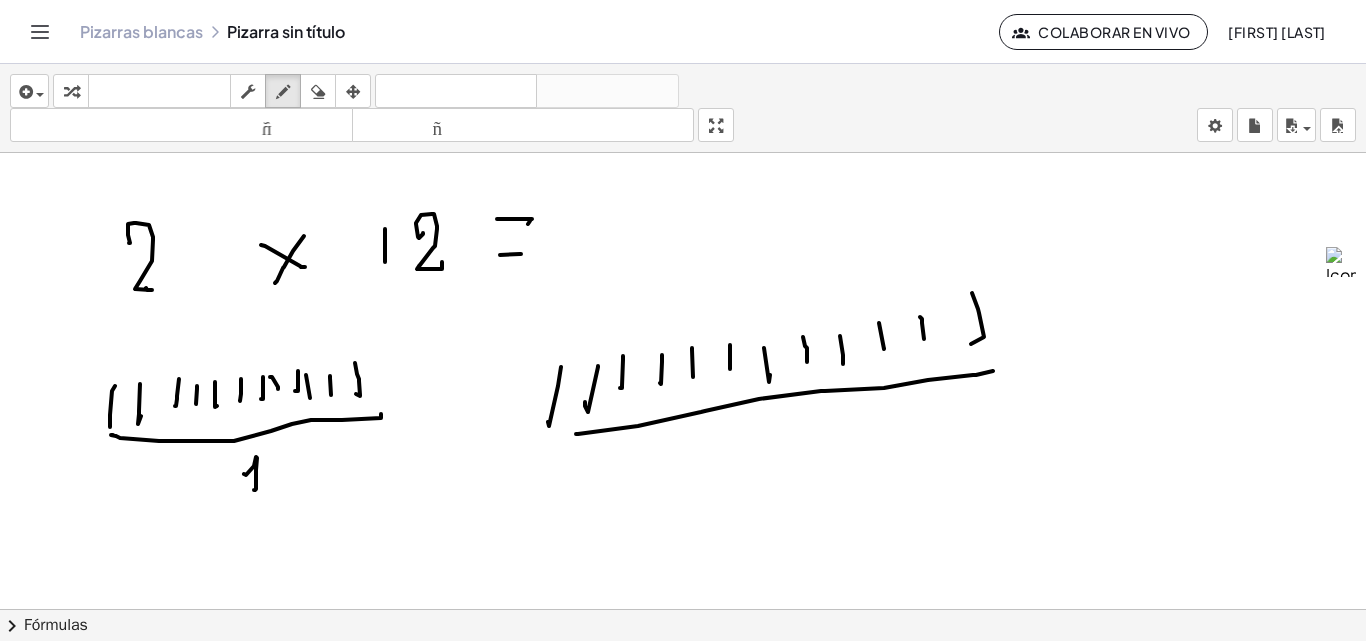 drag, startPoint x: 638, startPoint y: 426, endPoint x: 840, endPoint y: 488, distance: 211.30074 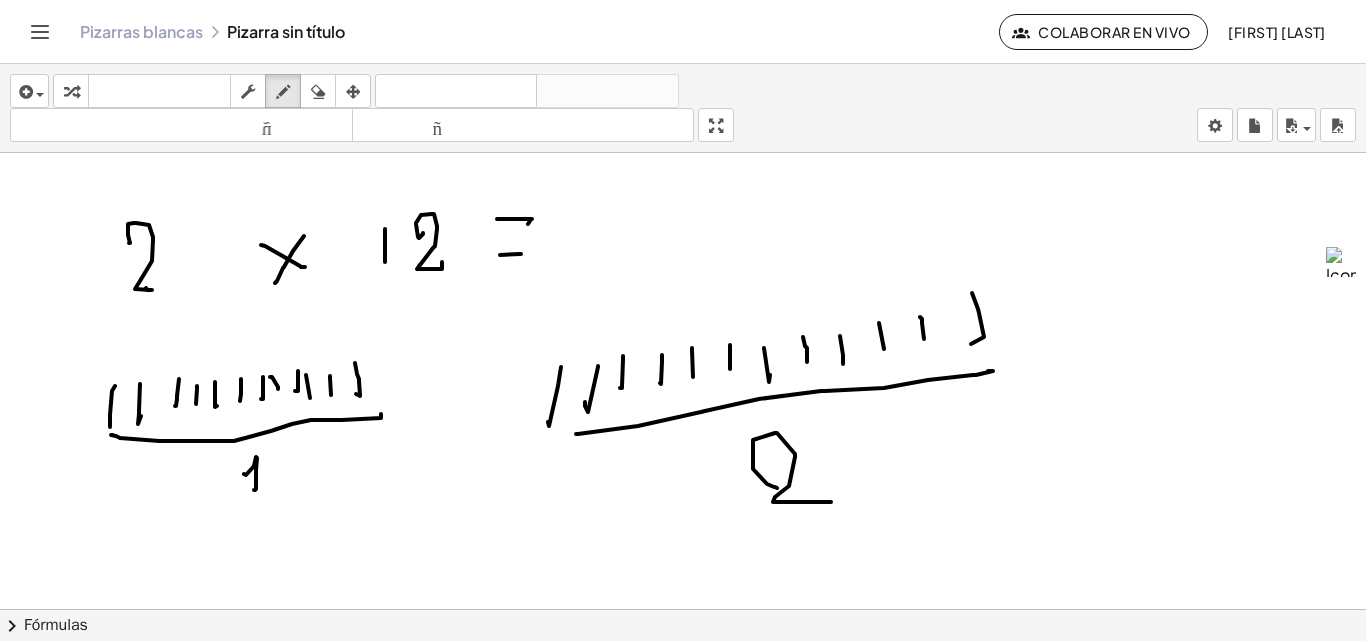 drag, startPoint x: 774, startPoint y: 487, endPoint x: 804, endPoint y: 499, distance: 32.31099 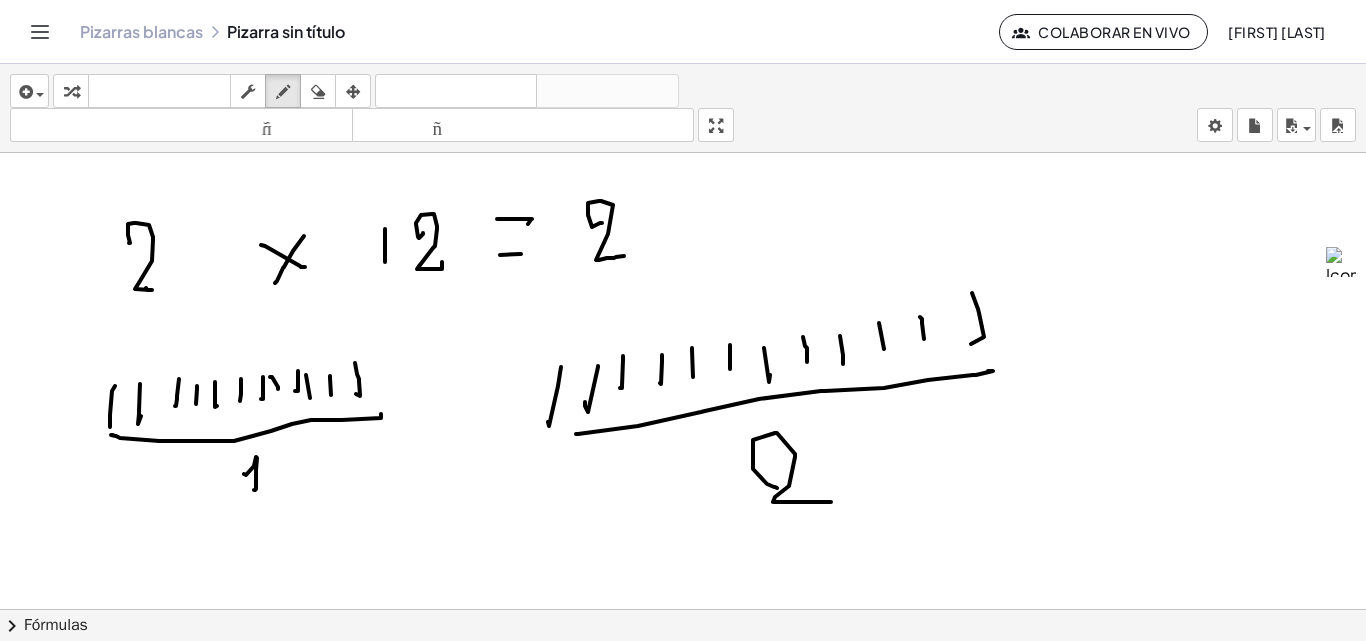 drag, startPoint x: 594, startPoint y: 226, endPoint x: 633, endPoint y: 244, distance: 42.953465 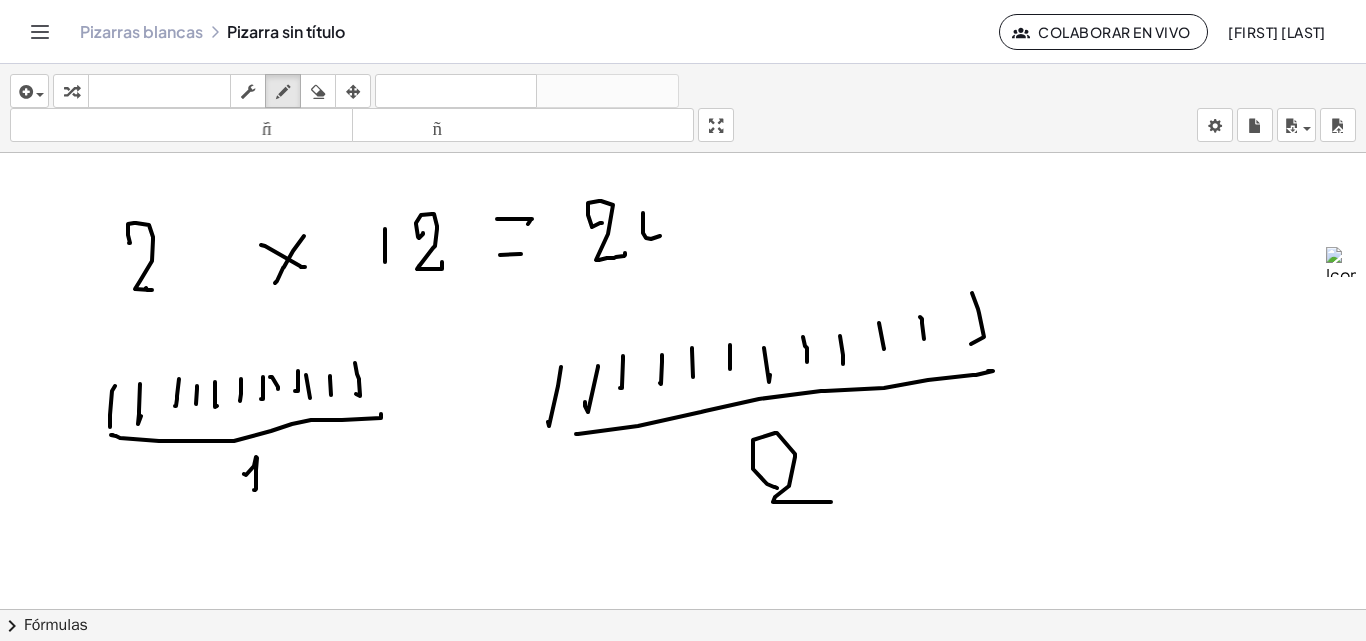 drag, startPoint x: 643, startPoint y: 221, endPoint x: 660, endPoint y: 236, distance: 22.671568 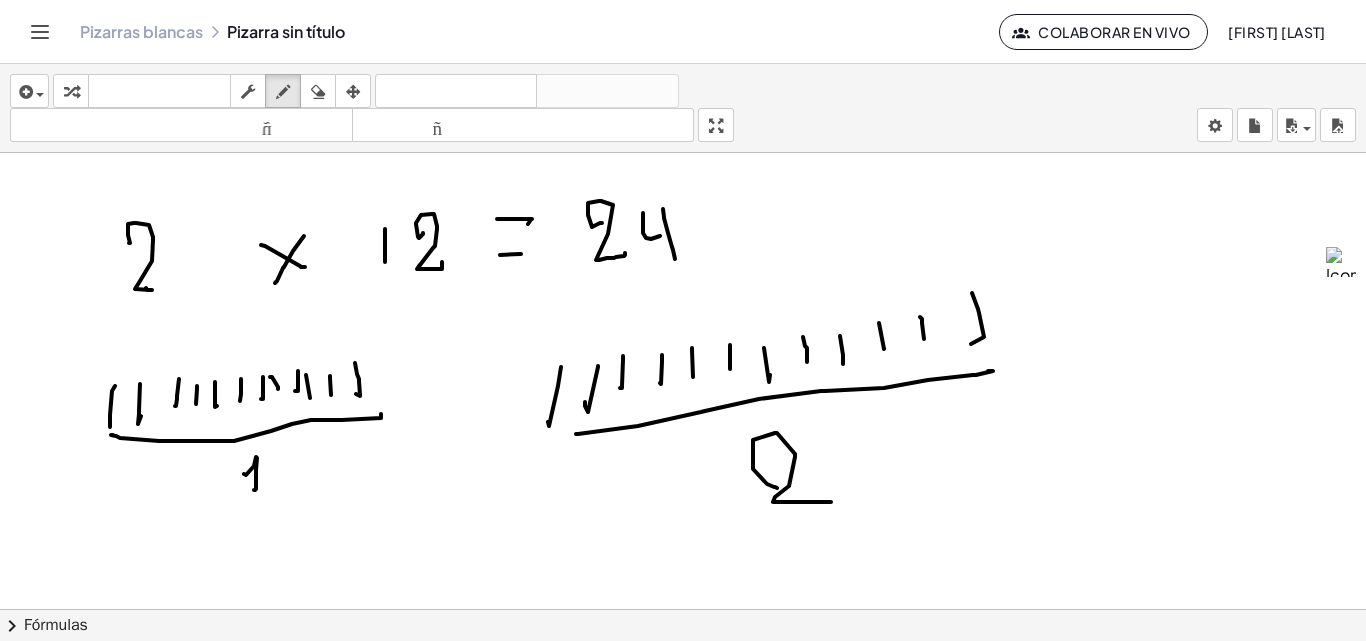 drag, startPoint x: 673, startPoint y: 250, endPoint x: 612, endPoint y: 235, distance: 62.817196 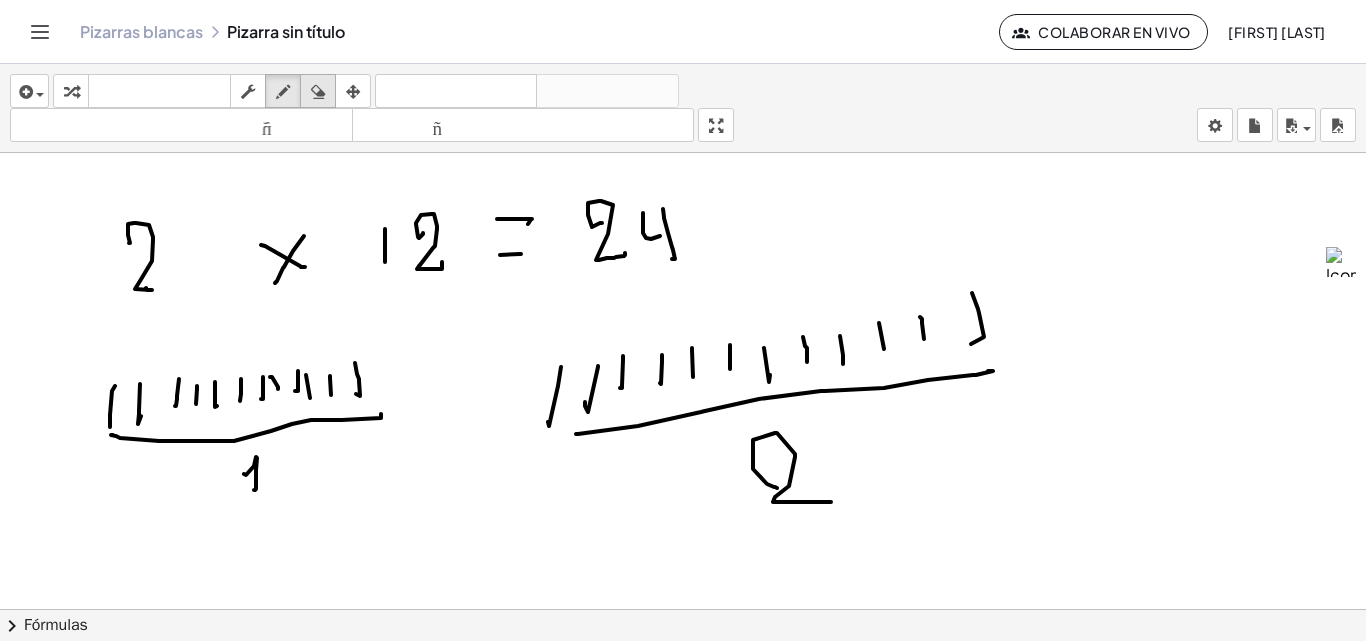 click at bounding box center [318, 91] 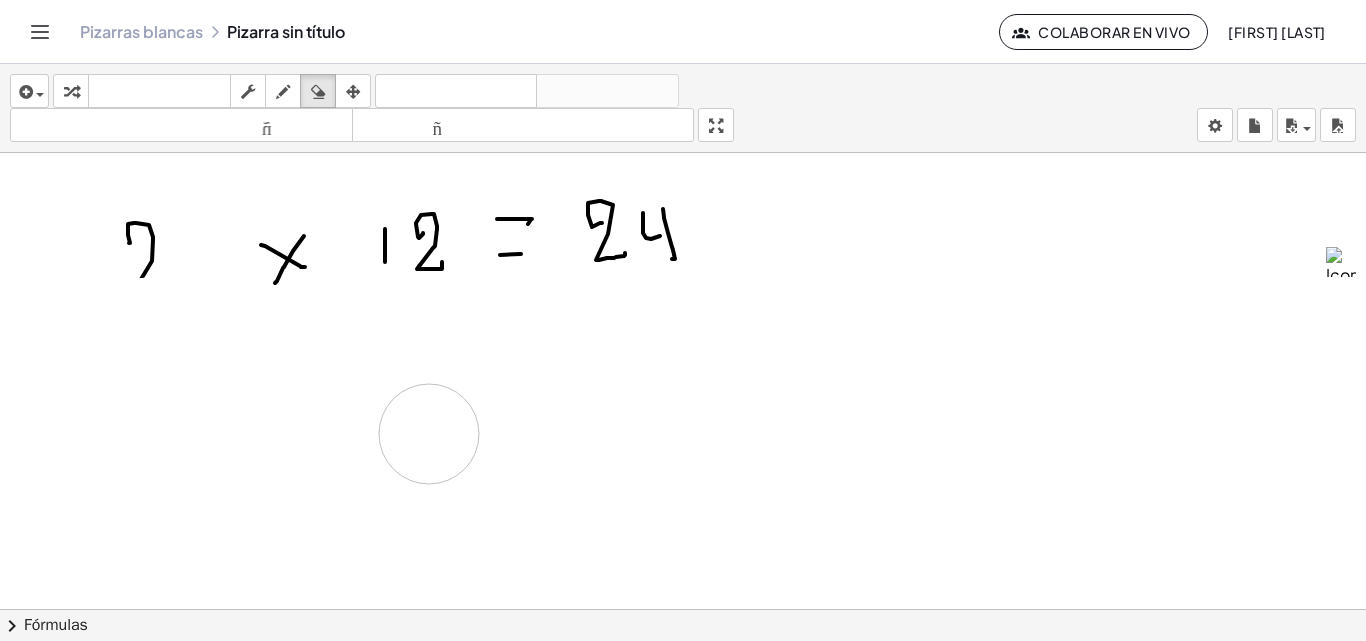 drag, startPoint x: 1145, startPoint y: 450, endPoint x: 1303, endPoint y: 18, distance: 459.98697 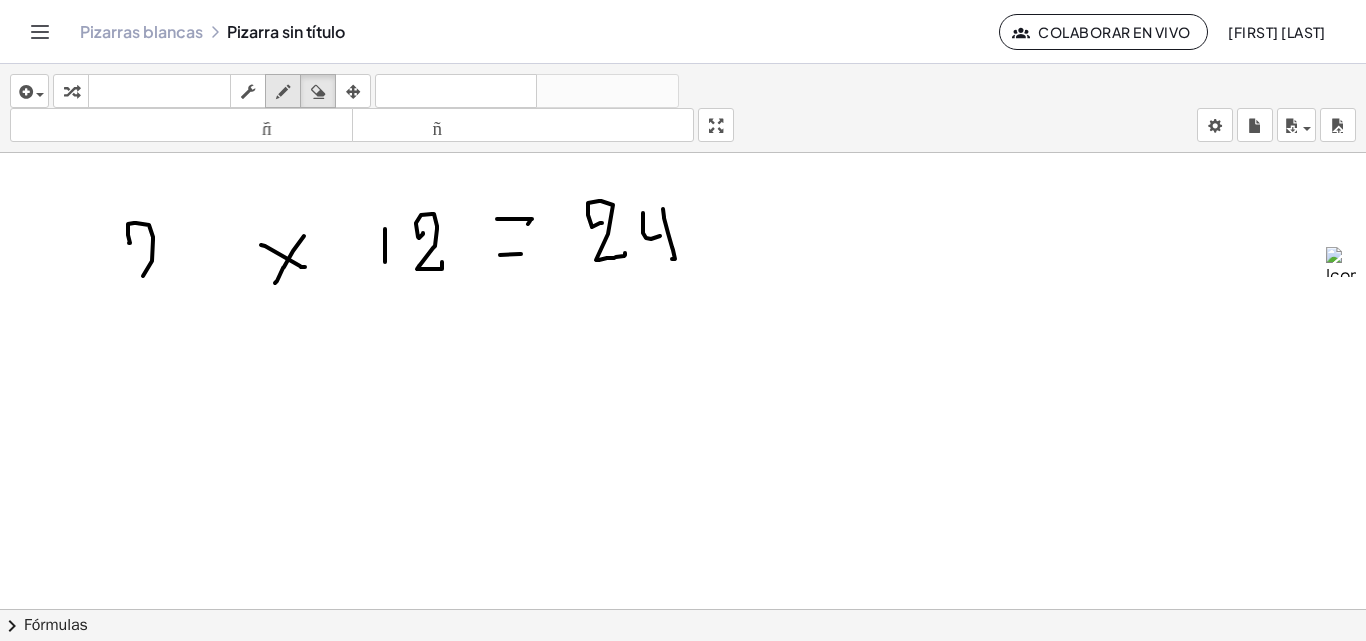 click at bounding box center (283, 91) 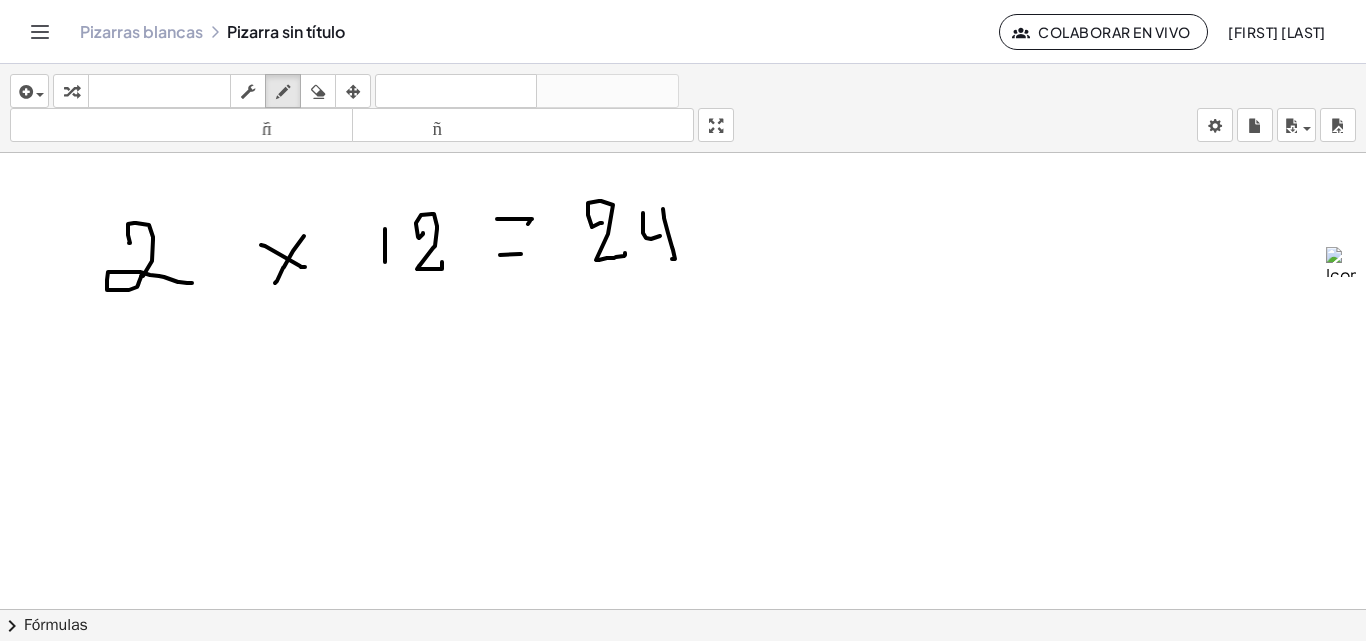 drag, startPoint x: 141, startPoint y: 276, endPoint x: 213, endPoint y: 287, distance: 72.835434 